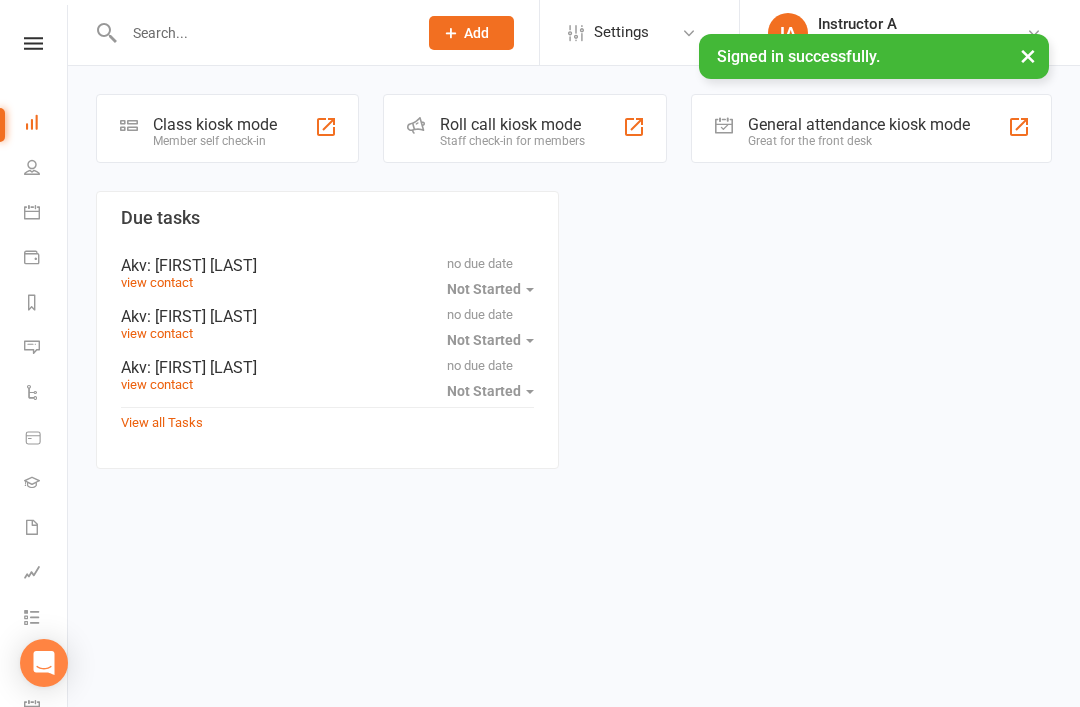 scroll, scrollTop: 0, scrollLeft: 0, axis: both 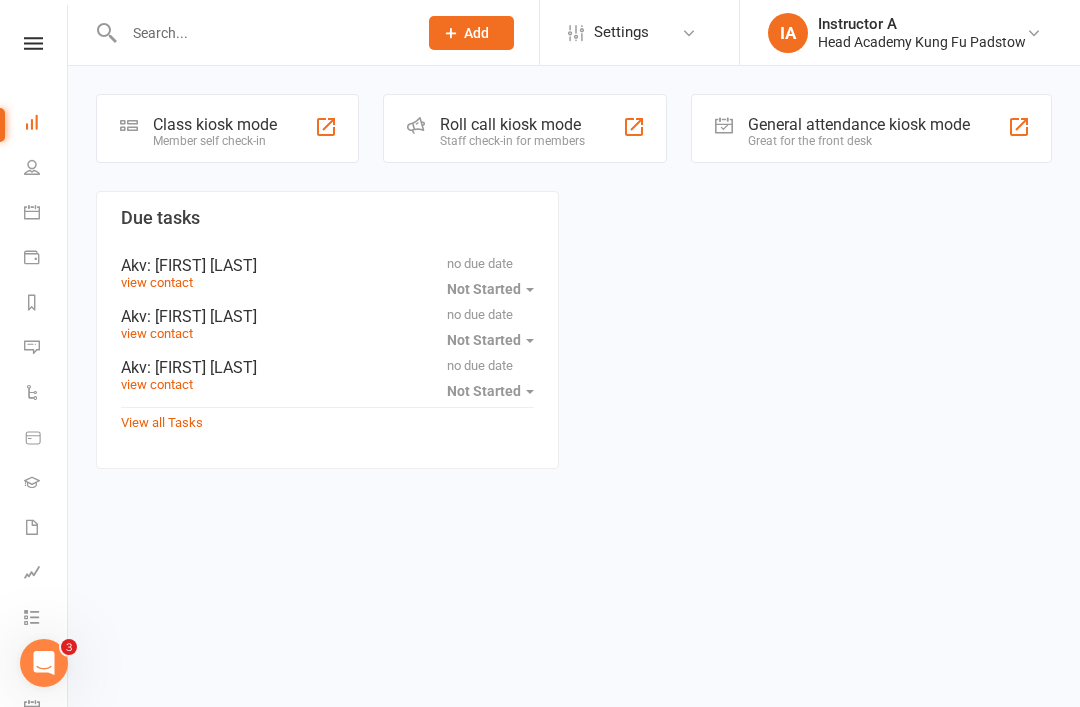click at bounding box center [260, 33] 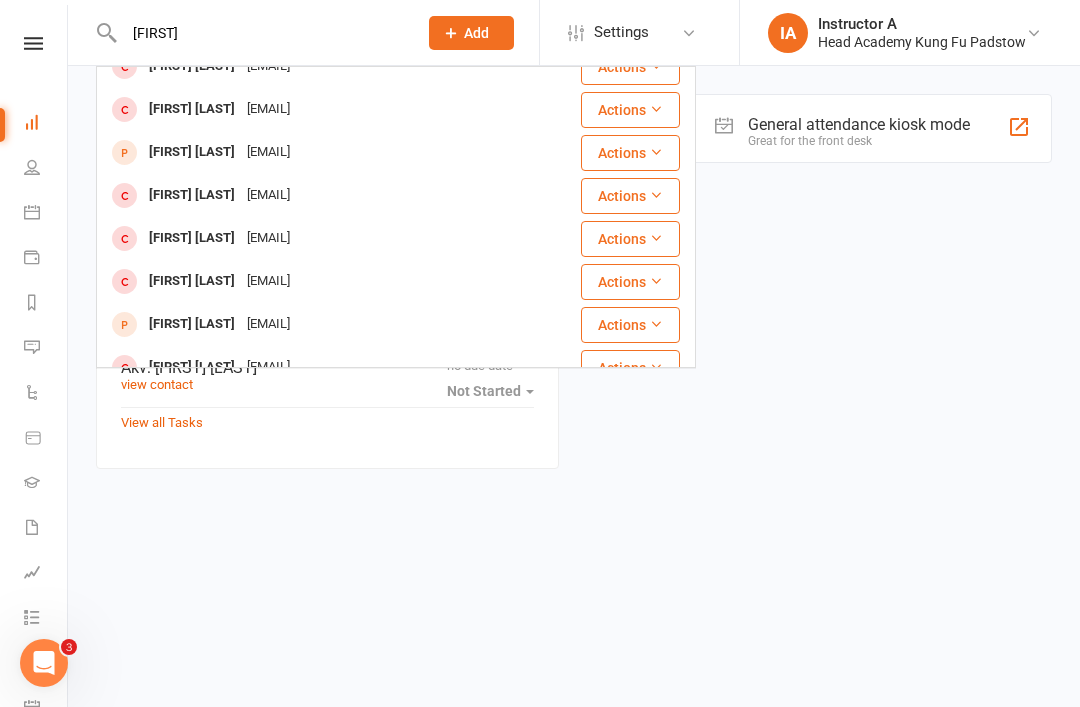 scroll, scrollTop: 198, scrollLeft: 0, axis: vertical 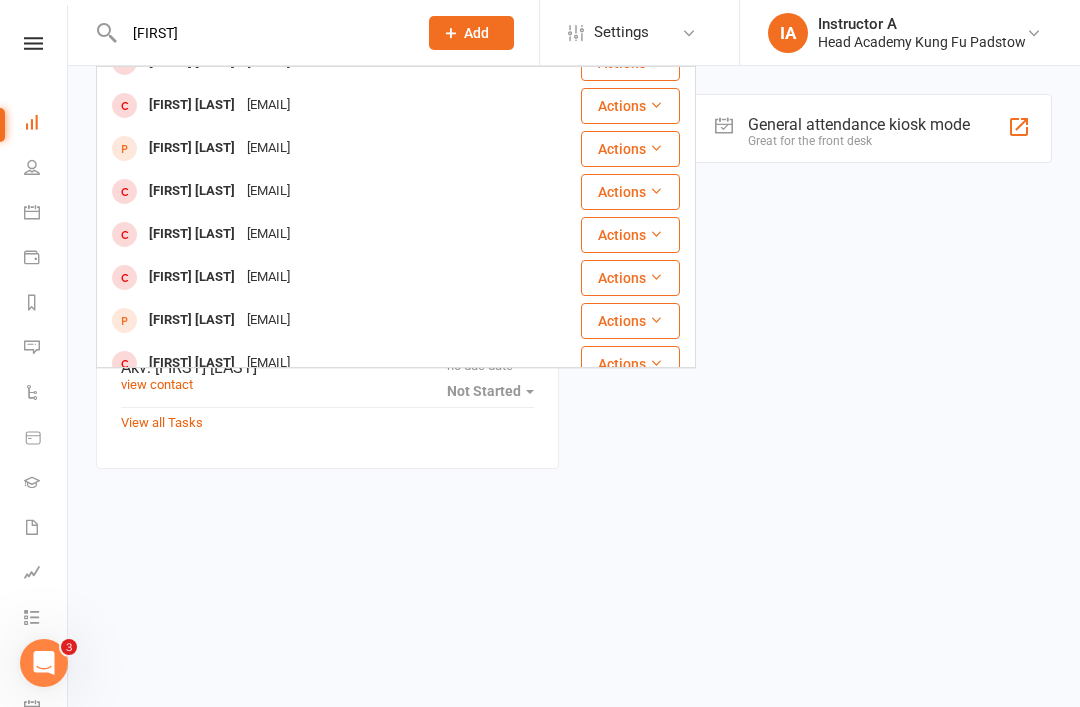 type on "[FIRST]" 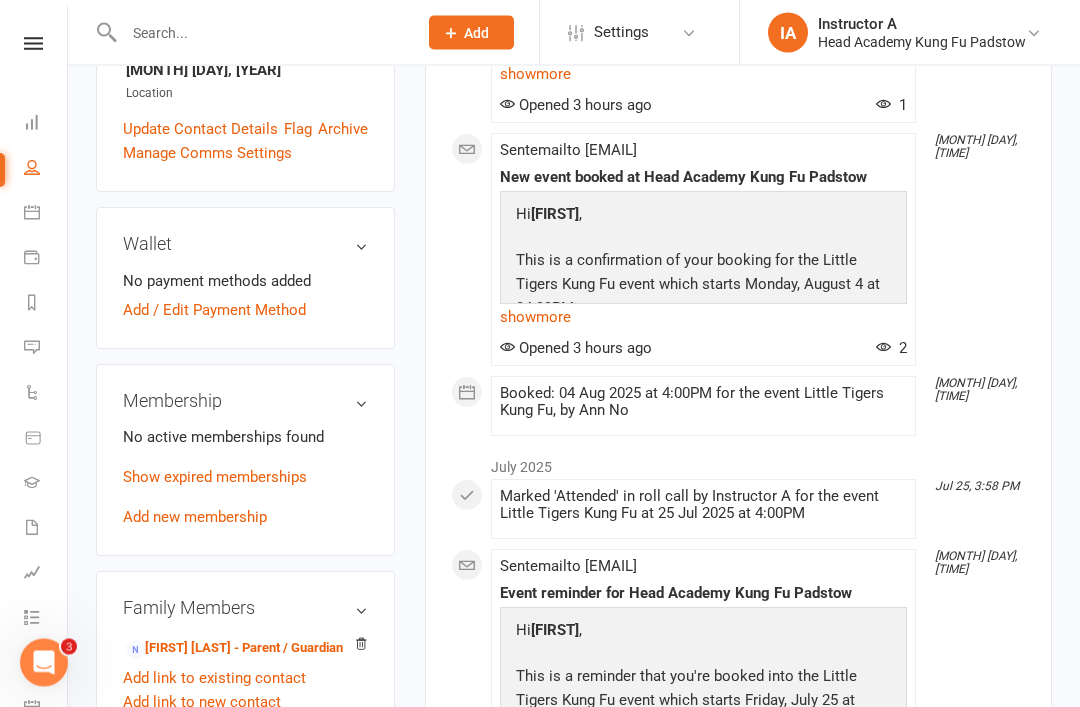 scroll, scrollTop: 542, scrollLeft: 0, axis: vertical 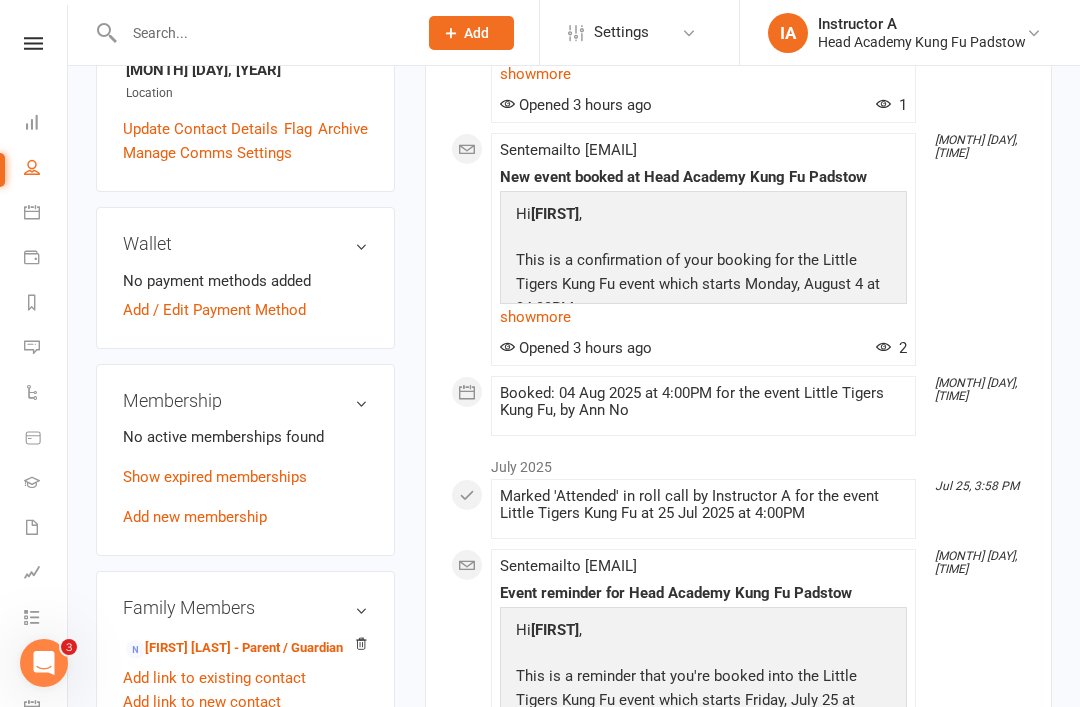 click on "[FIRST] [LAST] - Parent / Guardian" at bounding box center (234, 648) 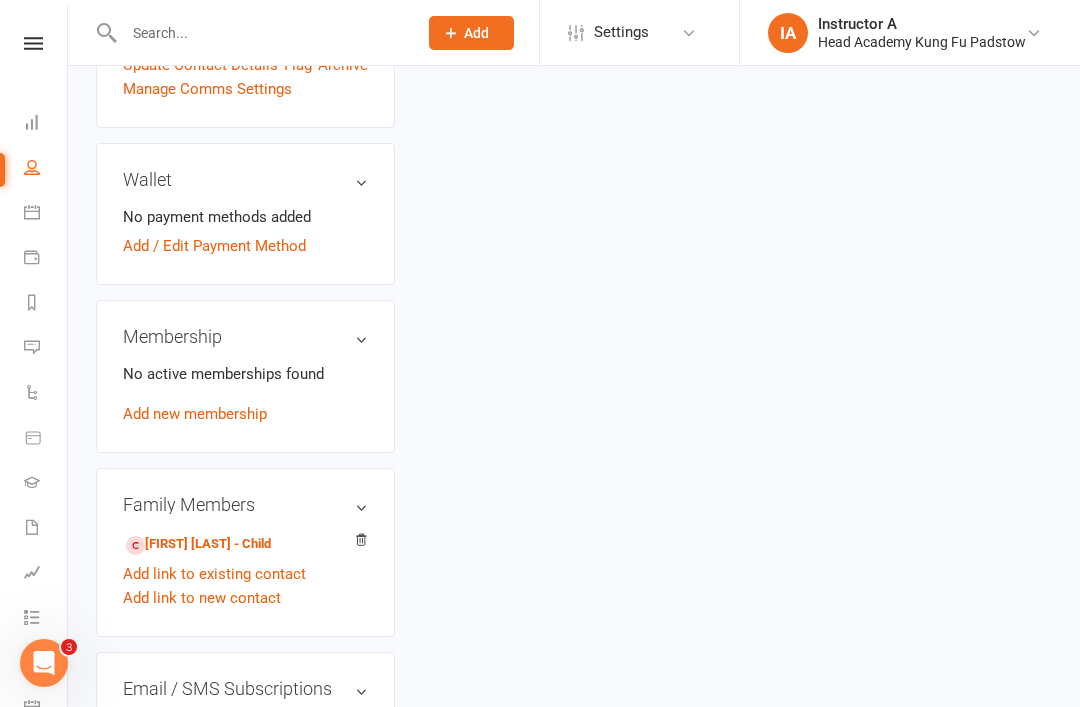 scroll, scrollTop: 0, scrollLeft: 0, axis: both 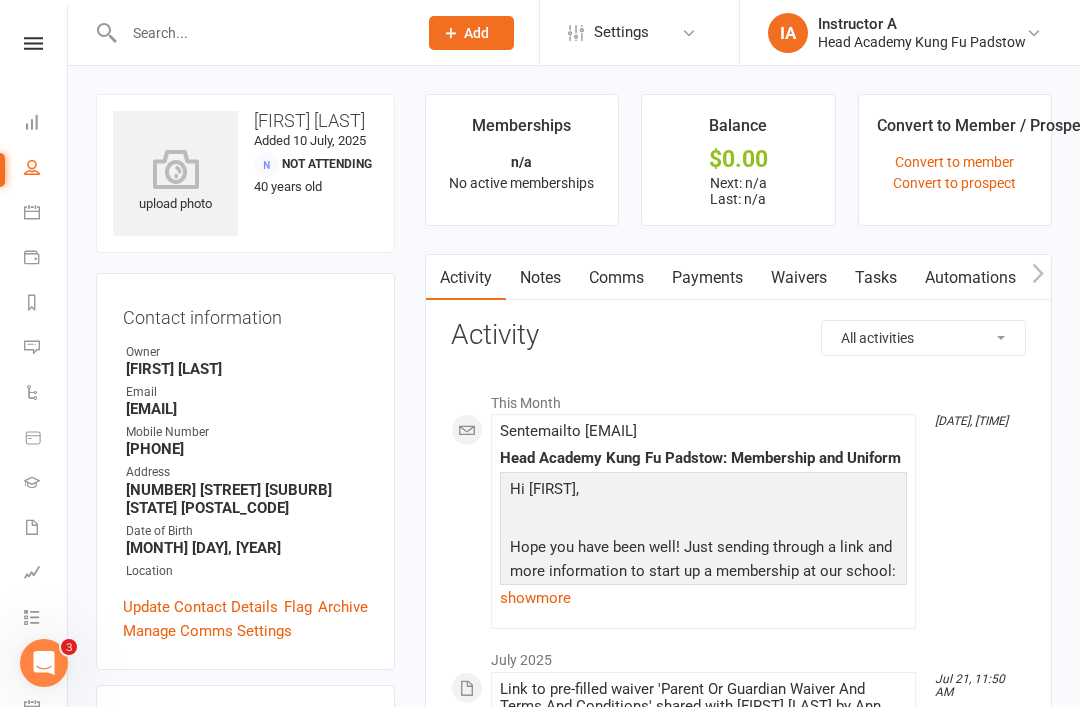 click on "Waivers" at bounding box center [799, 278] 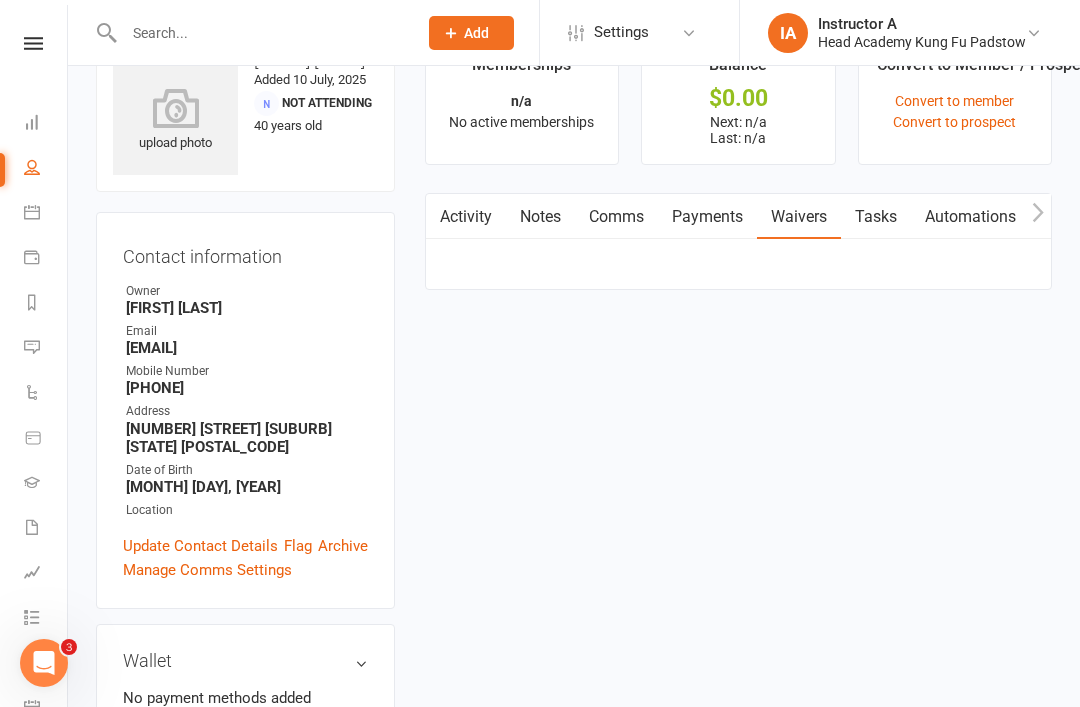 scroll, scrollTop: 64, scrollLeft: 0, axis: vertical 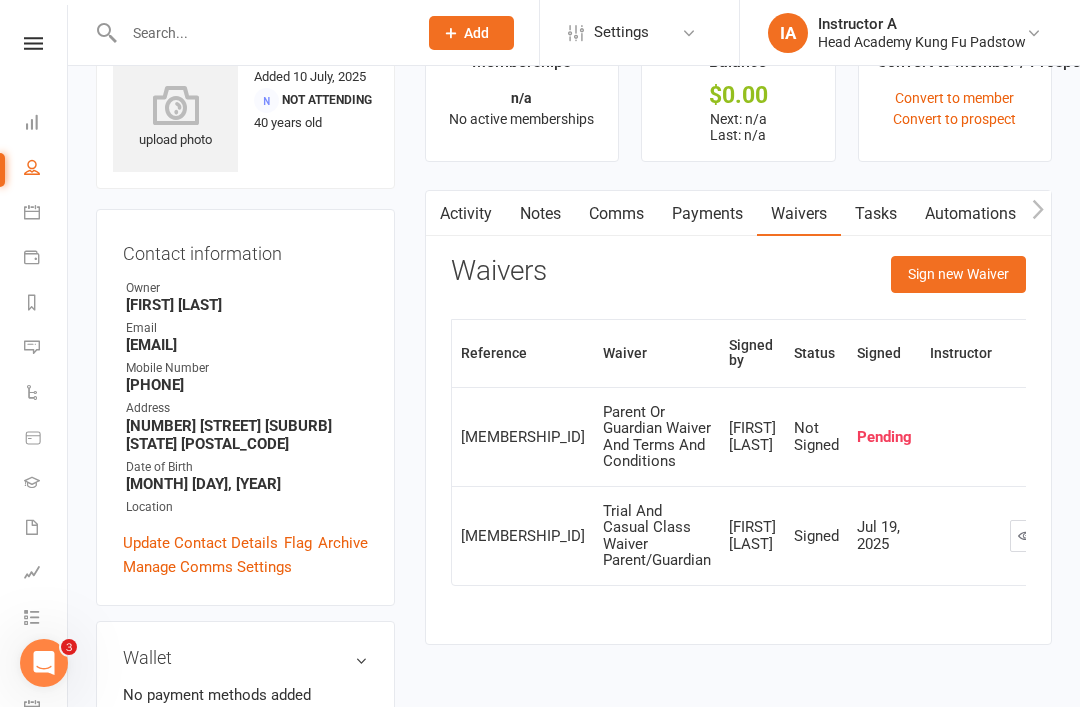 click on "Sign new Waiver" at bounding box center (958, 274) 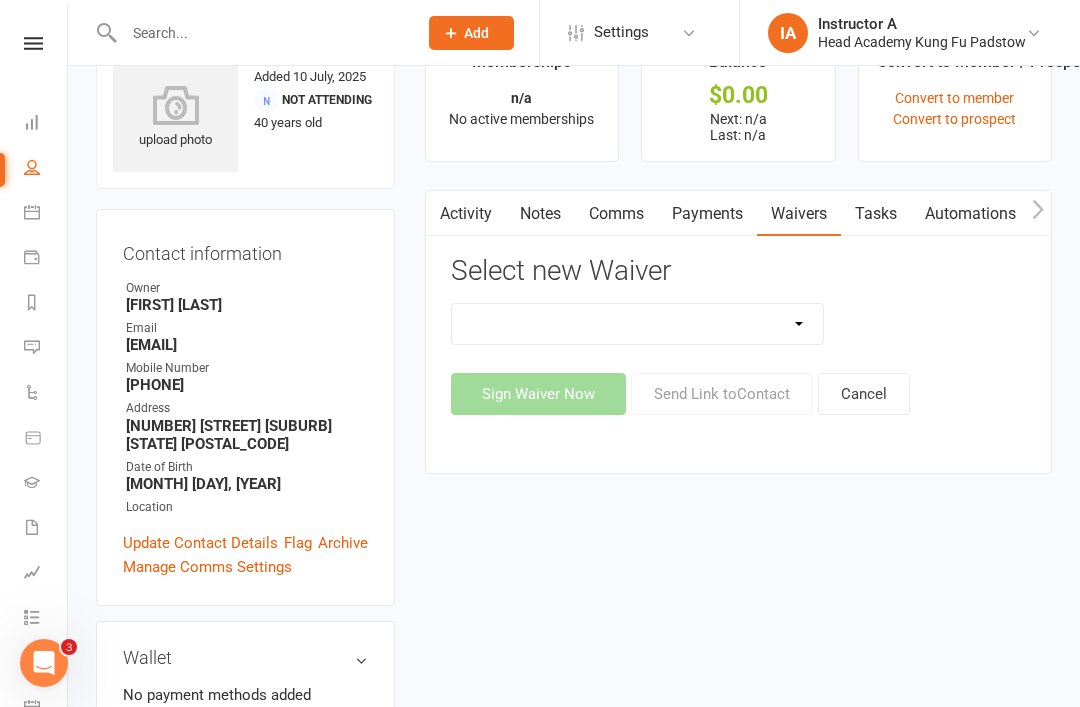 click on "Adults Waiver And Terms And Conditions Parent Or Guardian Waiver And Terms And Conditions Trial And Casual Class Waiver Adult Student Trial And Casual Class Waiver Parent/Guardian" at bounding box center (638, 324) 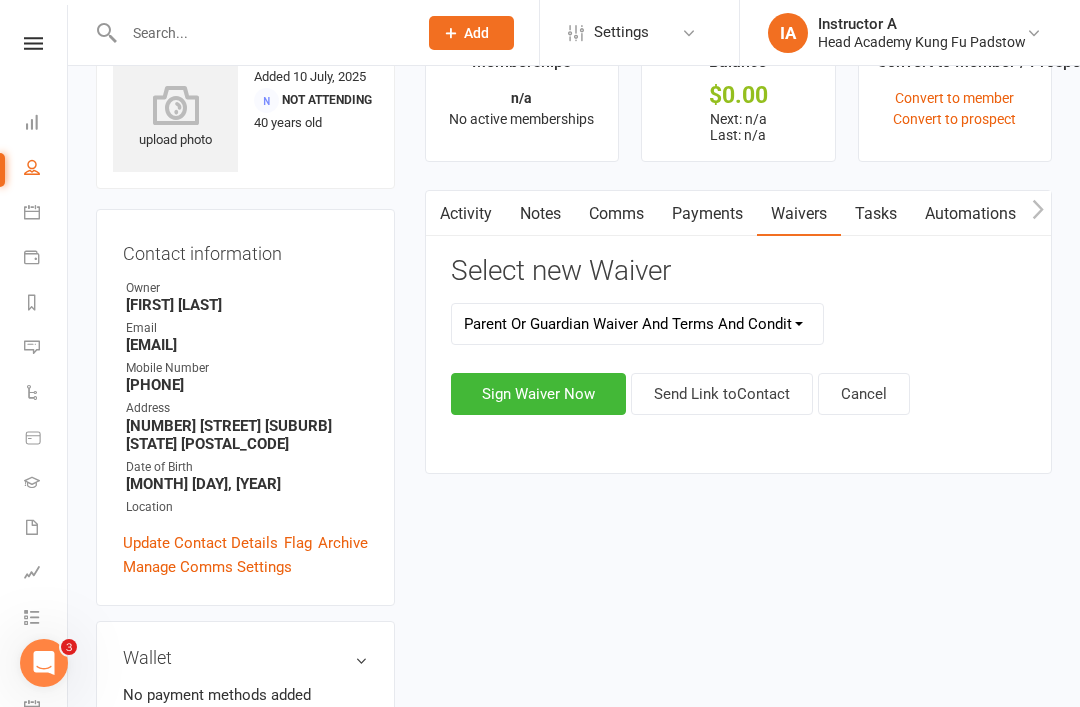 click on "Sign Waiver Now" at bounding box center (538, 394) 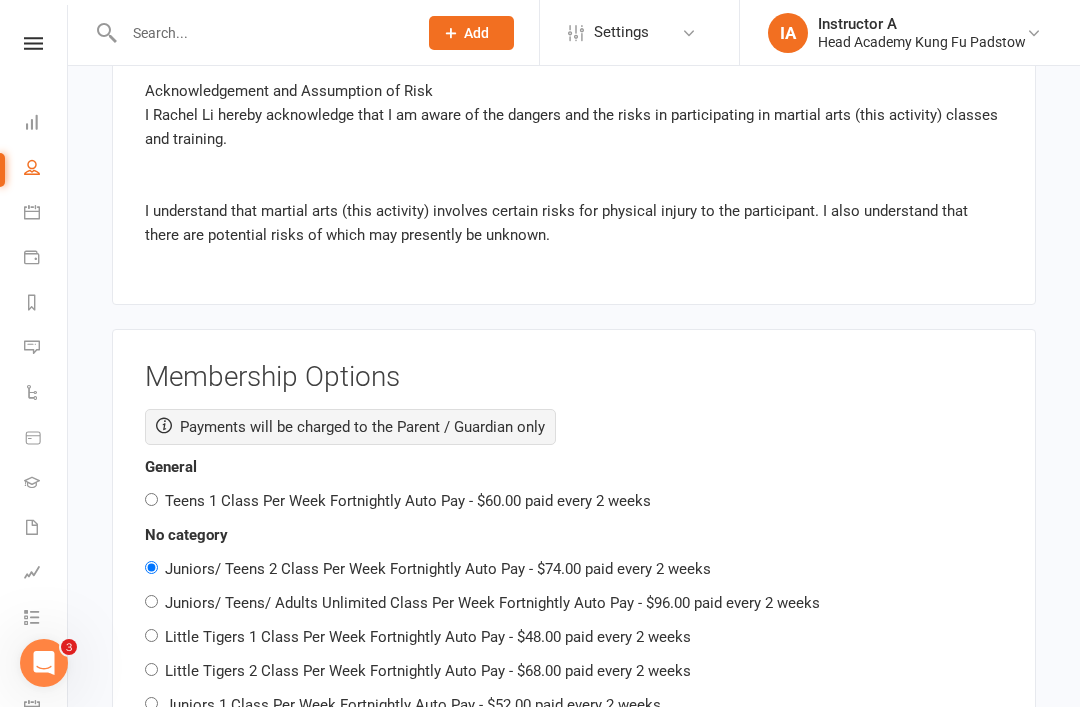 scroll, scrollTop: 2723, scrollLeft: 0, axis: vertical 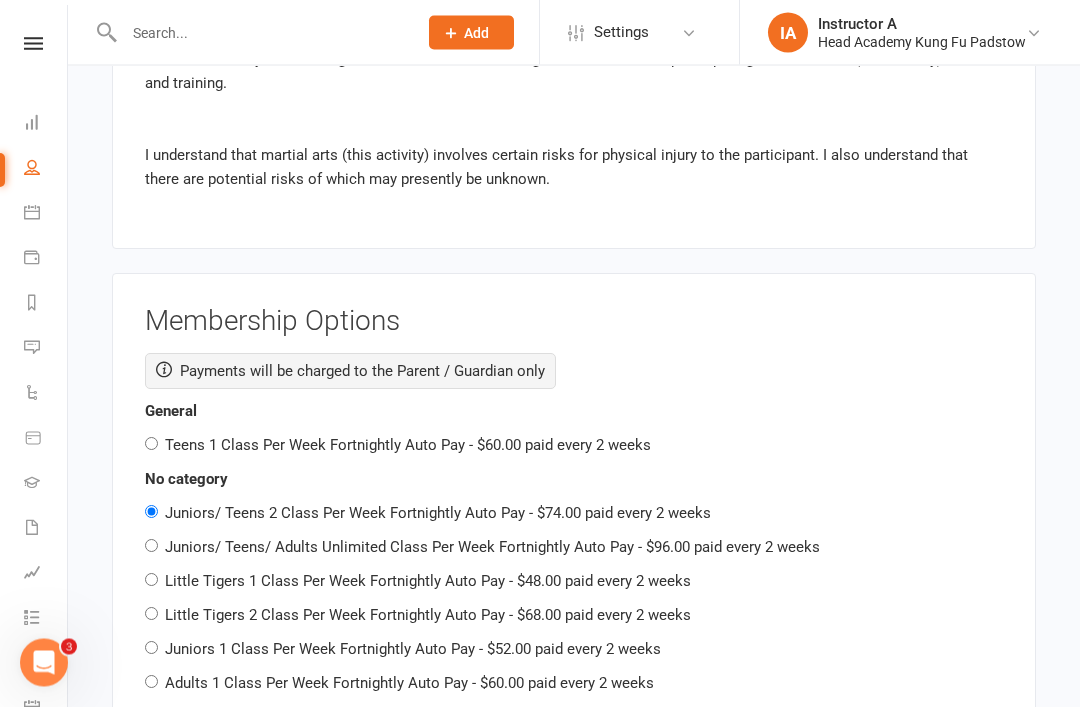 click on "Little Tigers 2 Class Per Week Fortnightly Auto Pay - $68.00 paid every 2 weeks" at bounding box center (151, 614) 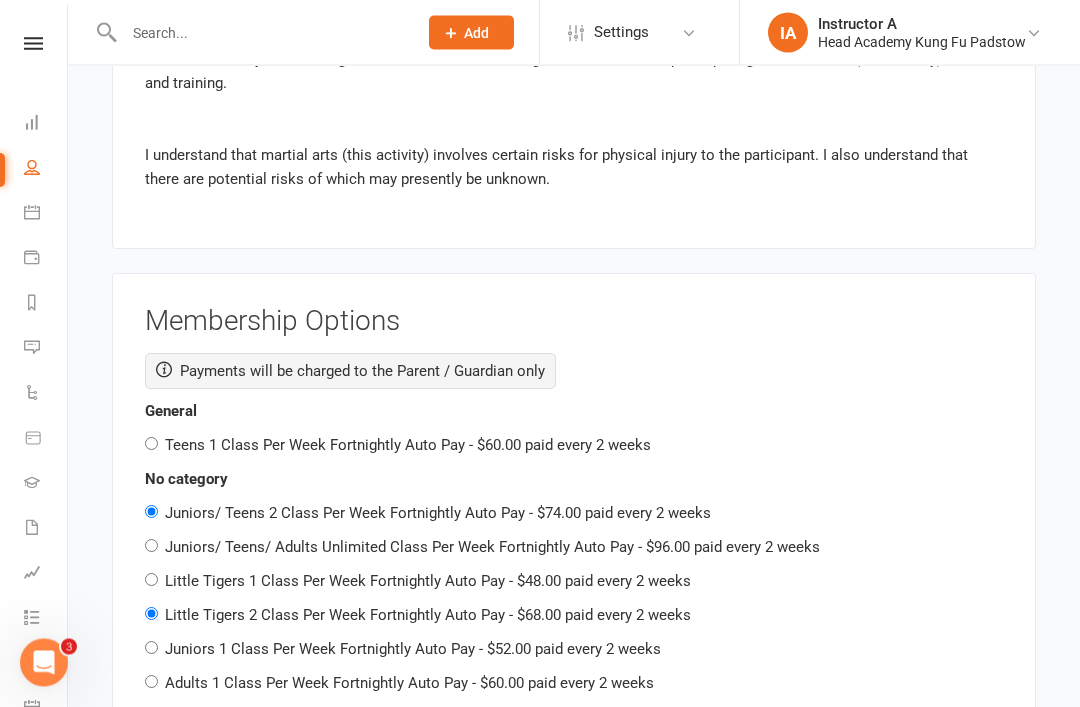 radio on "false" 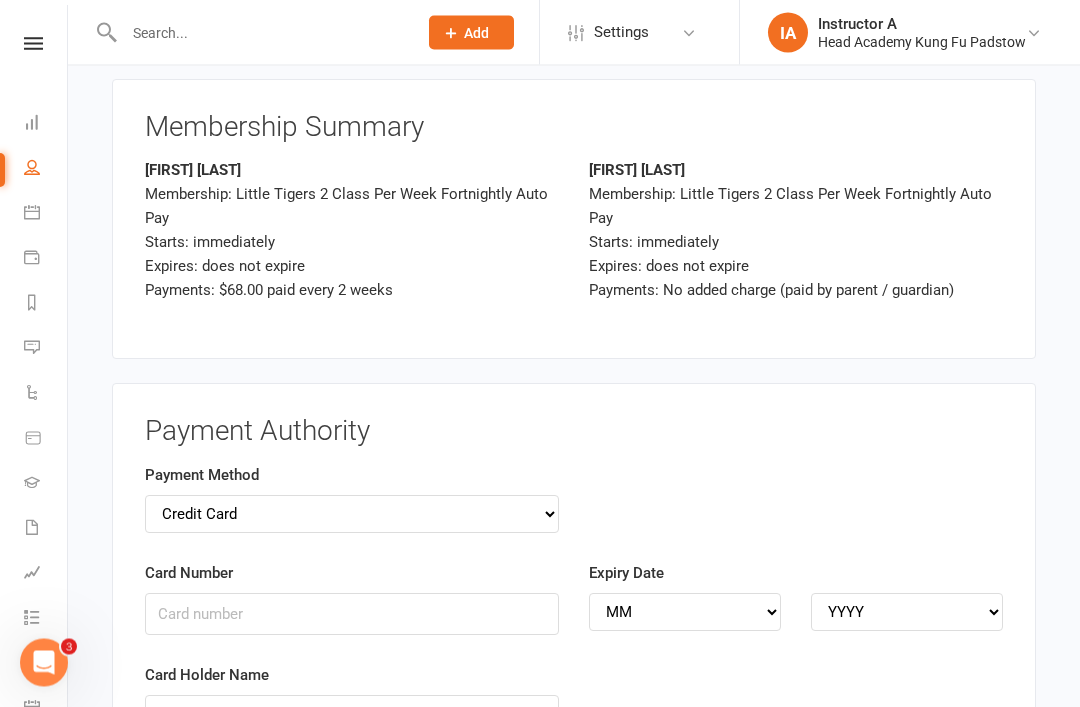 scroll, scrollTop: 3409, scrollLeft: 0, axis: vertical 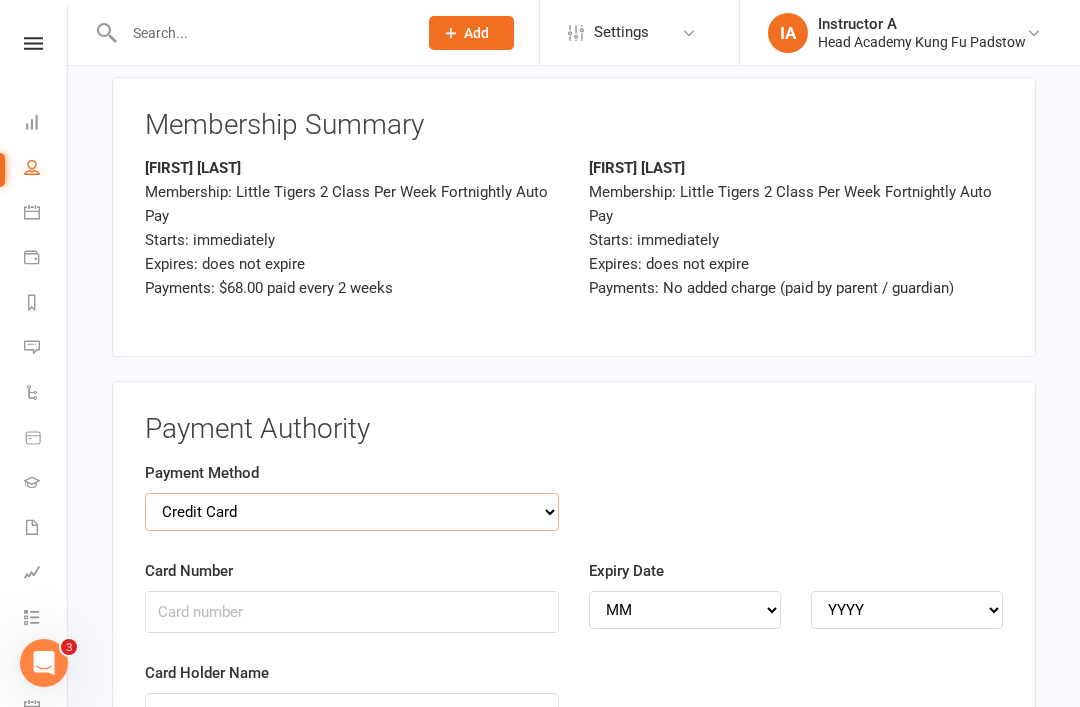 click on "Credit Card Bank Account" at bounding box center (352, 512) 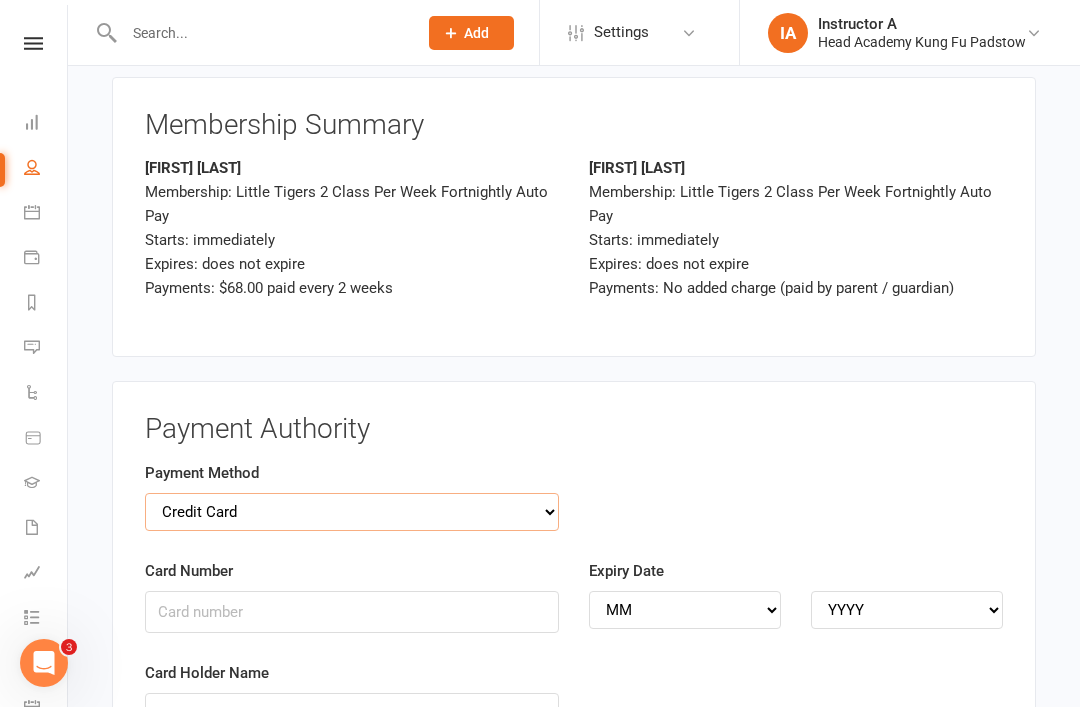 select on "bank_account" 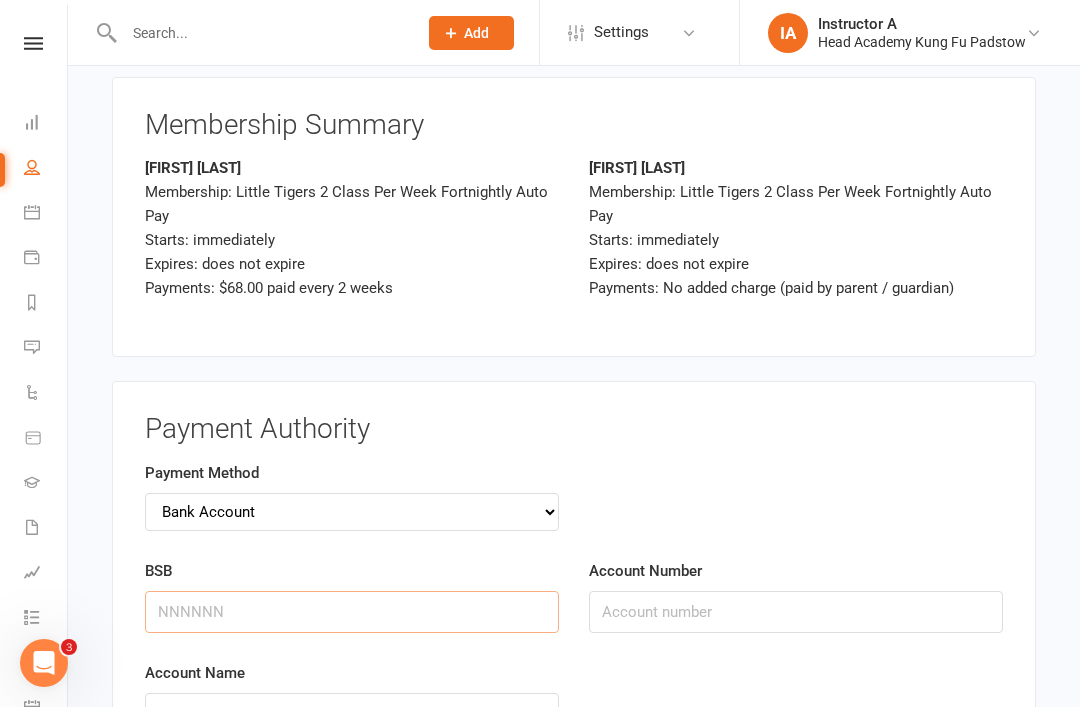 click on "BSB" at bounding box center [352, 612] 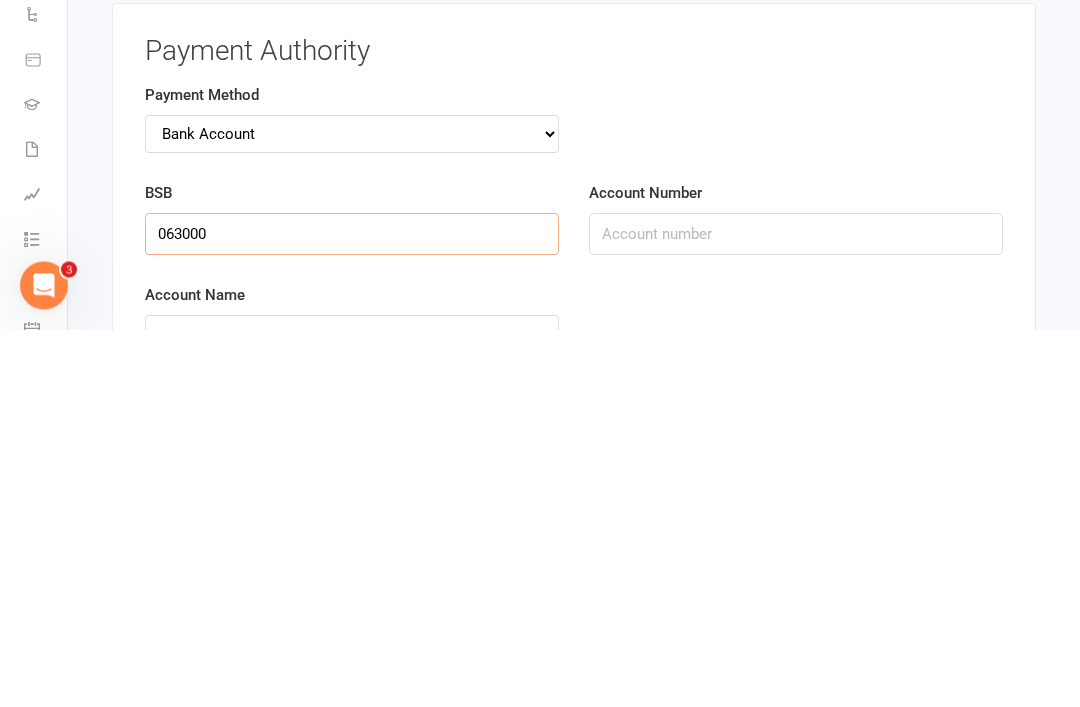 type on "063000" 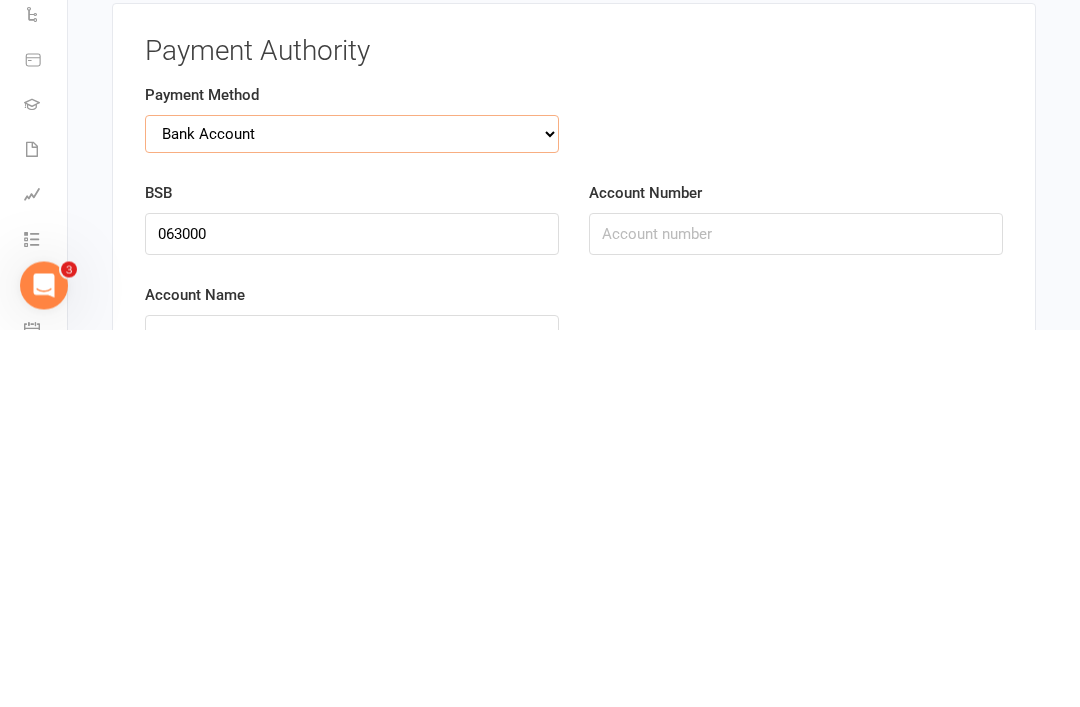 click on "Credit Card Bank Account" at bounding box center [352, 512] 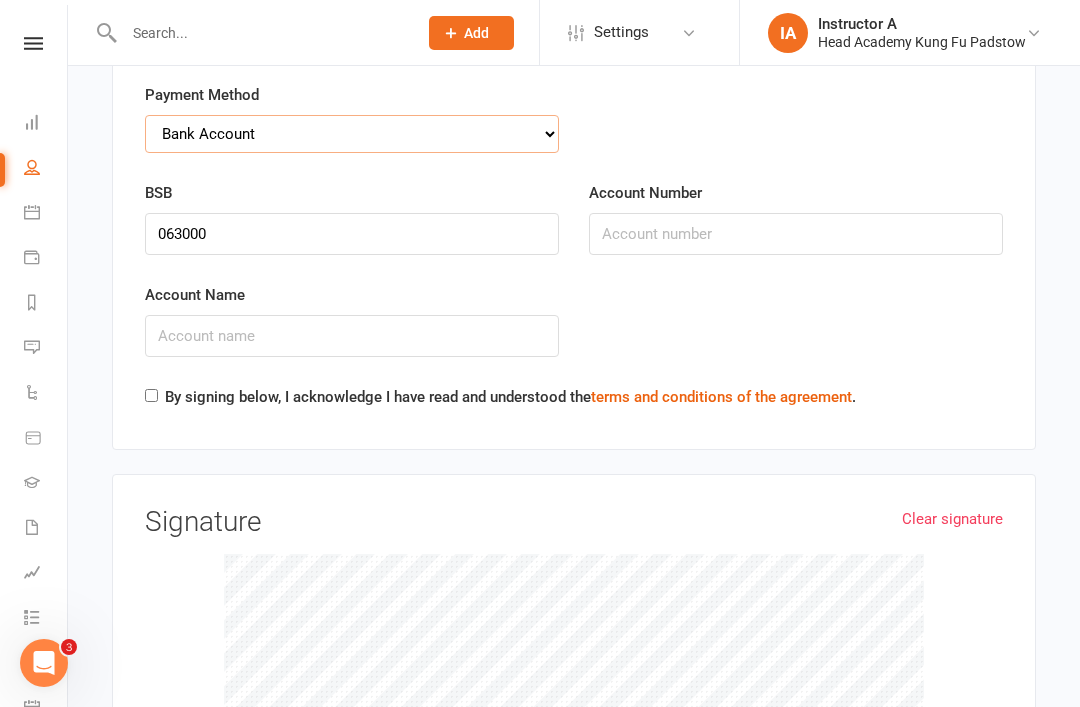 select on "credit_card" 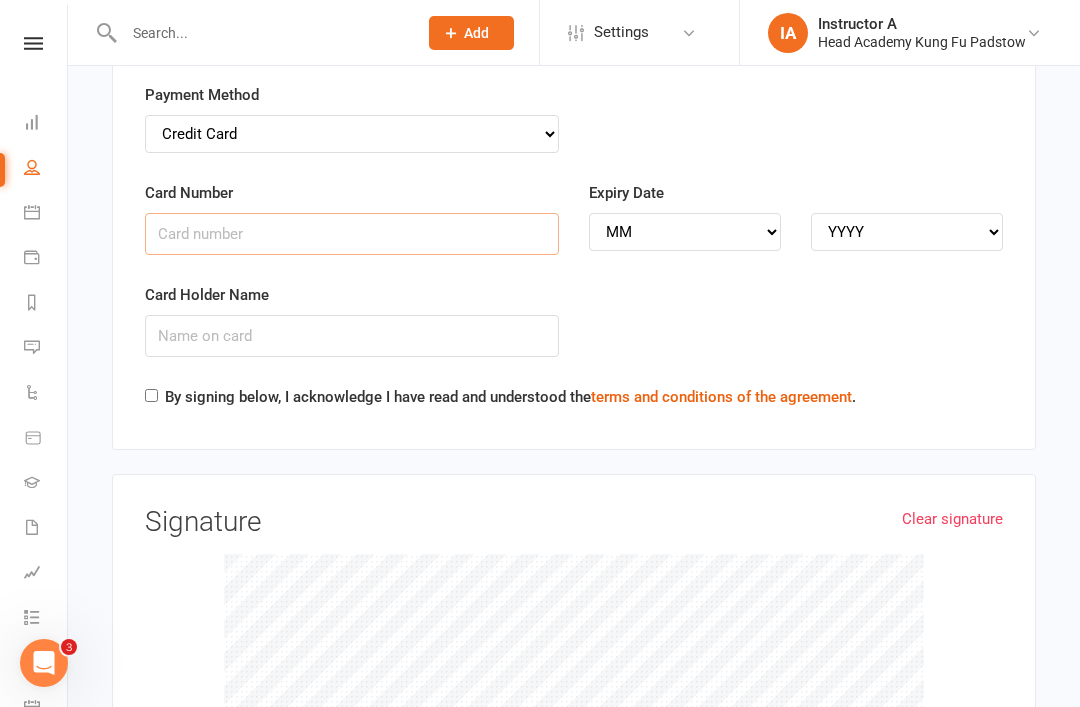 click on "Card Number" at bounding box center [352, 234] 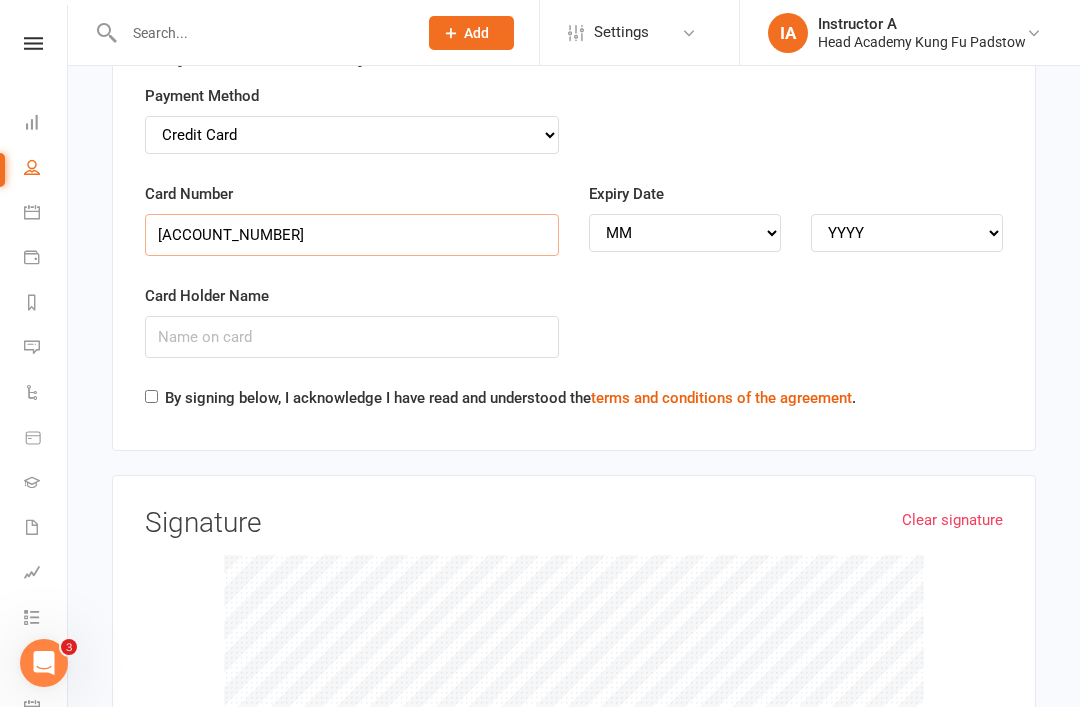 type on "[ACCOUNT_NUMBER]" 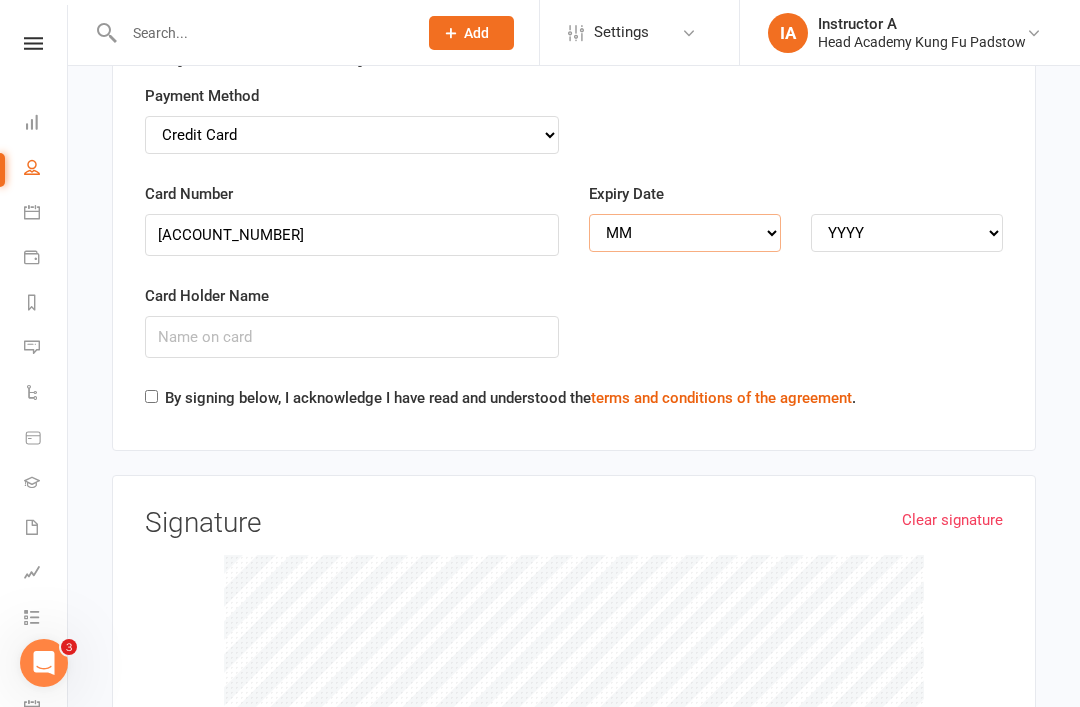click on "MM 01 02 03 04 05 06 07 08 09 10 11 12" at bounding box center [685, 233] 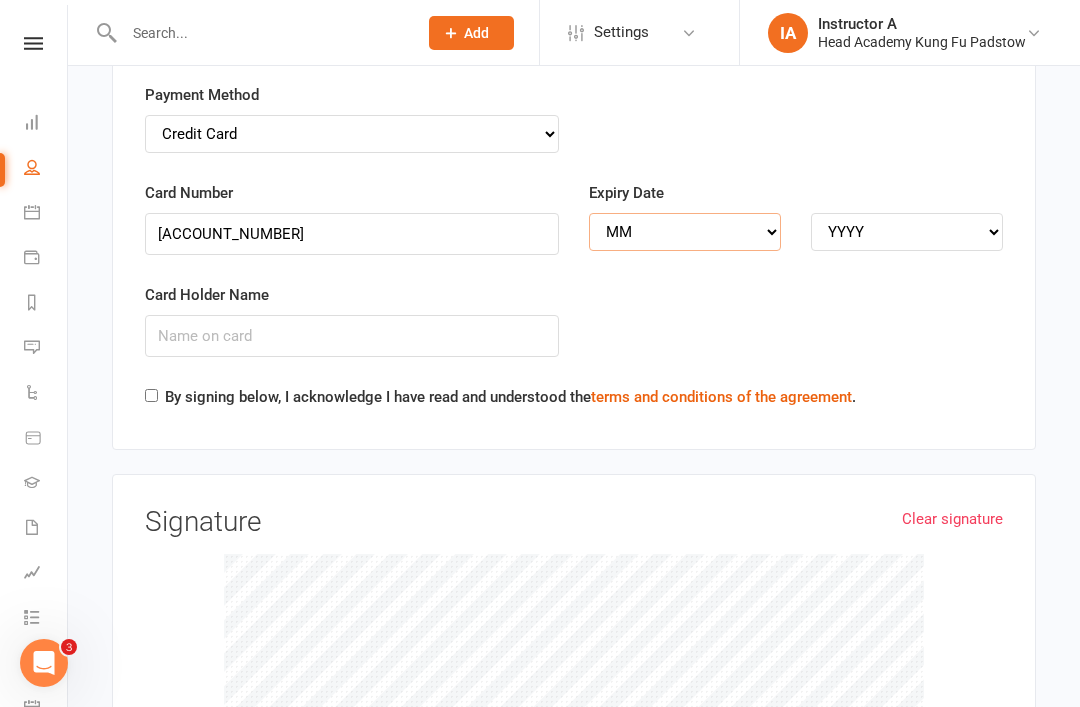 select on "04" 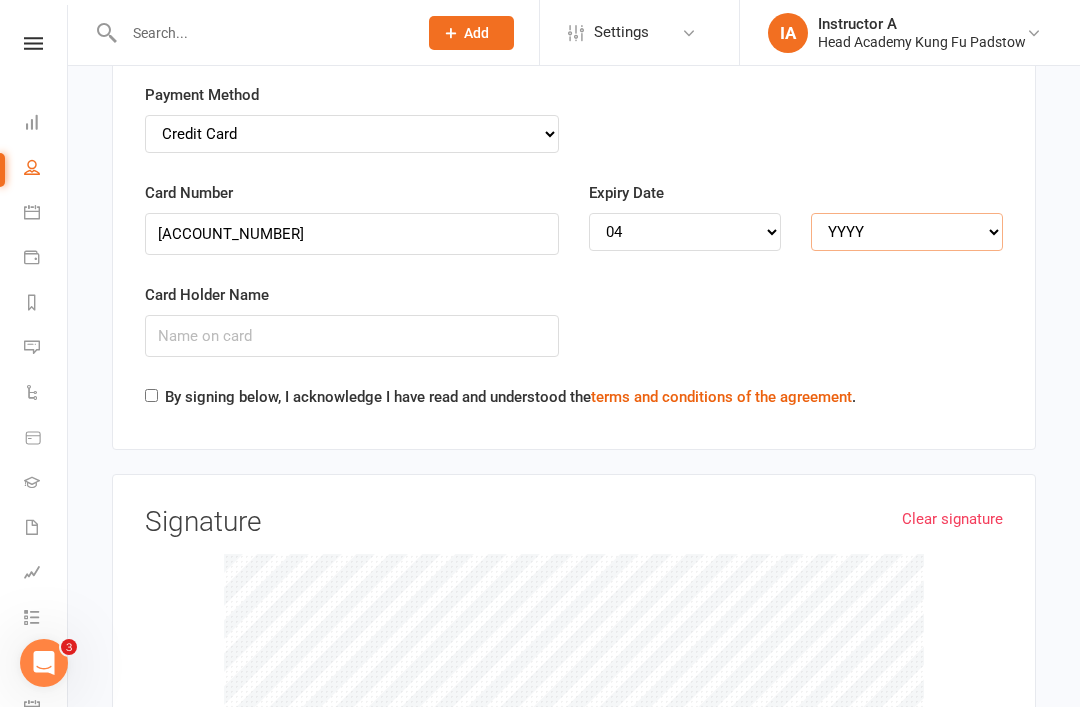 click on "YYYY 2025 2026 2027 2028 2029 2030 2031 2032 2033 2034" at bounding box center [907, 232] 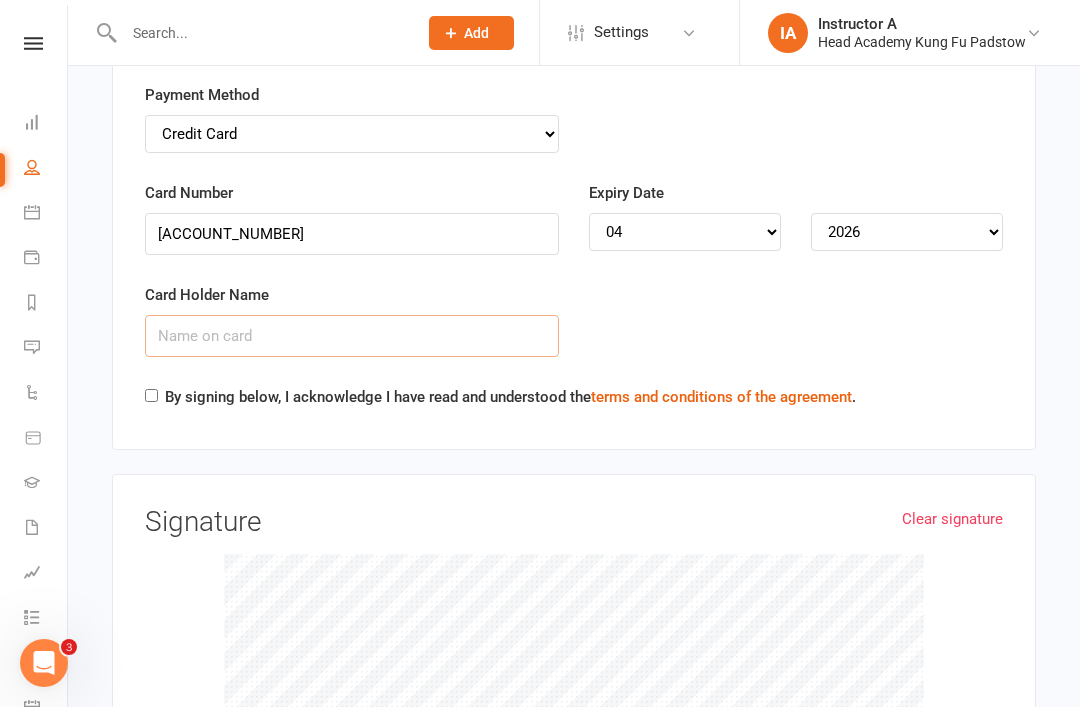 click on "Card Holder Name" at bounding box center (352, 336) 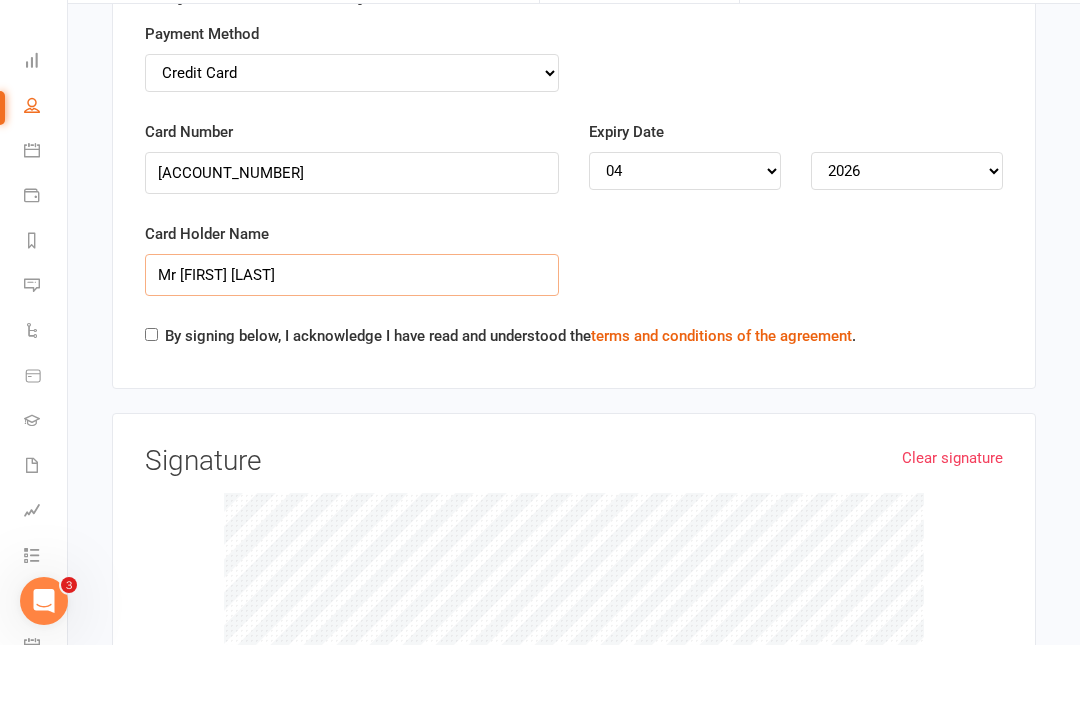 type on "Mr [FIRST] [LAST]" 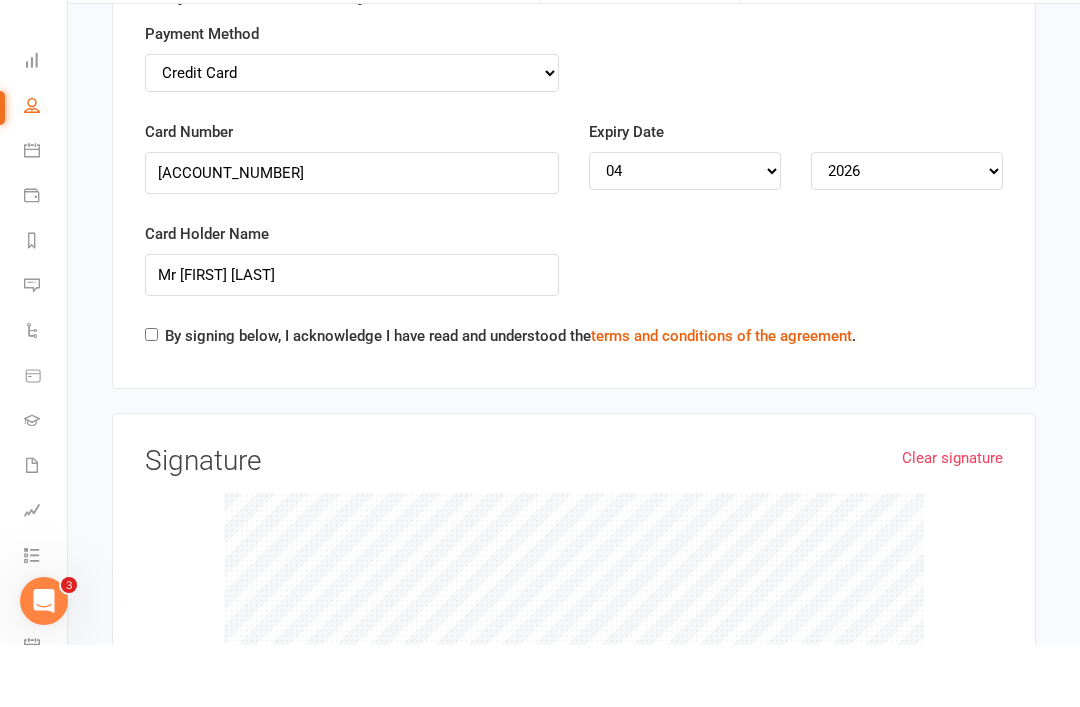 click on "By signing below, I acknowledge I have read and understood the  terms and conditions of the agreement ." at bounding box center [510, 398] 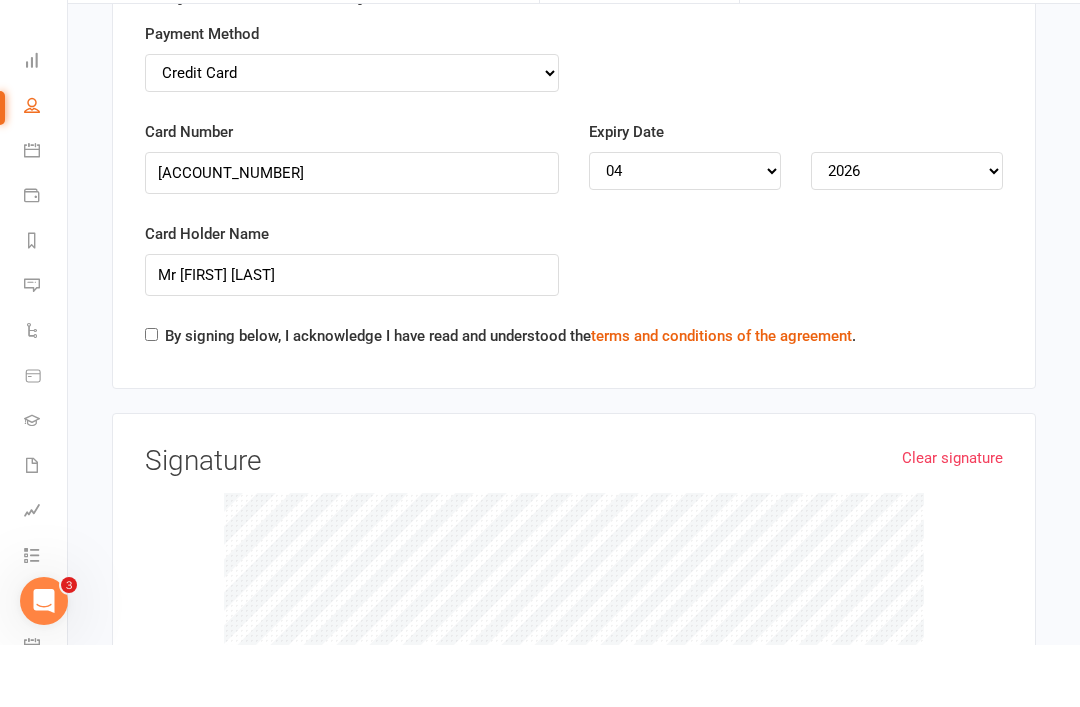 checkbox on "true" 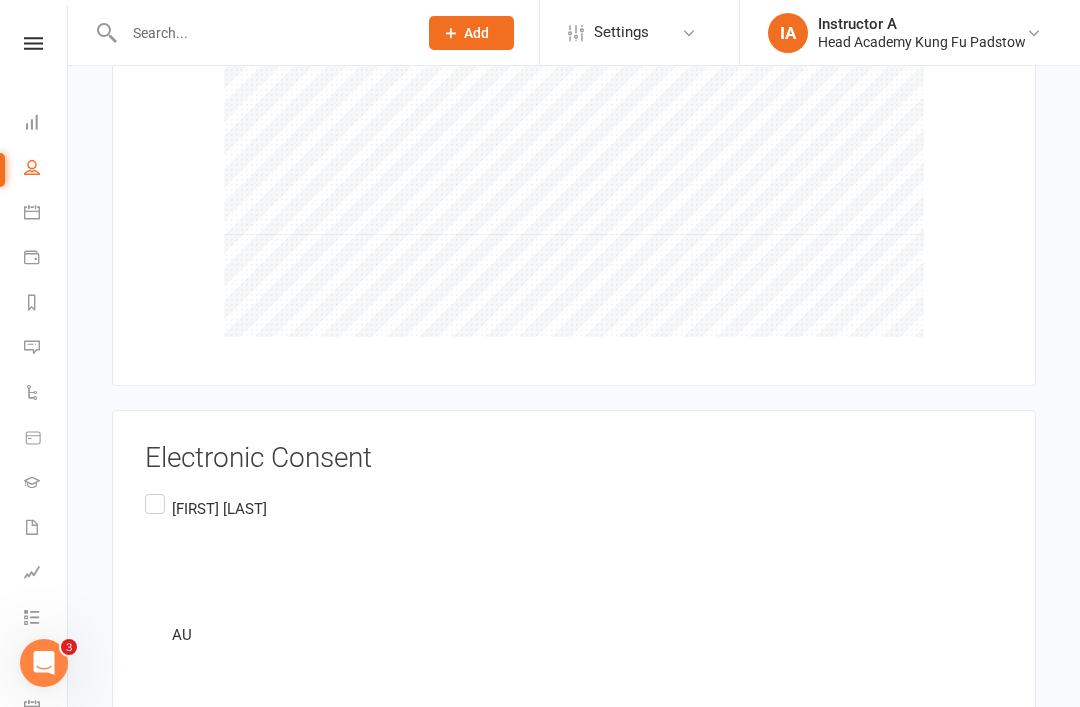 scroll, scrollTop: 4338, scrollLeft: 0, axis: vertical 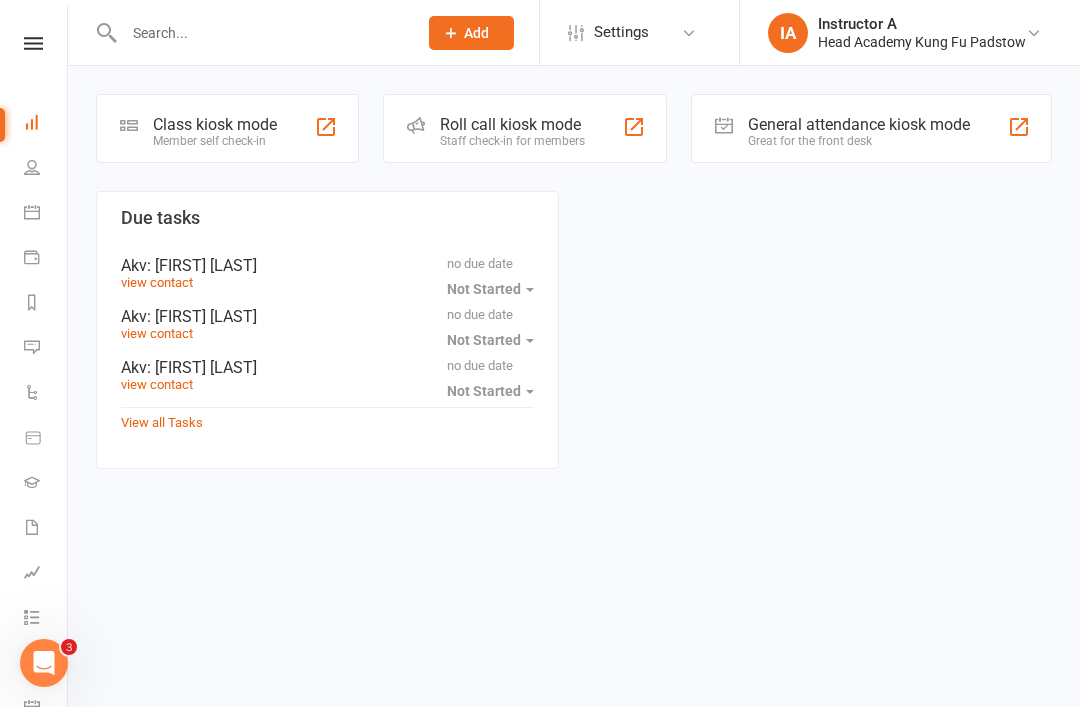 click on "Roll call kiosk mode" at bounding box center (512, 124) 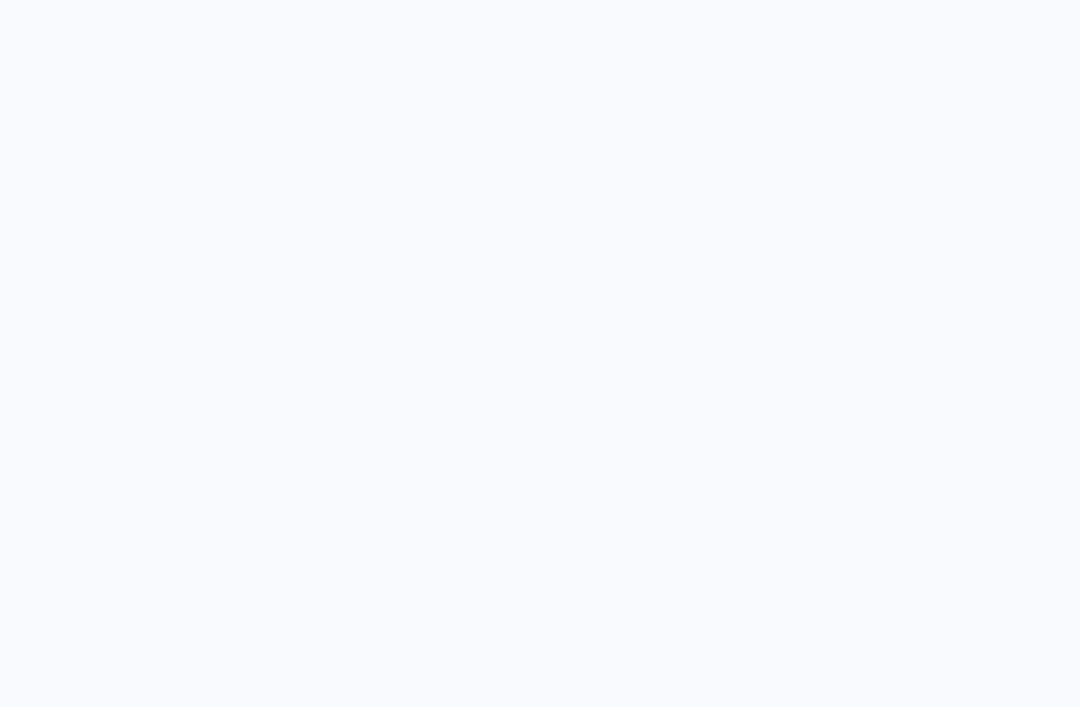 scroll, scrollTop: 0, scrollLeft: 0, axis: both 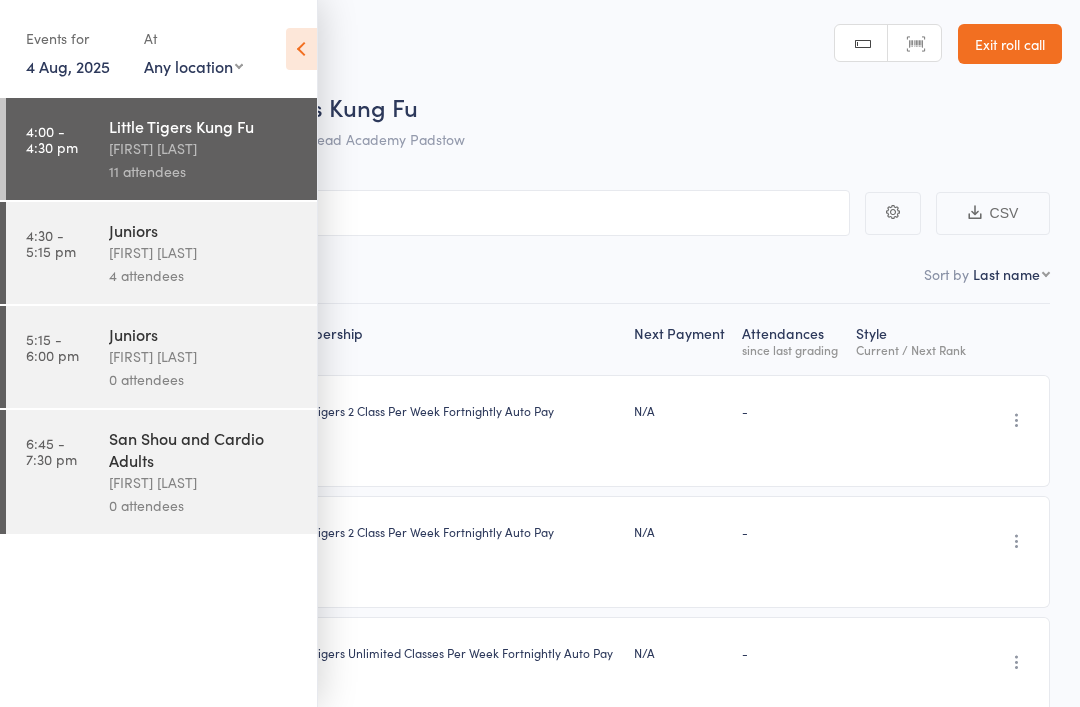 click on "Roll Call for  Little Tigers Kung Fu 04 Aug 16:00  James Agius  Head Academy Padstow  Manual search Scanner input Exit roll call" at bounding box center [540, 80] 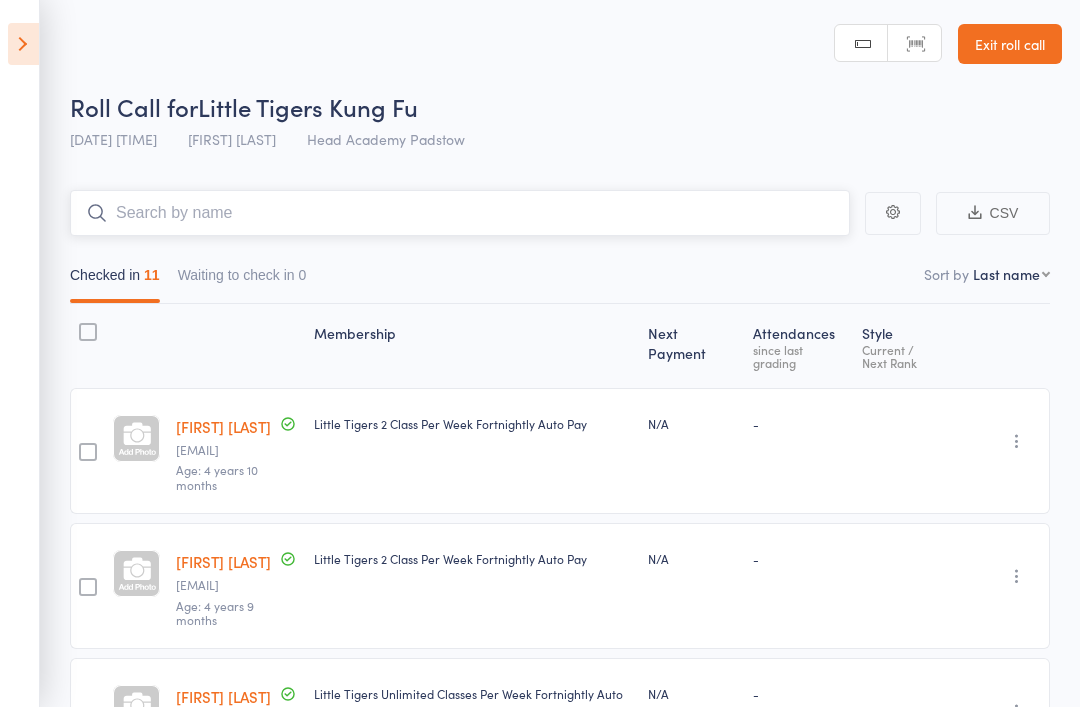 click at bounding box center (460, 213) 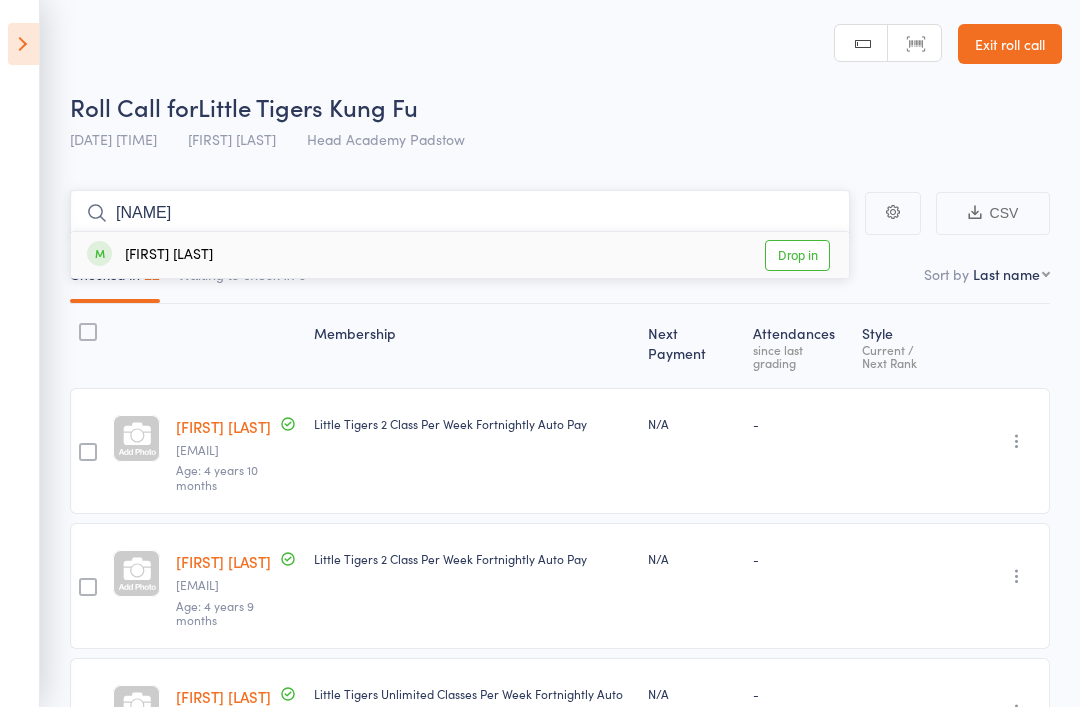 type on "Flec" 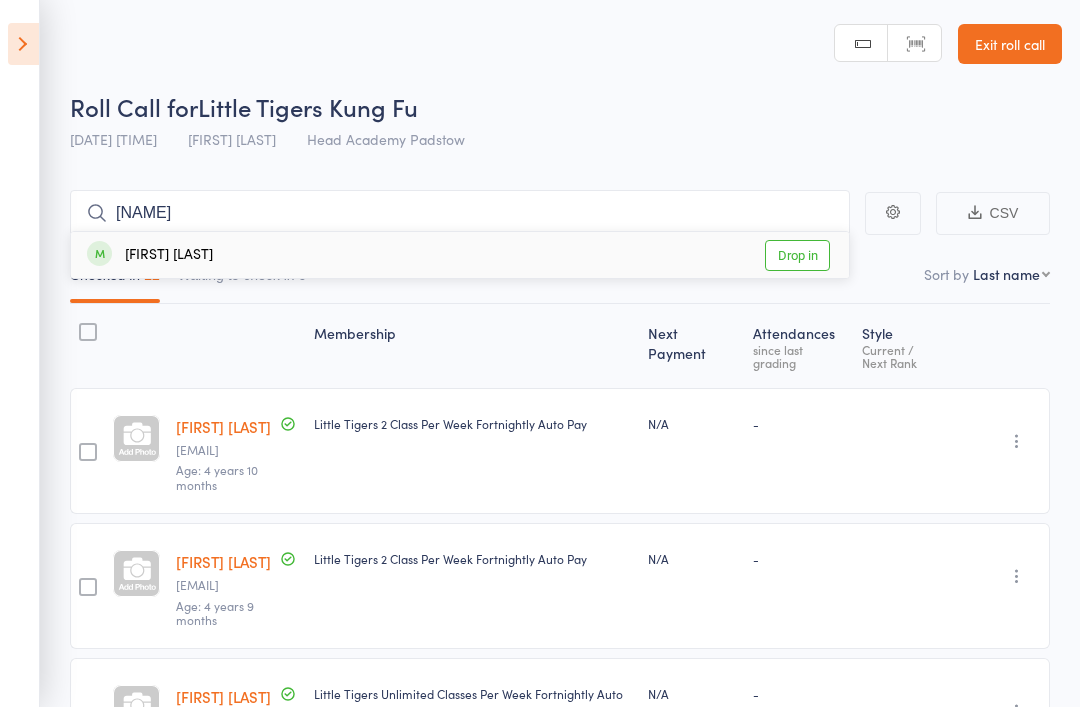 click on "Drop in" at bounding box center (797, 255) 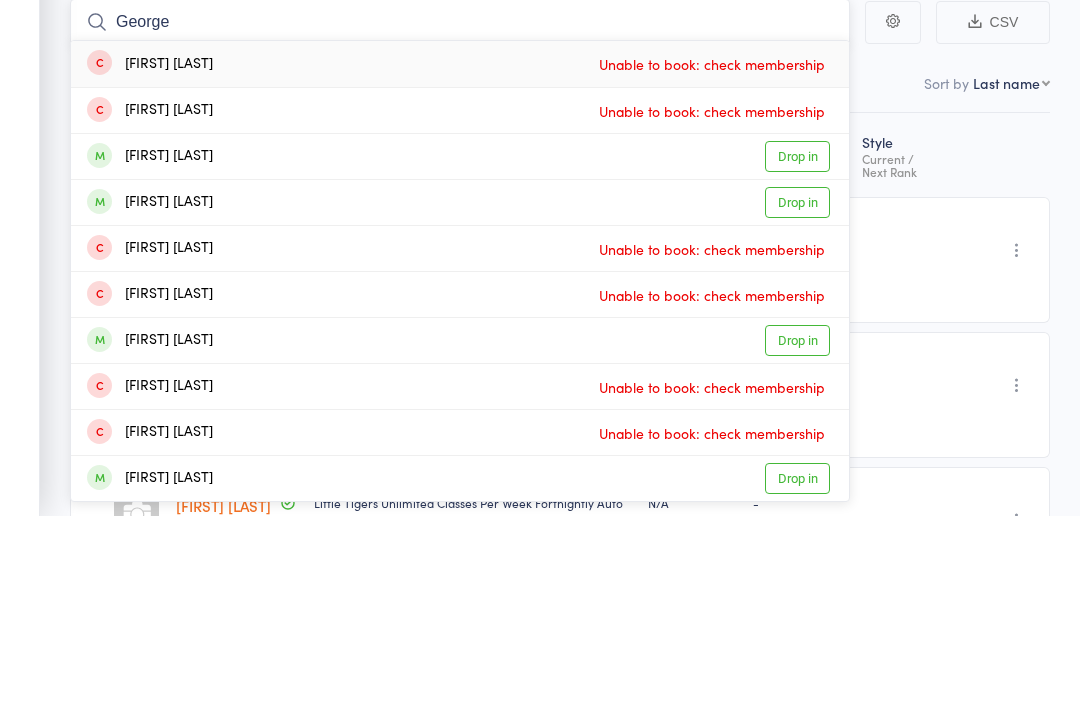 type on "George" 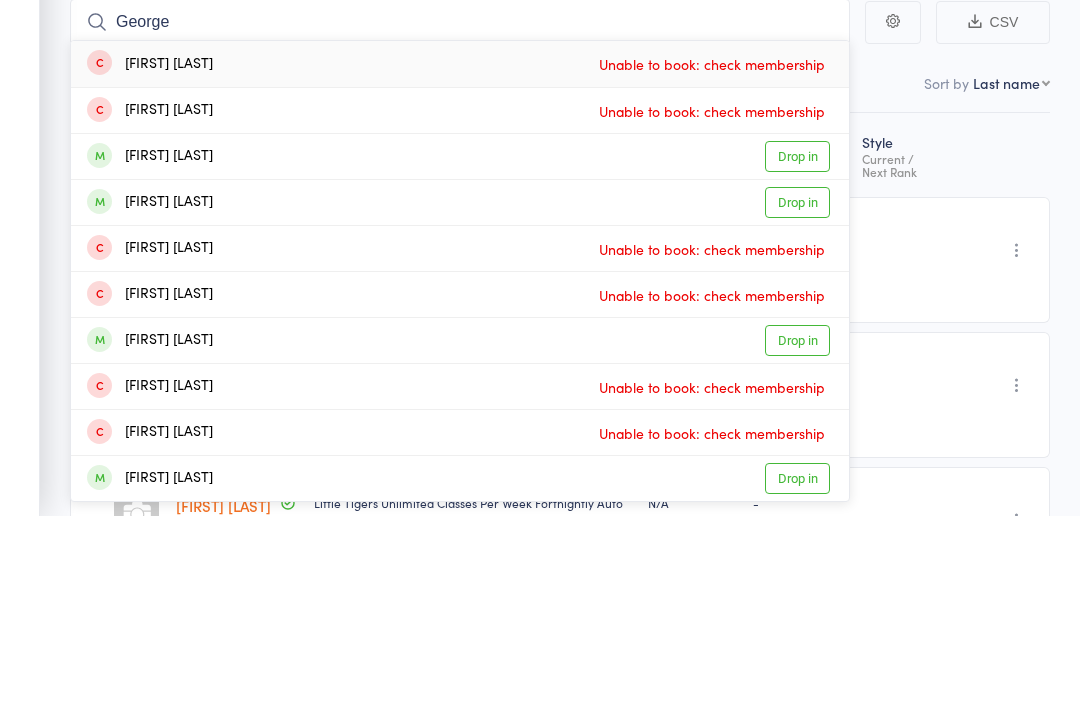 click on "[FIRST] [LAST]" at bounding box center [150, 347] 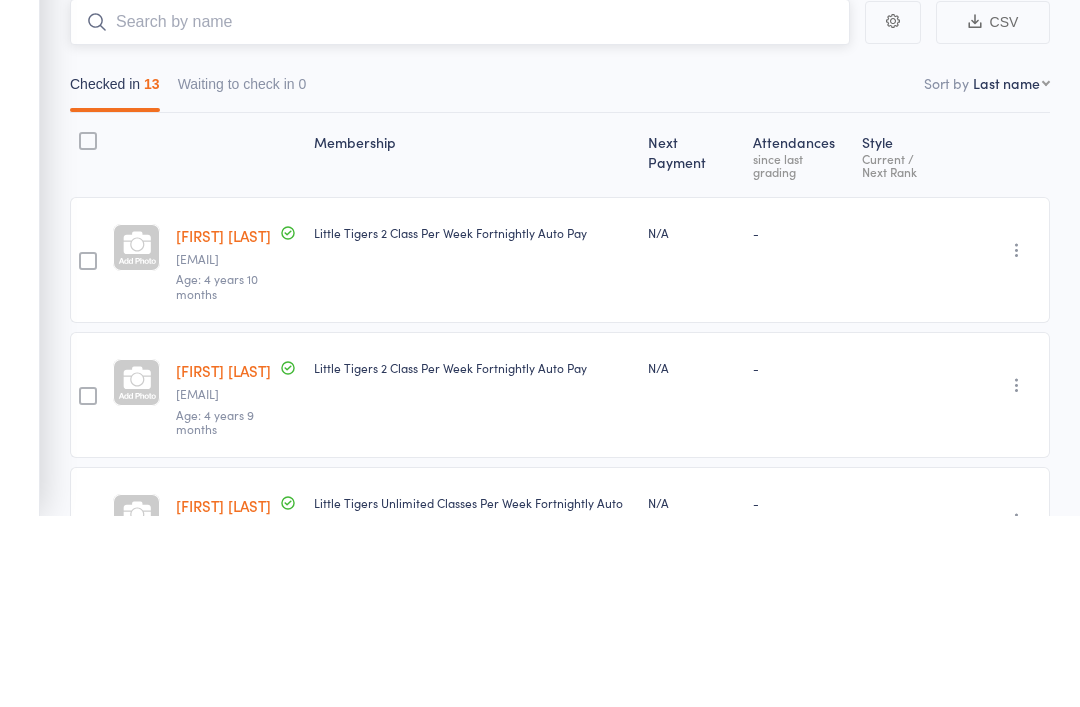 click at bounding box center [460, 213] 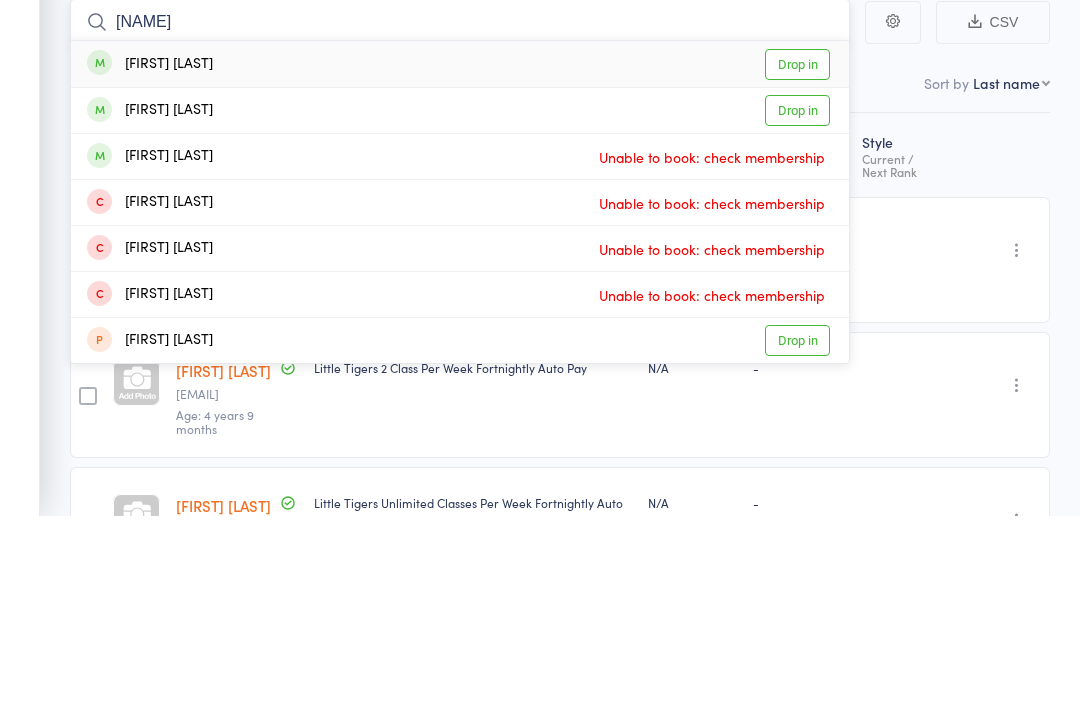type on "Hodg" 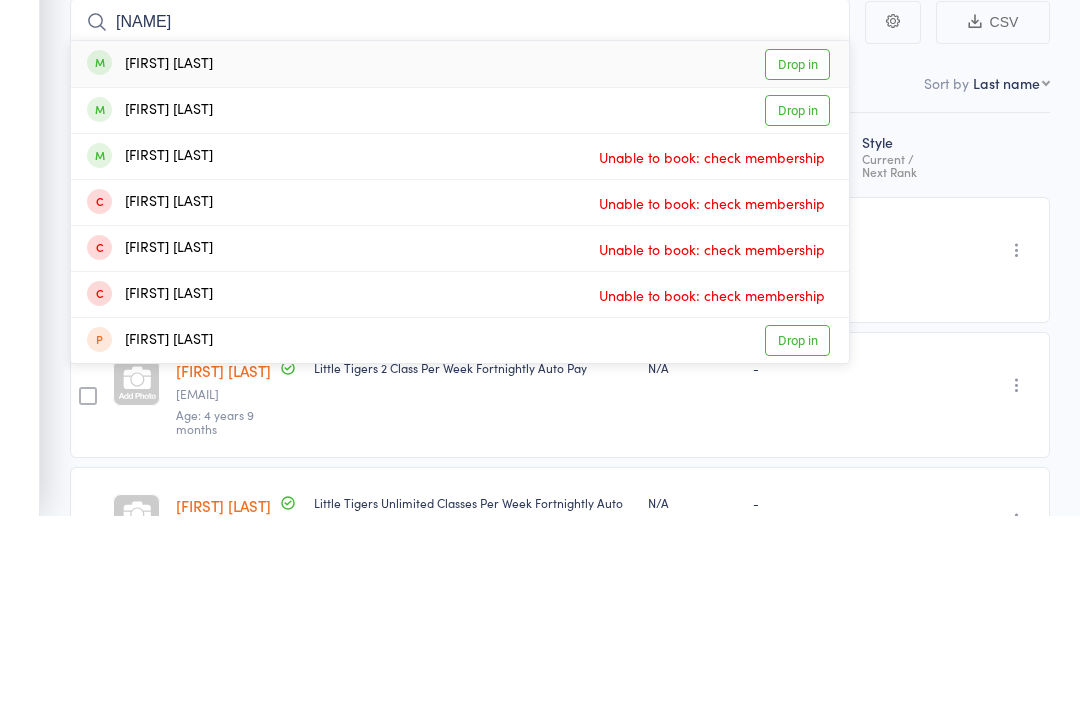 click on "[FIRST] [LAST]" at bounding box center [150, 255] 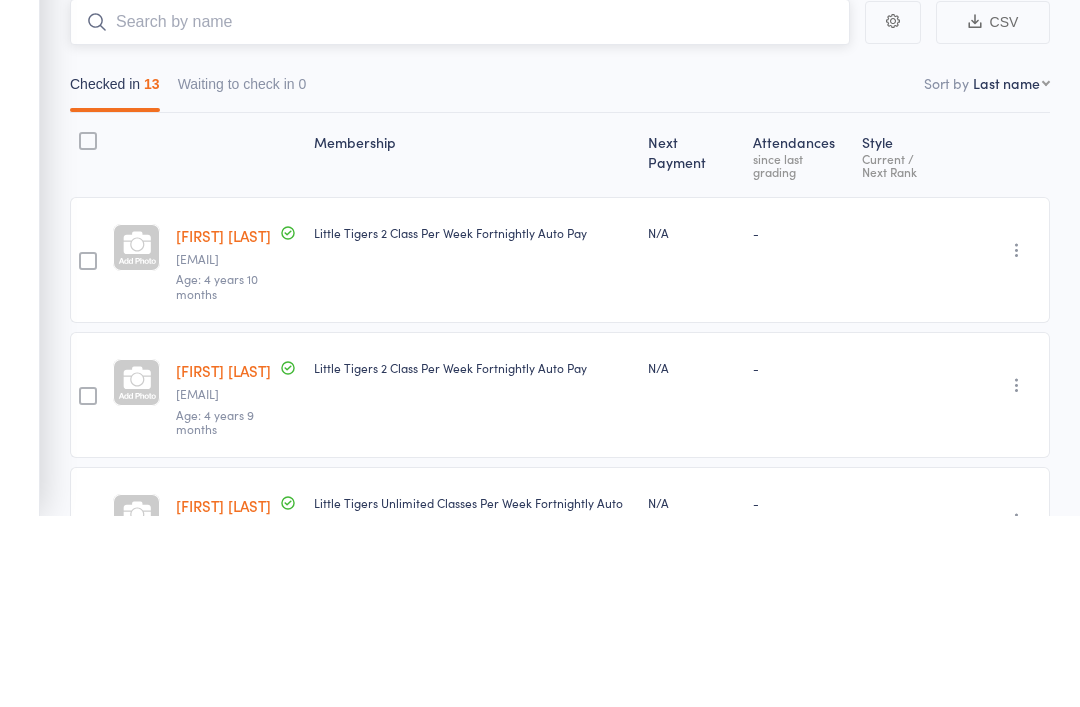 scroll, scrollTop: 191, scrollLeft: 0, axis: vertical 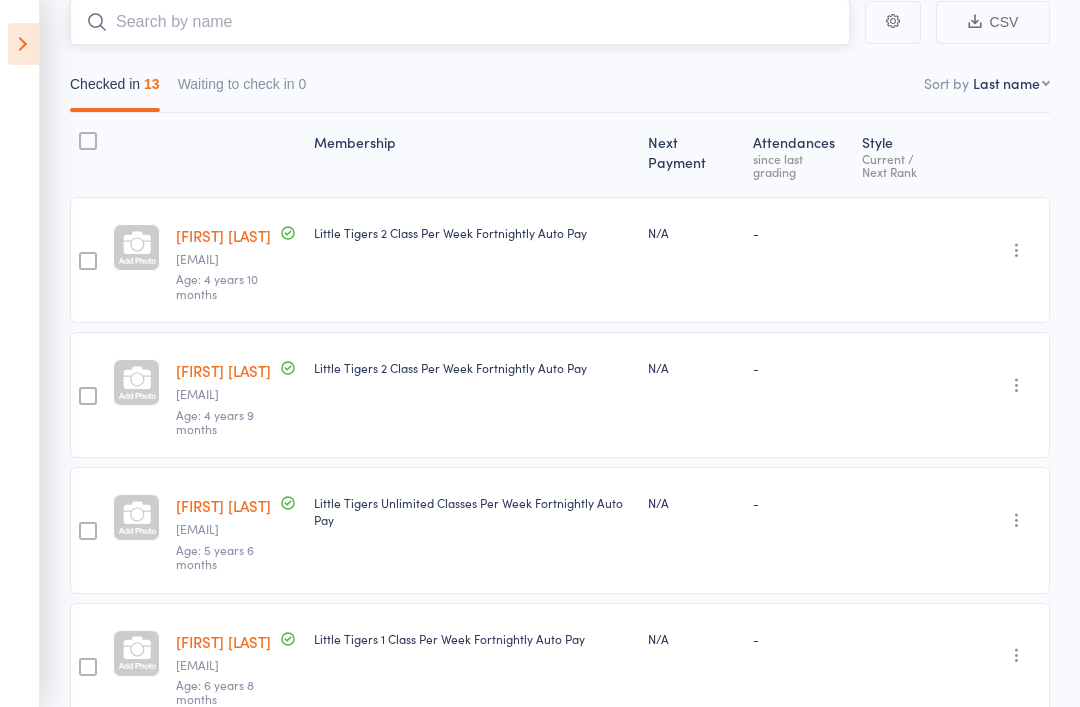 click at bounding box center (460, 22) 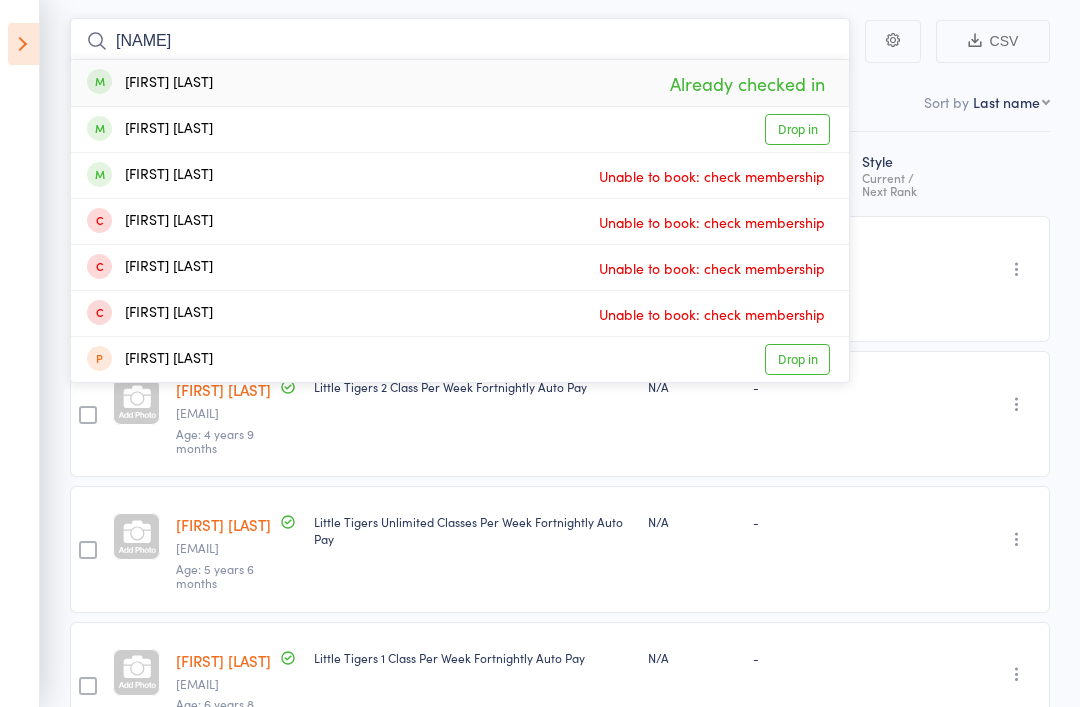 scroll, scrollTop: 149, scrollLeft: 0, axis: vertical 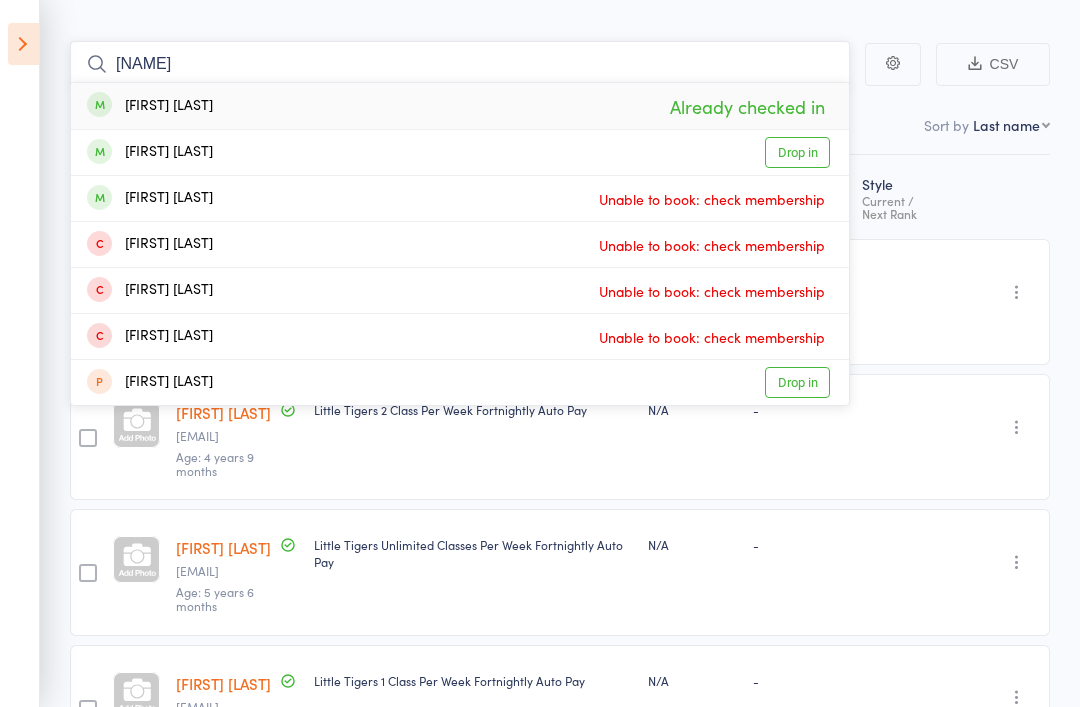 type on "Hodg" 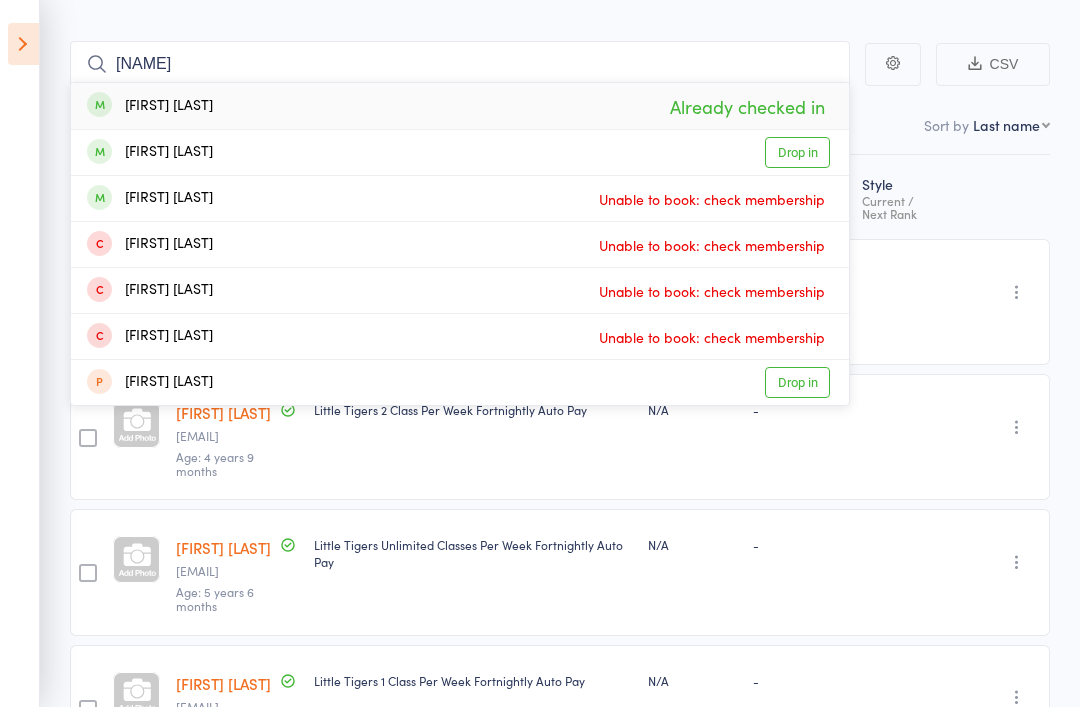 click on "Alexander [LAST]" at bounding box center [150, 152] 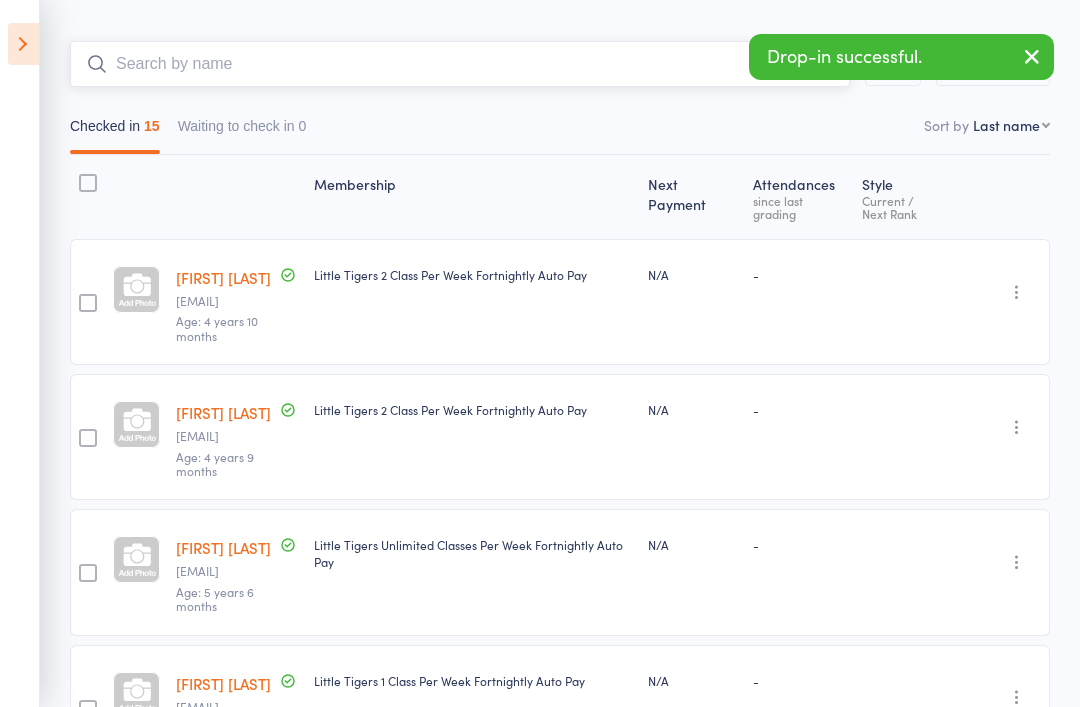 click at bounding box center (460, 64) 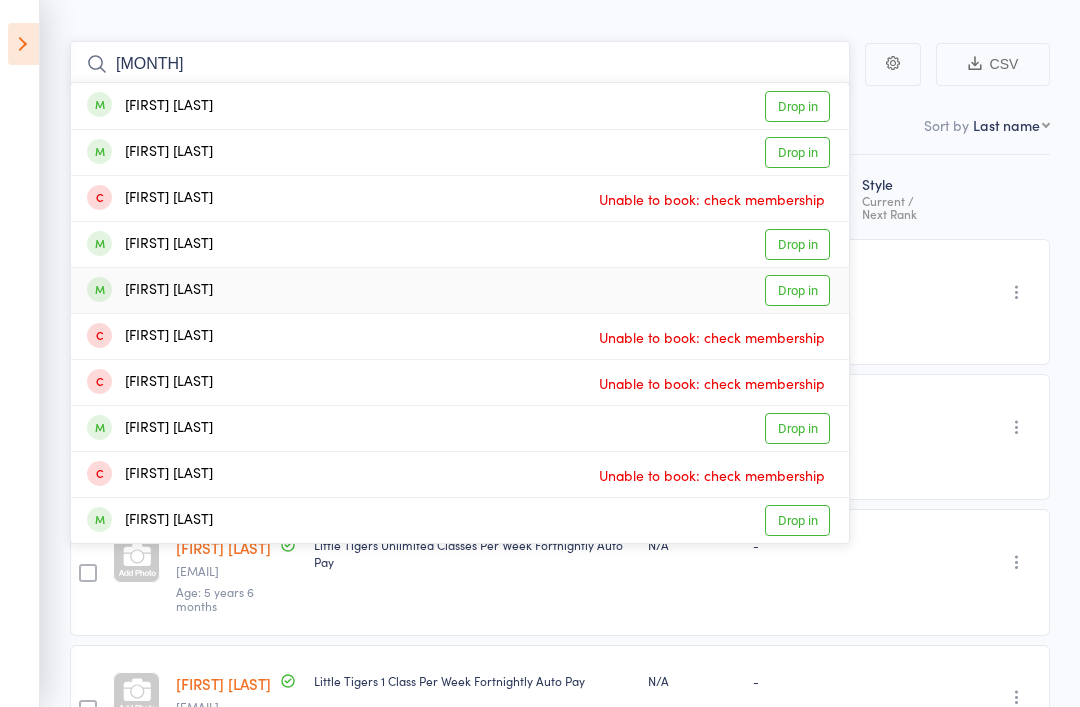 type on "Janu" 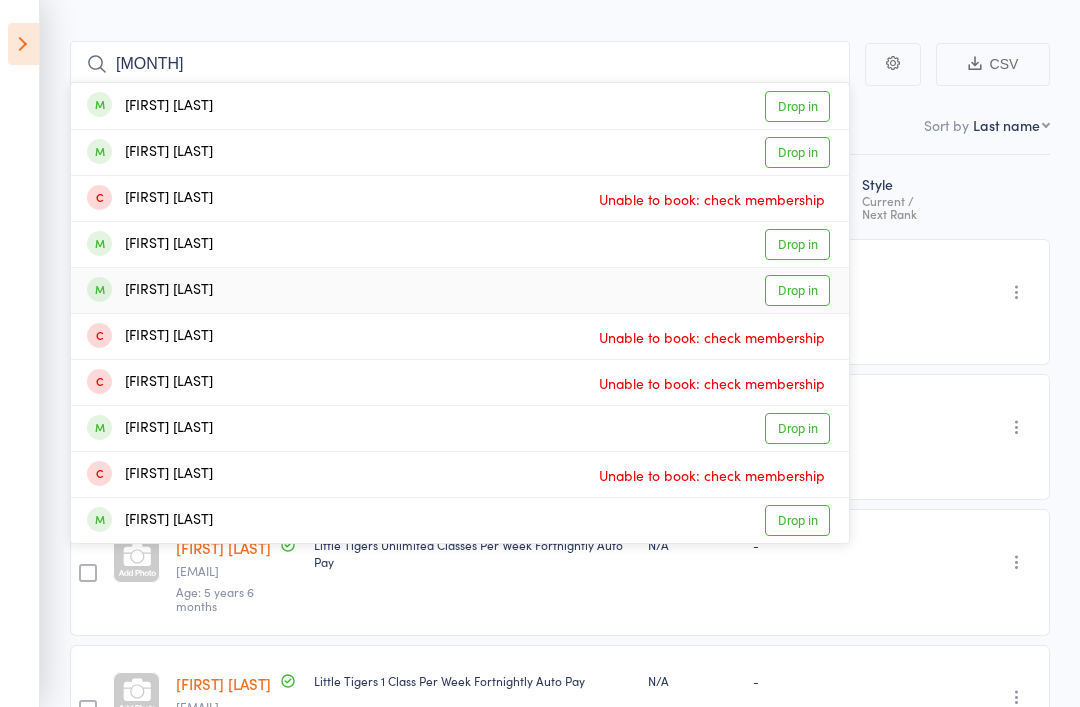 click on "Zacharia [LAST]" at bounding box center [150, 290] 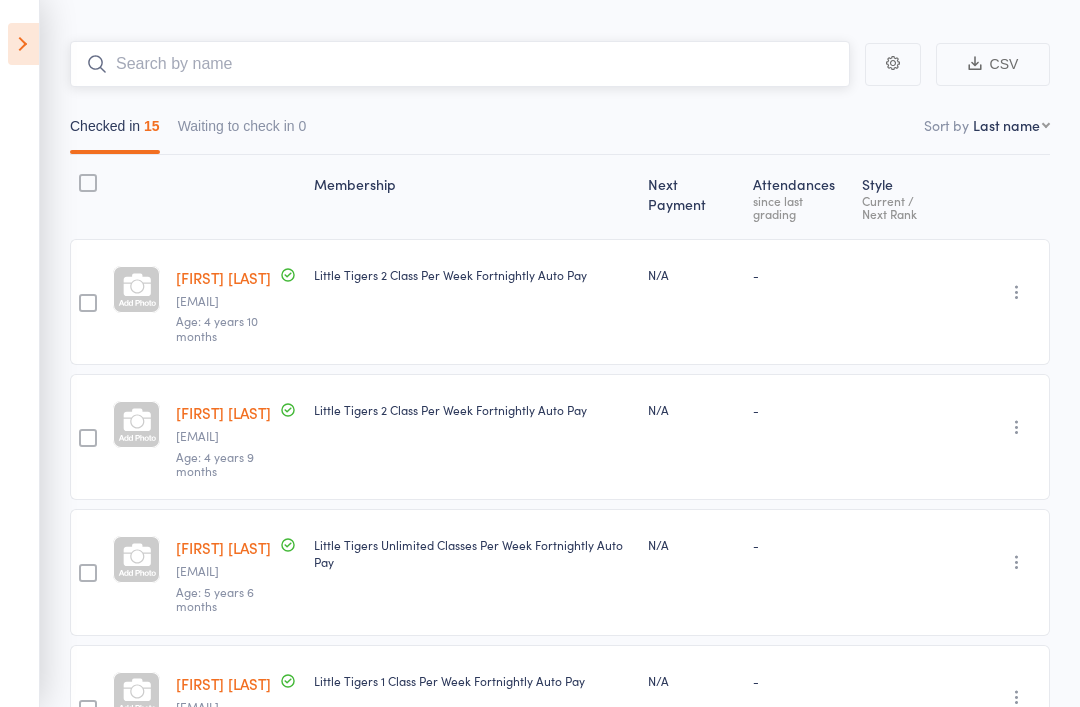 click at bounding box center [460, 64] 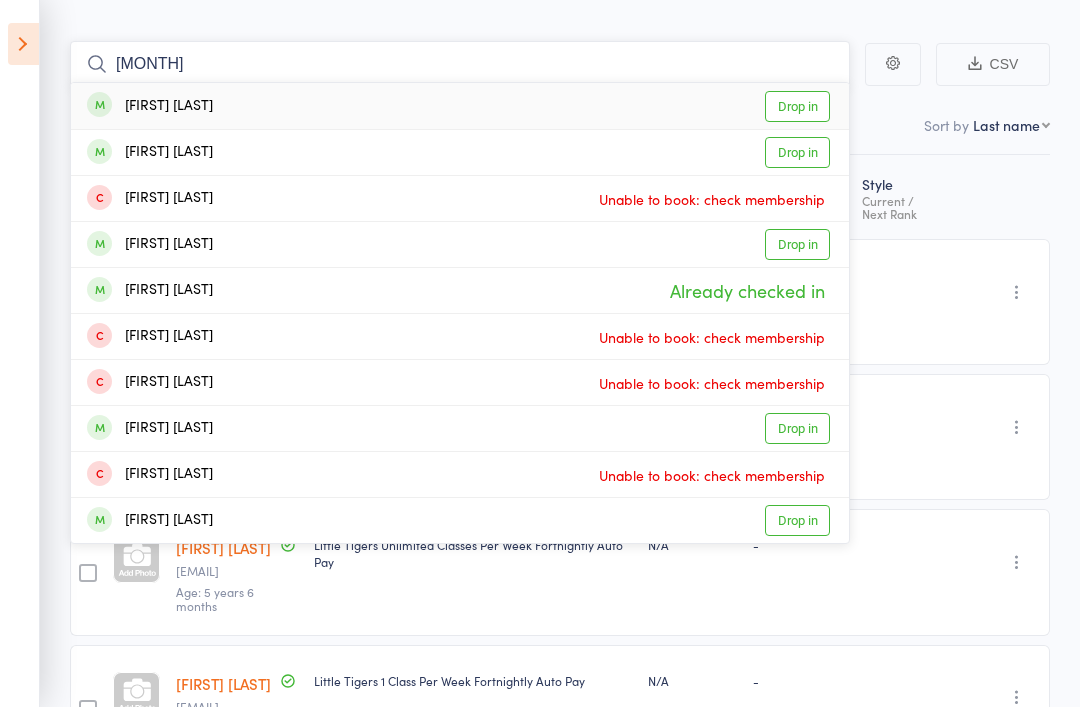 type on "Janu" 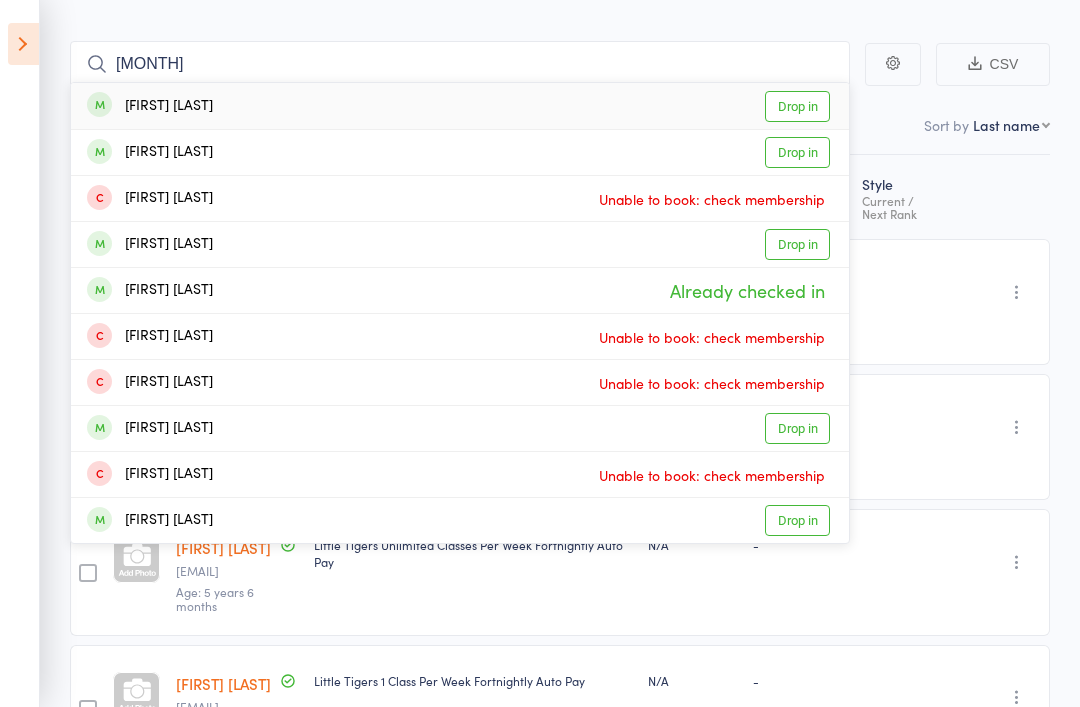 click on "Alec [LAST]" at bounding box center (150, 106) 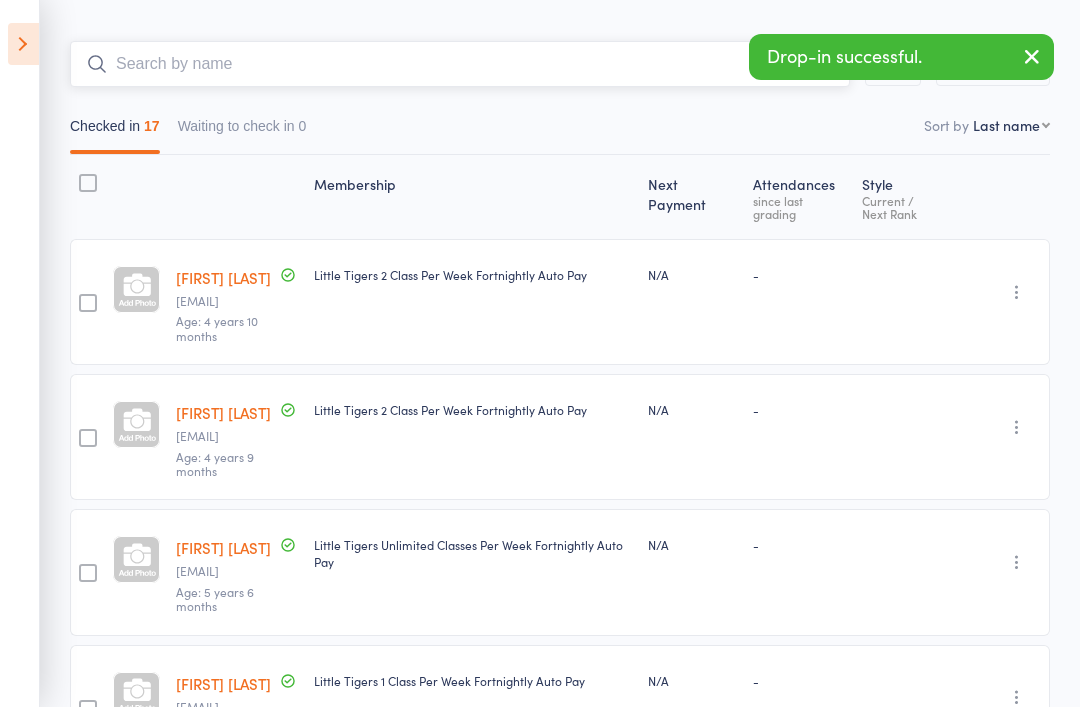 click at bounding box center (460, 64) 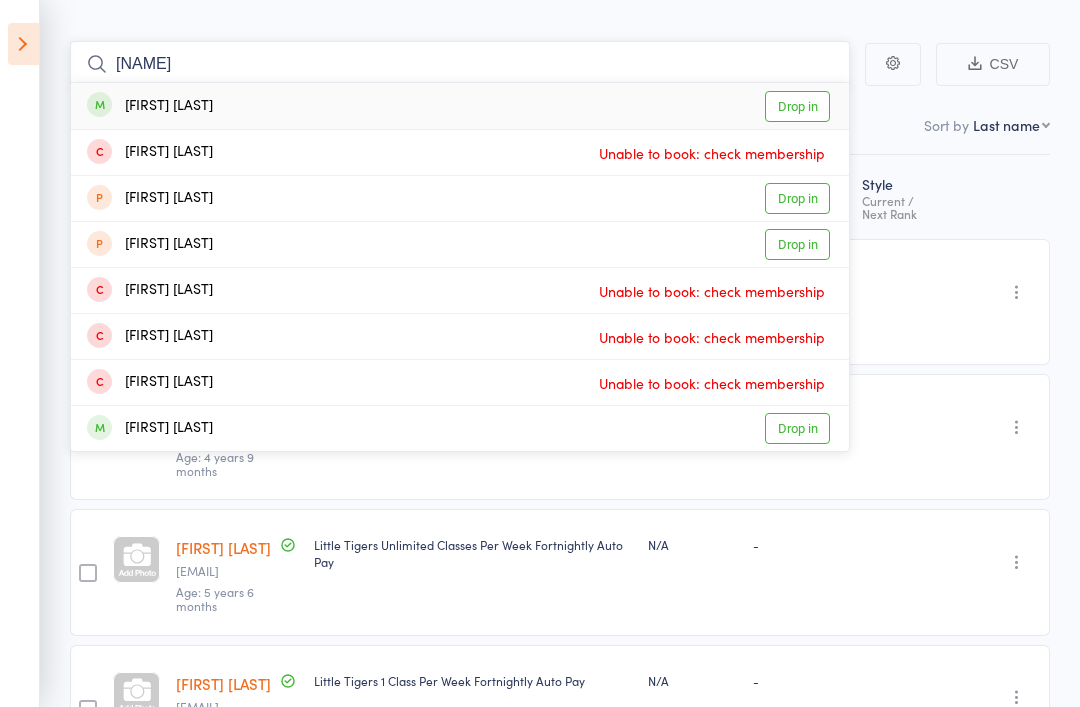 type on "Hendrix" 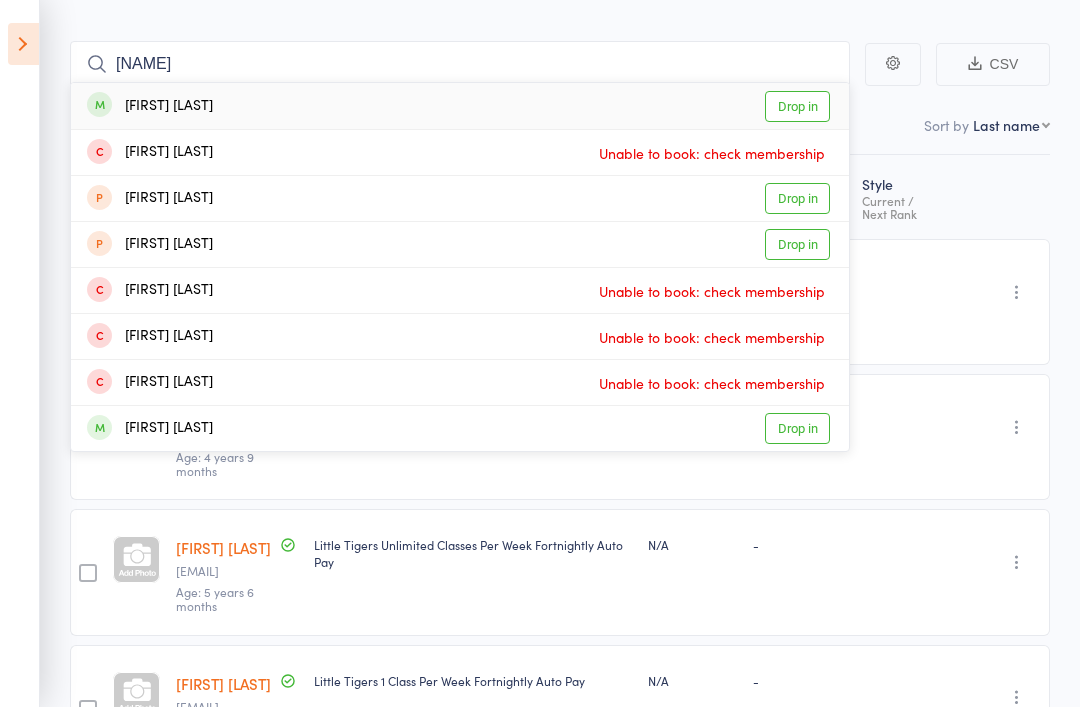 click on "Hendrix [LAST]-[LAST]" at bounding box center [150, 106] 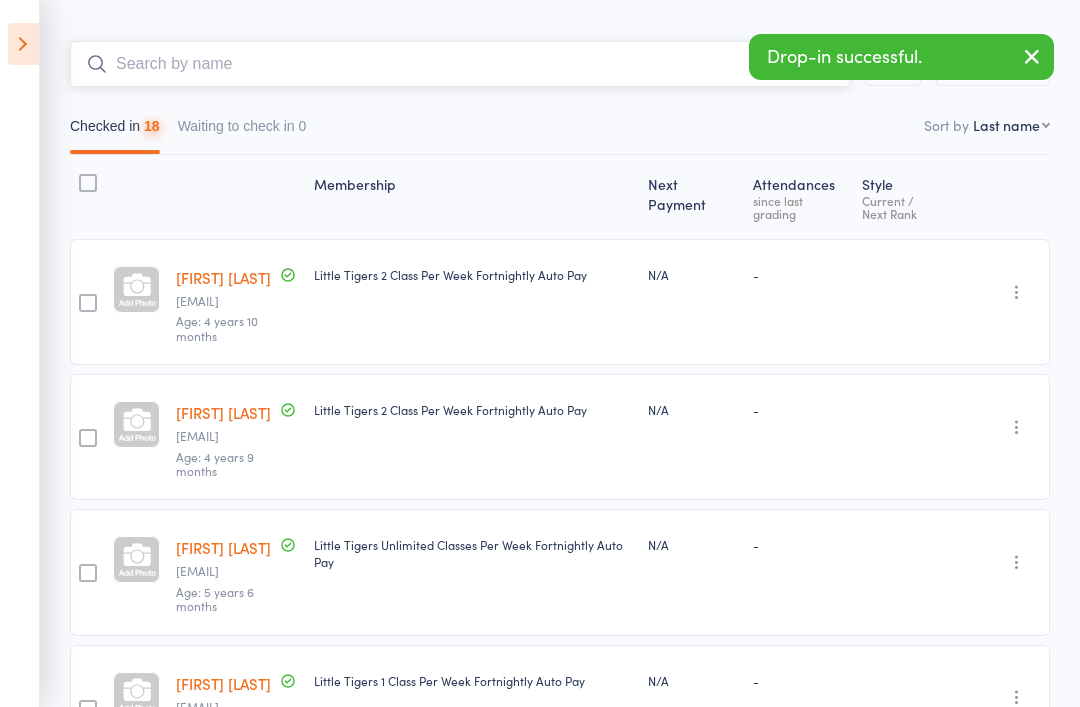 click at bounding box center [460, 64] 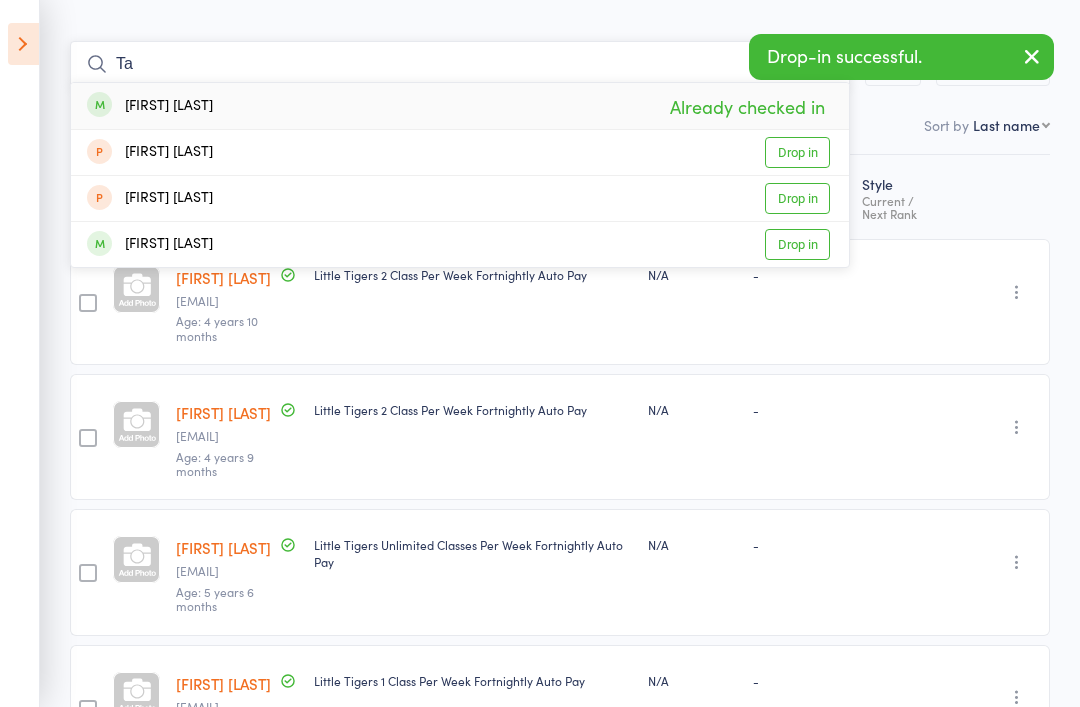 type on "T" 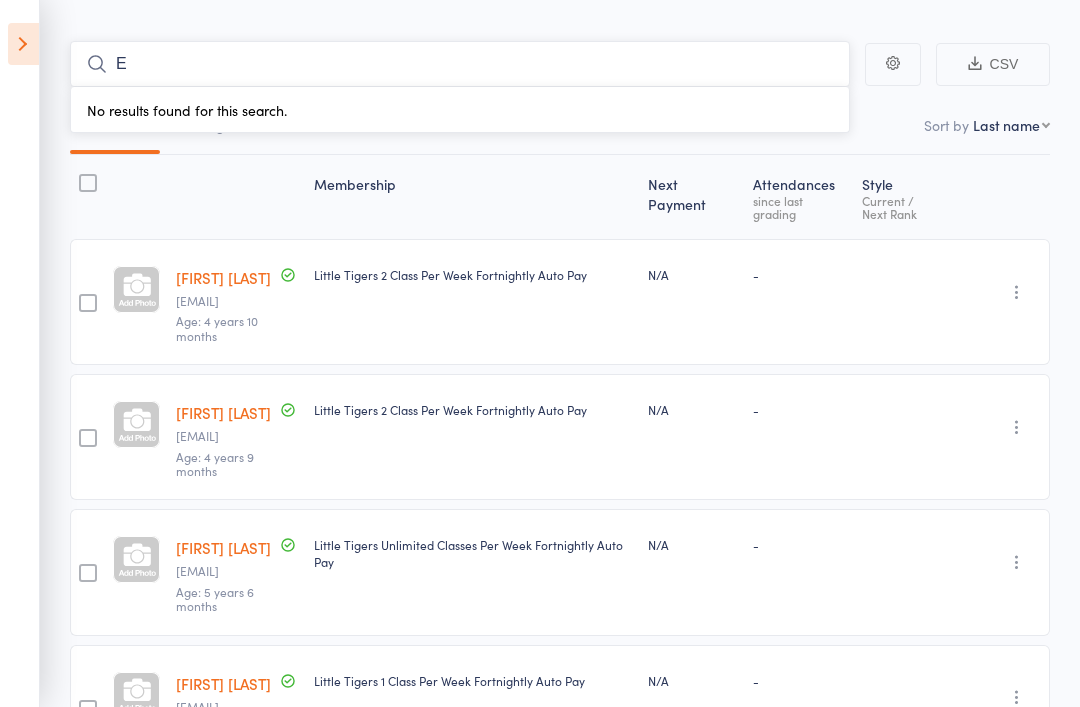 type on "E" 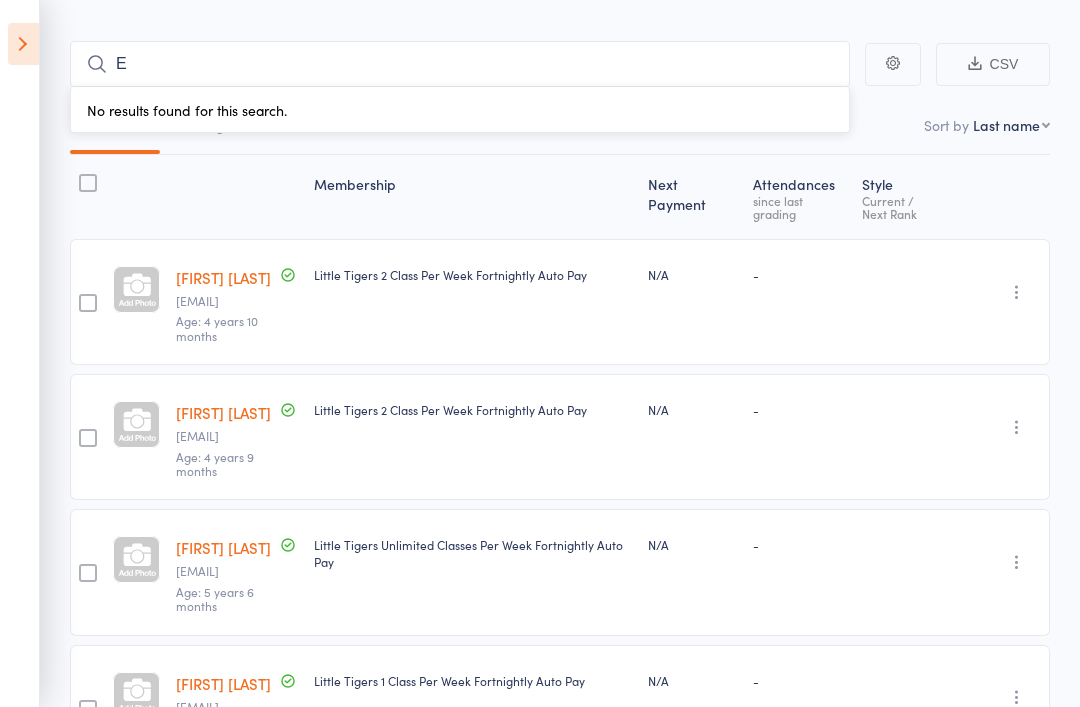click on "Events for 4 Aug, 2025 4 Aug, 2025
August 2025
Sun Mon Tue Wed Thu Fri Sat
31
27
28
29
30
31
01
02
32
03
04
05
06
07
08
09
33
10
11
12
13
14
15
16
34
17
18
19
20
21
22
23
35
24
25
26
27
28
29
30" at bounding box center (20, 353) 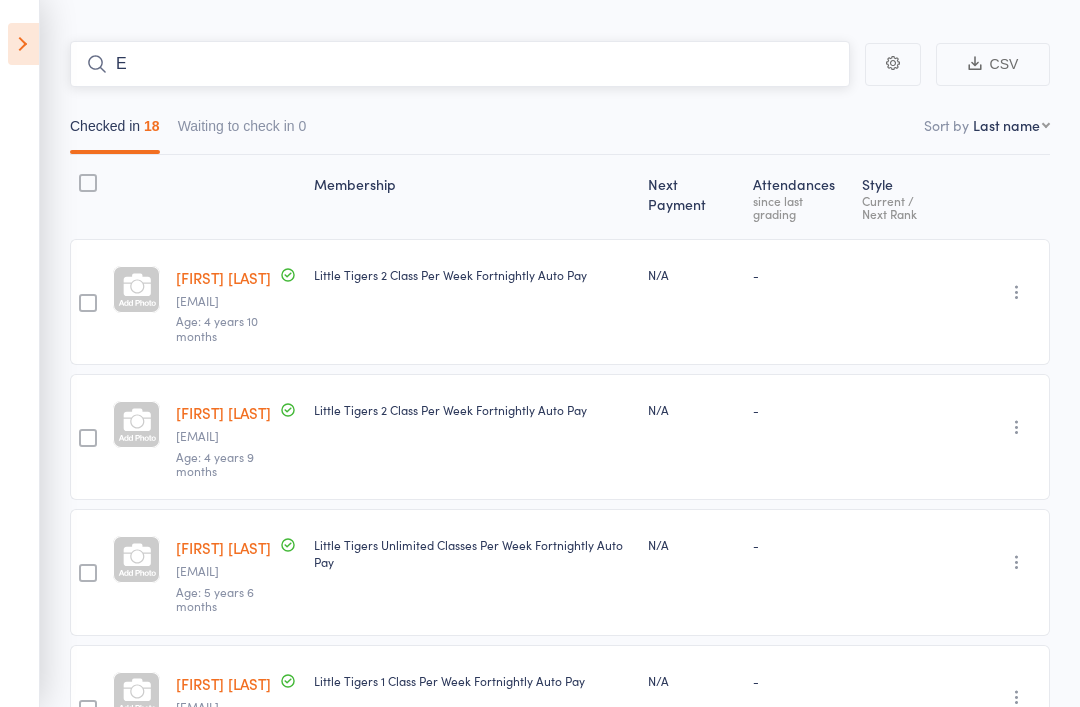 click on "E" at bounding box center (460, 64) 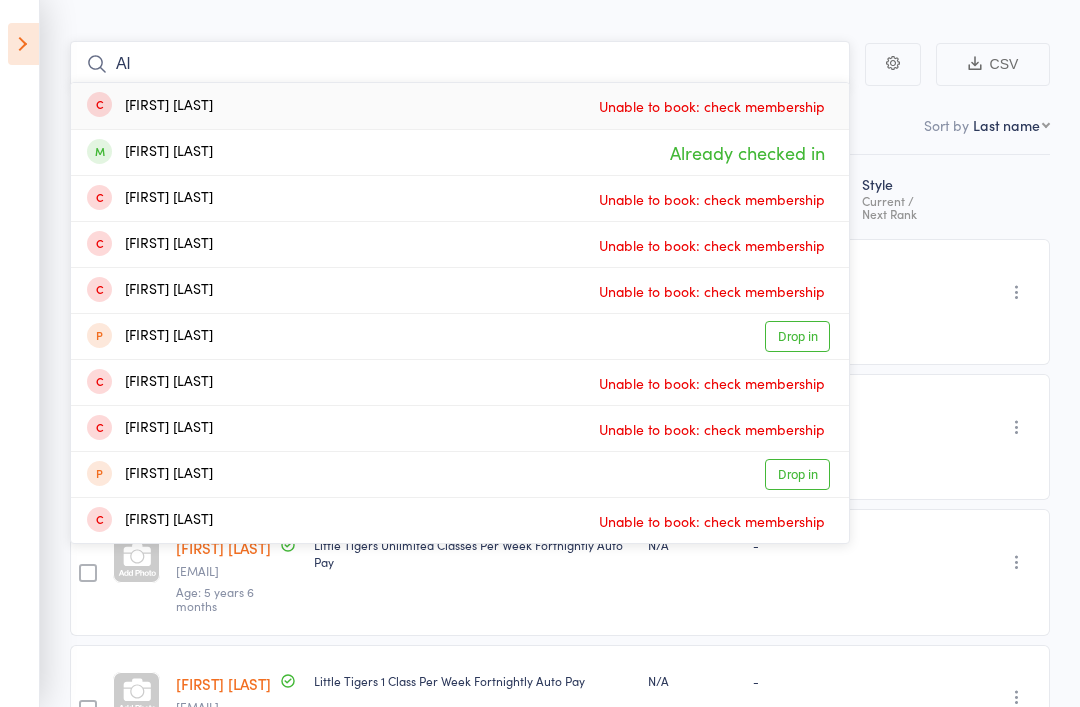 type on "A" 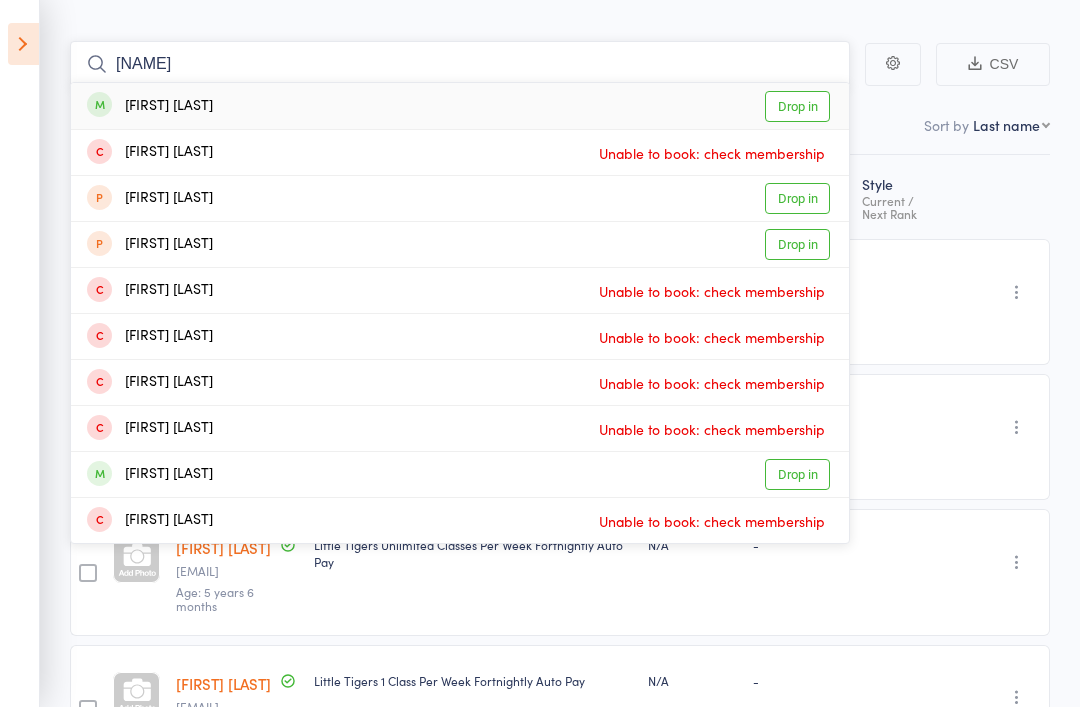 type on "Alma" 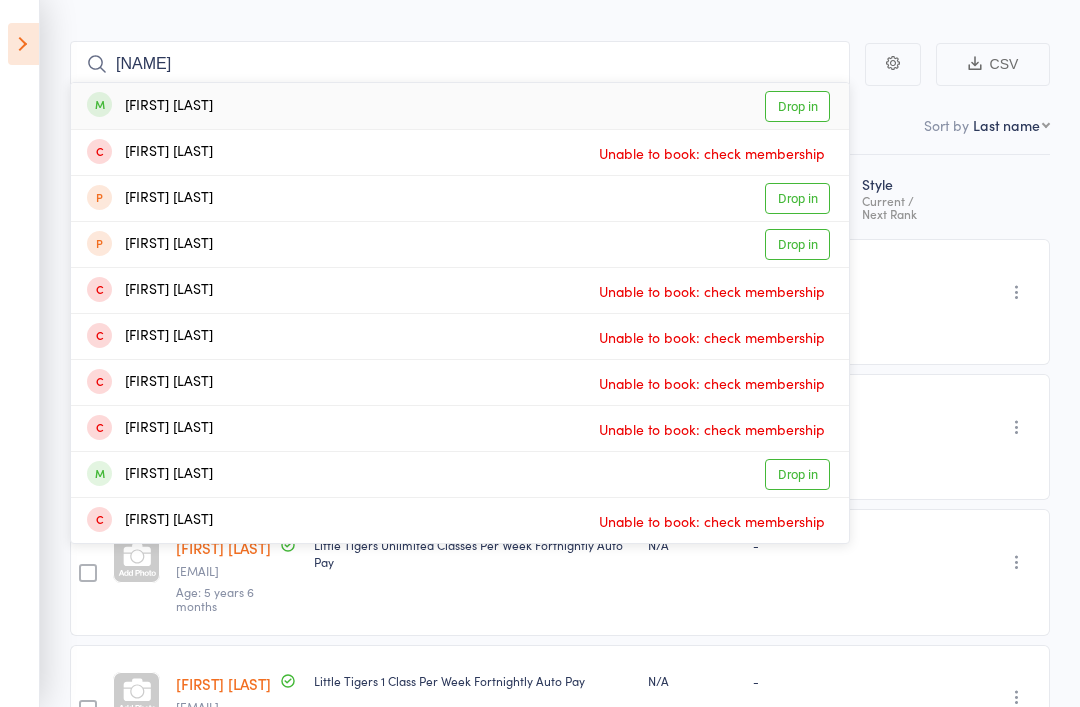 click on "[FIRST] [LAST]" at bounding box center (150, 106) 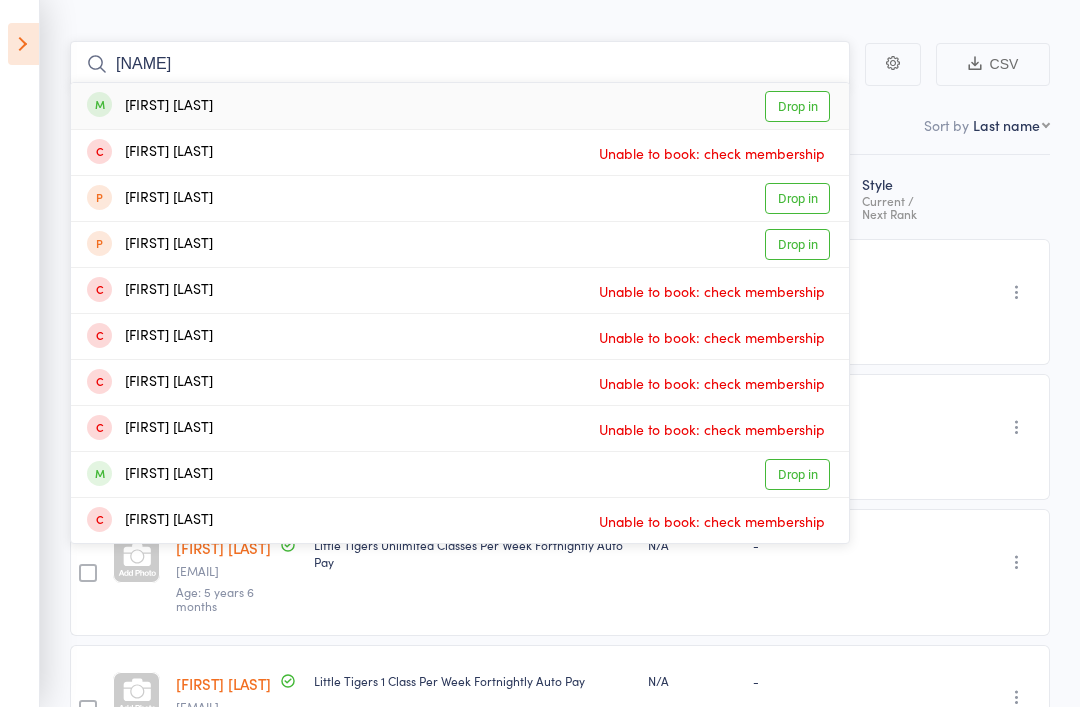 type 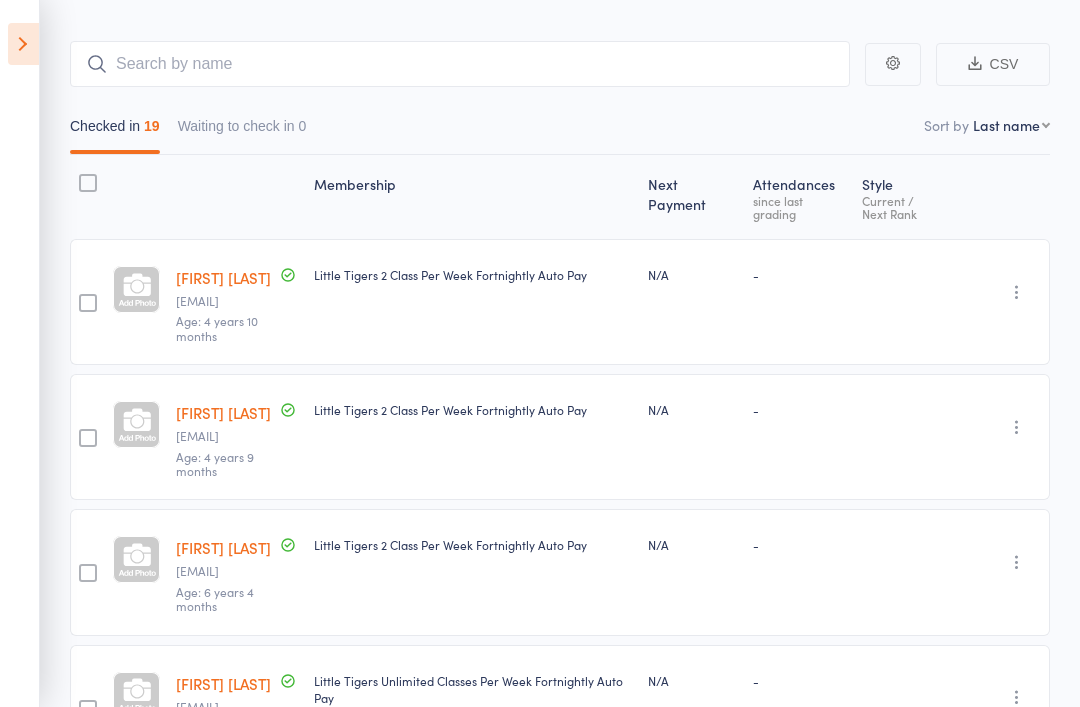 click at bounding box center [23, 44] 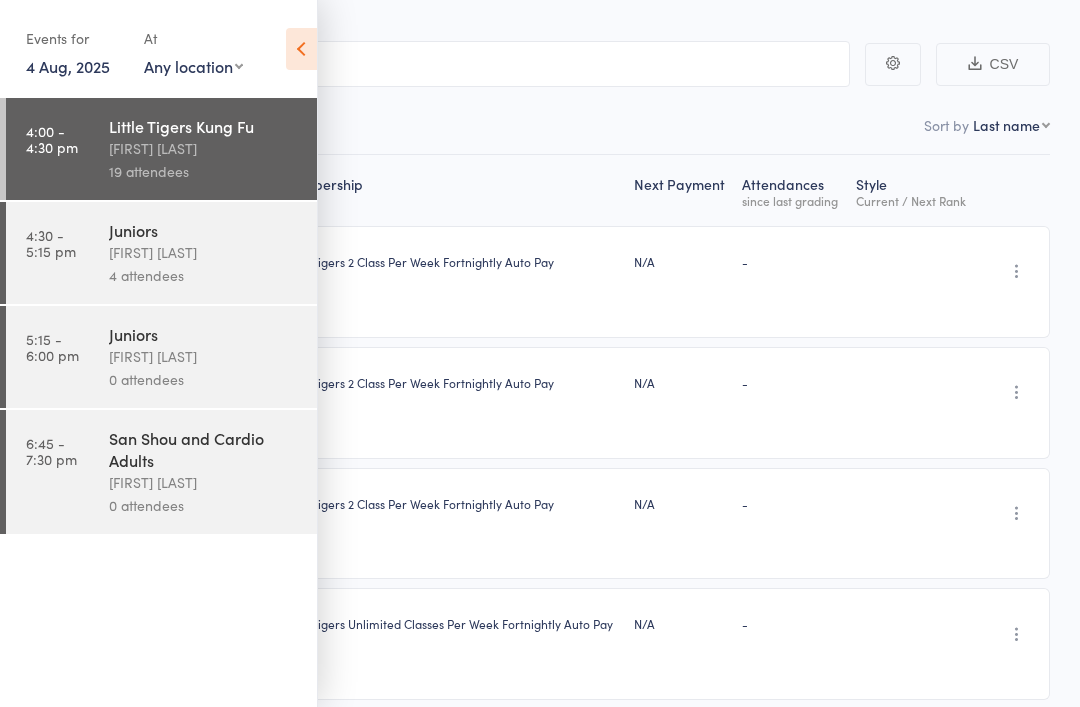click on "4:30 - 5:15 pm" at bounding box center (51, 243) 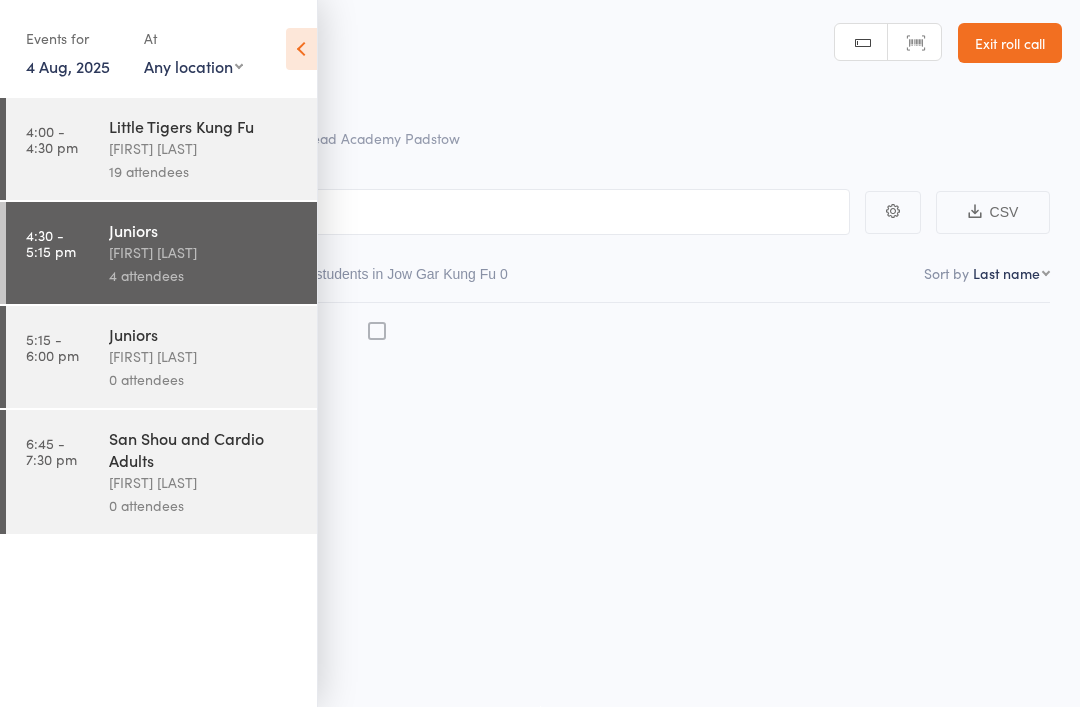 scroll, scrollTop: 14, scrollLeft: 0, axis: vertical 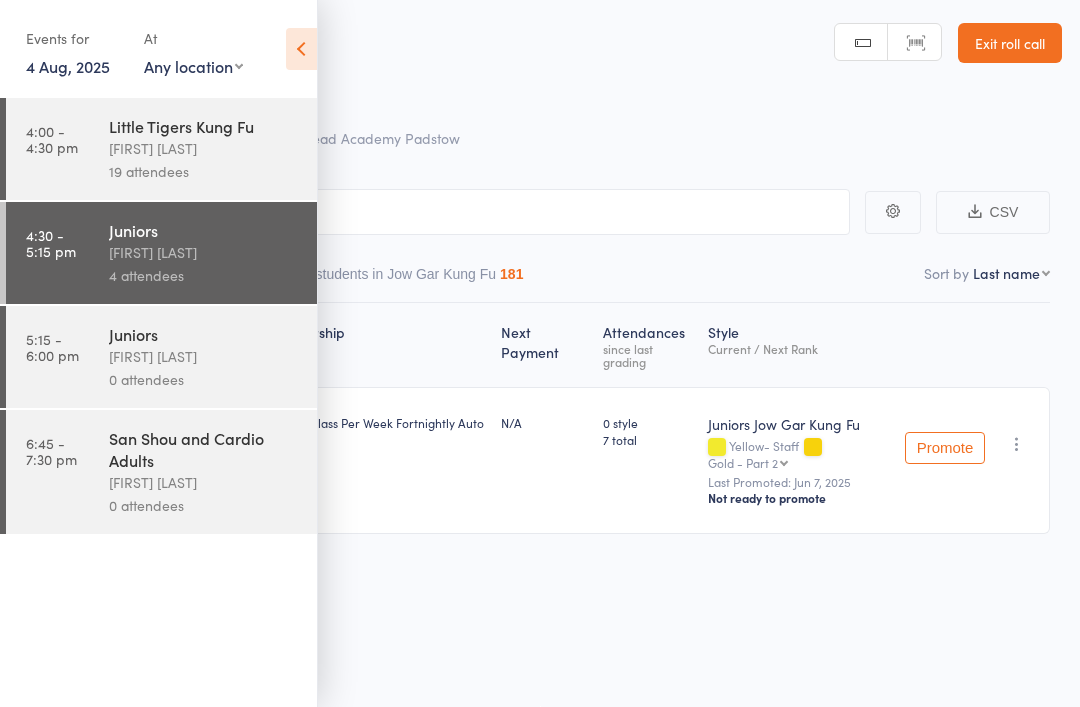 click at bounding box center [301, 49] 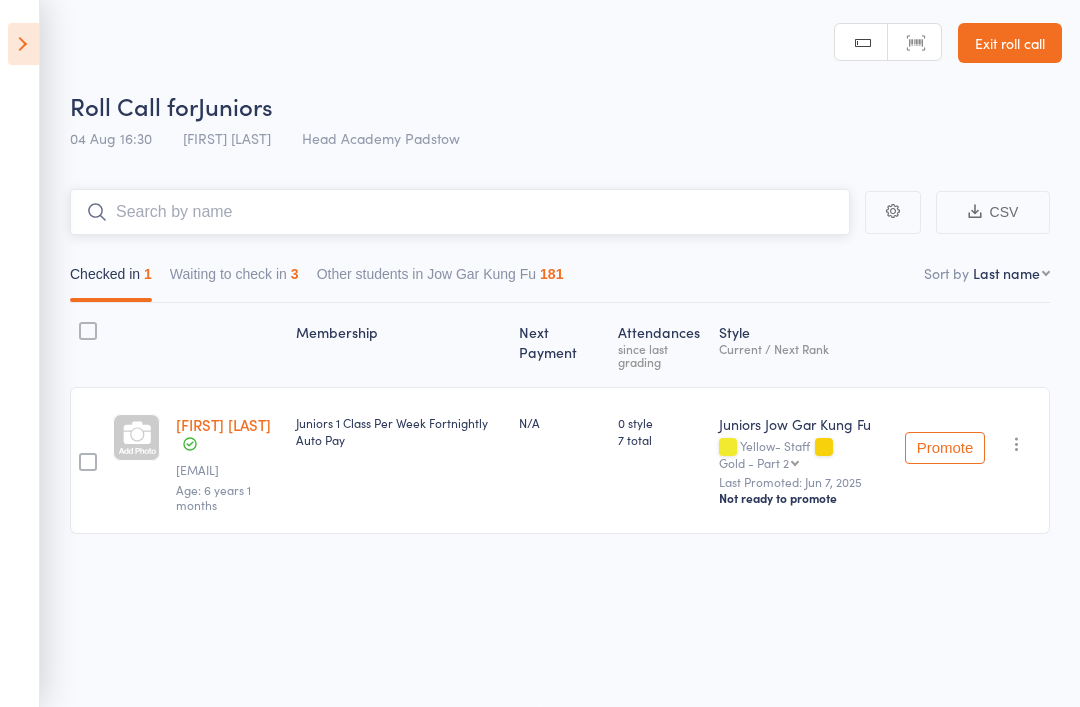 click at bounding box center (460, 212) 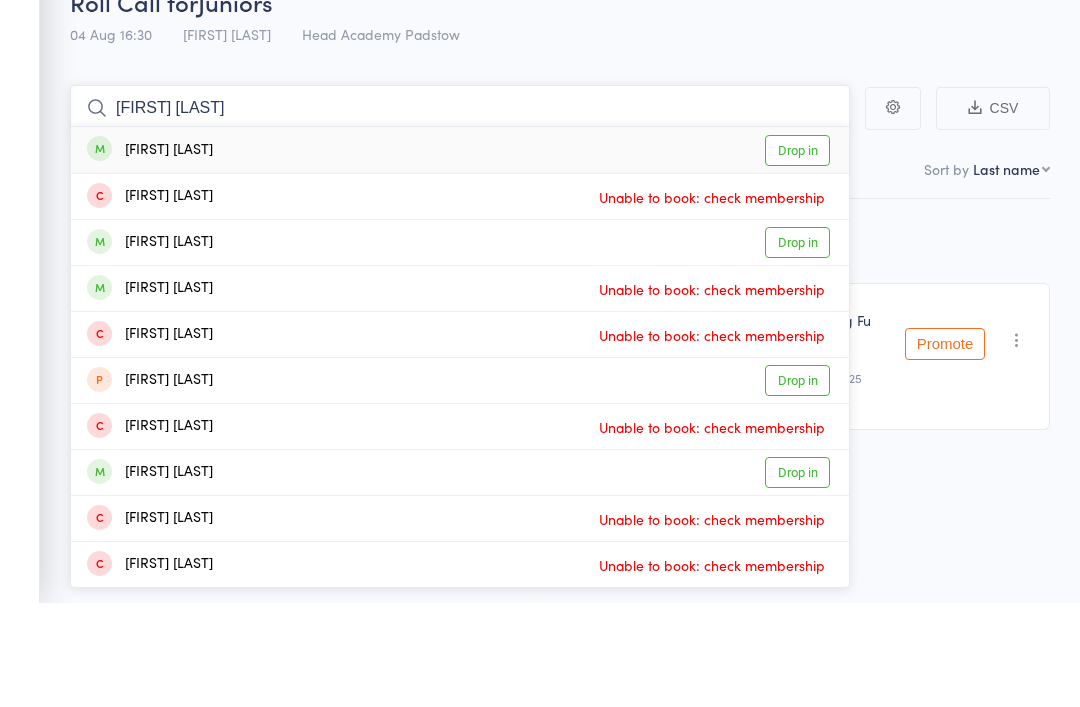 type on "William gar" 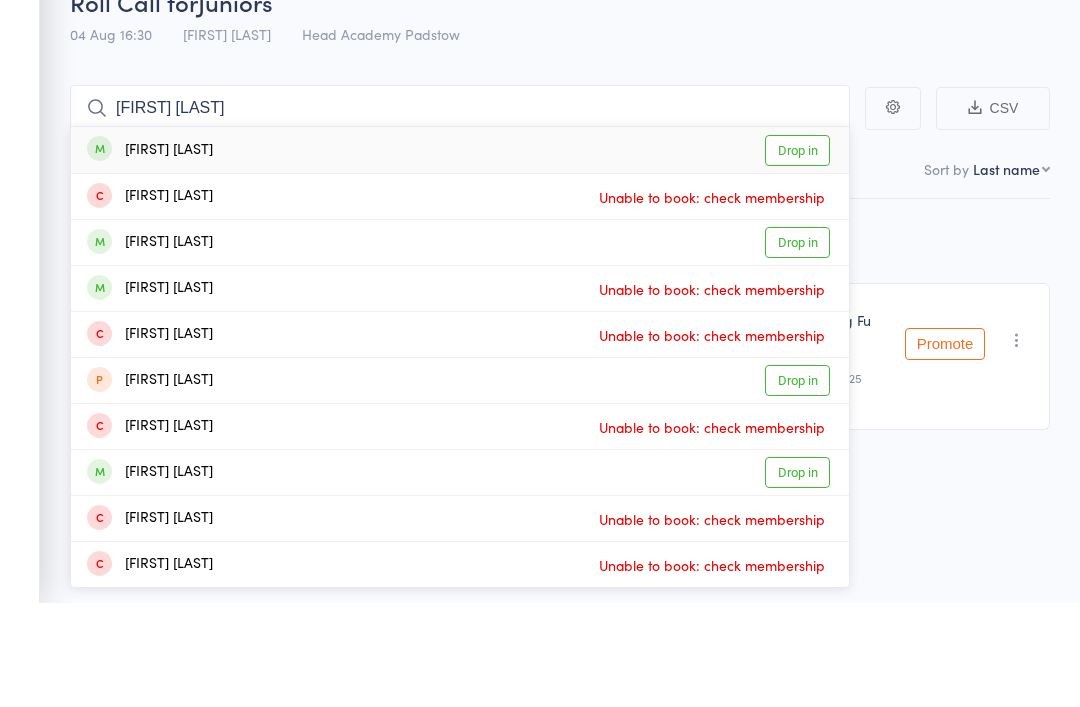 click on "William Gardner" at bounding box center [150, 254] 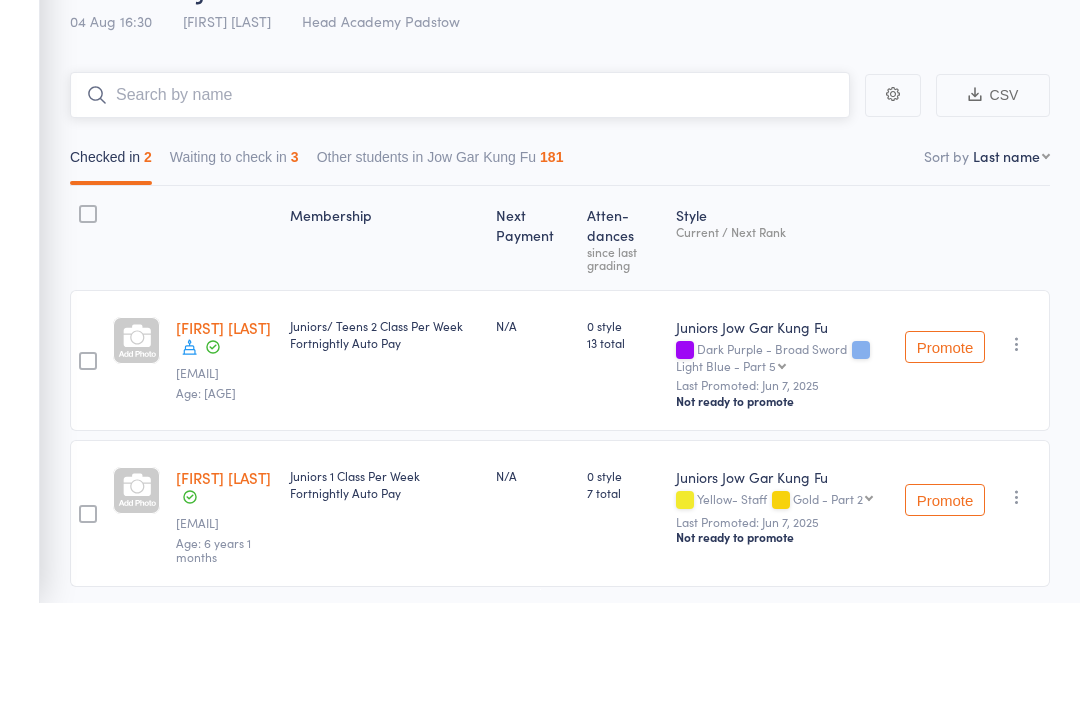 click at bounding box center (460, 199) 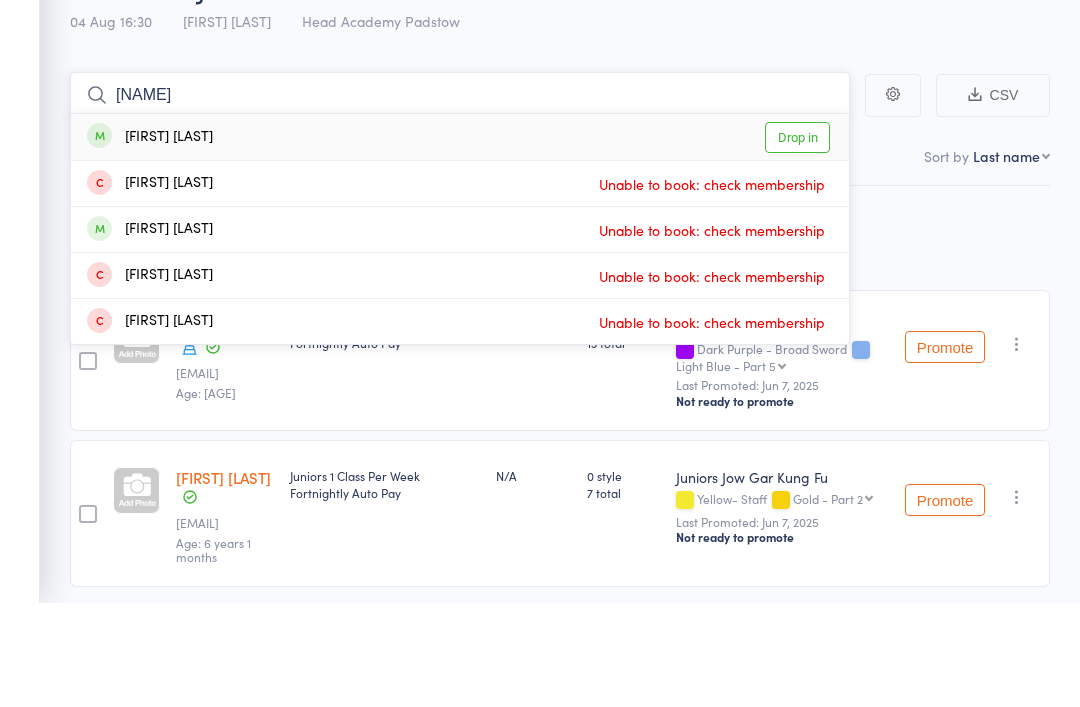 type on "Tiama" 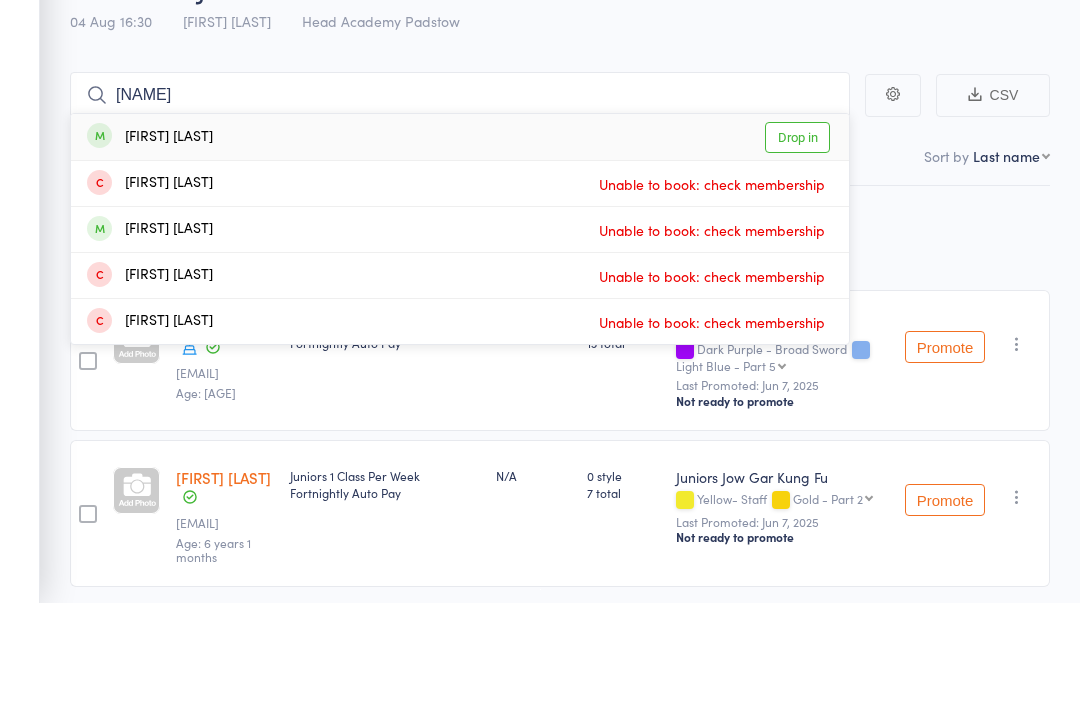 click on "Tiama Gardner Drop in" at bounding box center (460, 241) 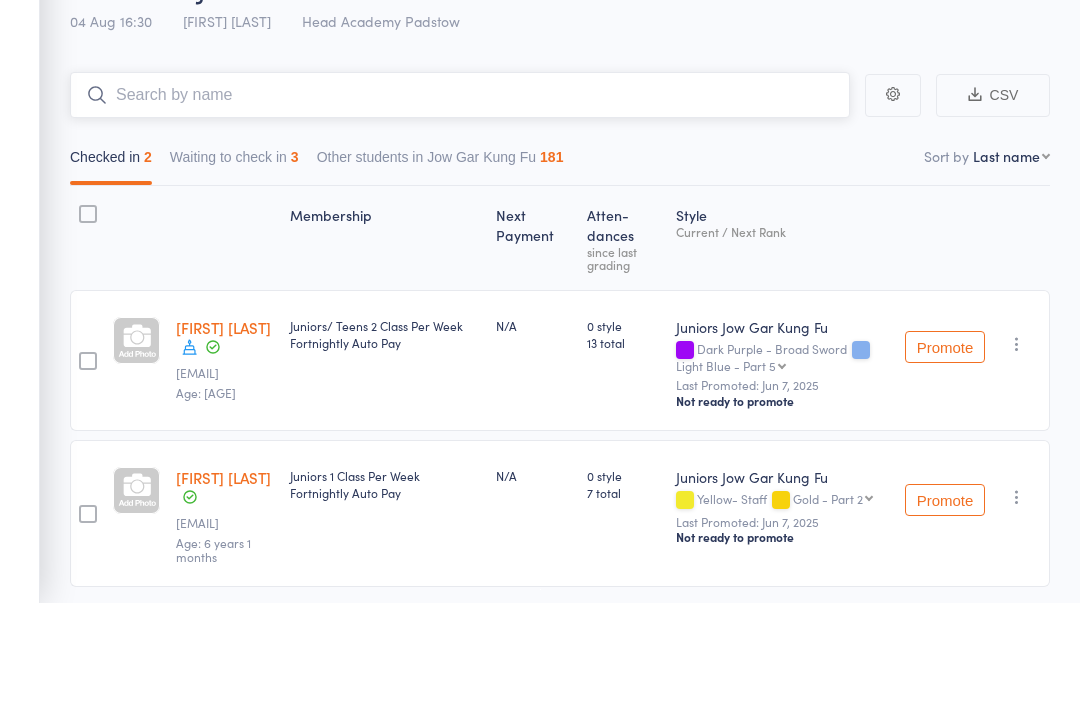 scroll, scrollTop: 71, scrollLeft: 0, axis: vertical 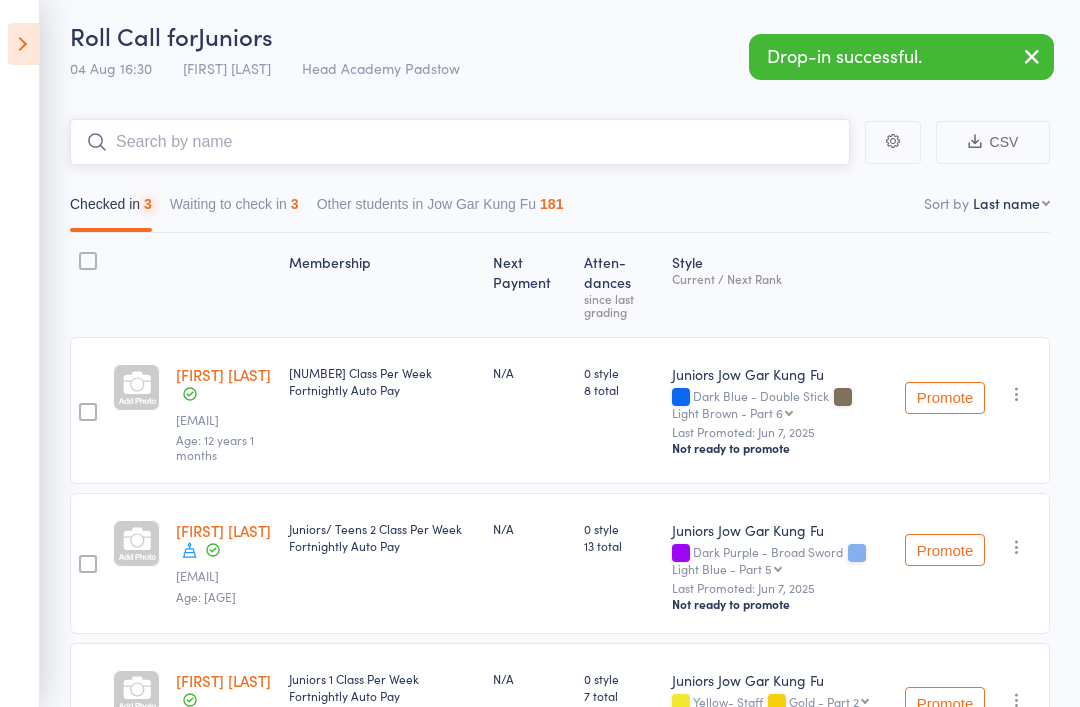 click at bounding box center (460, 142) 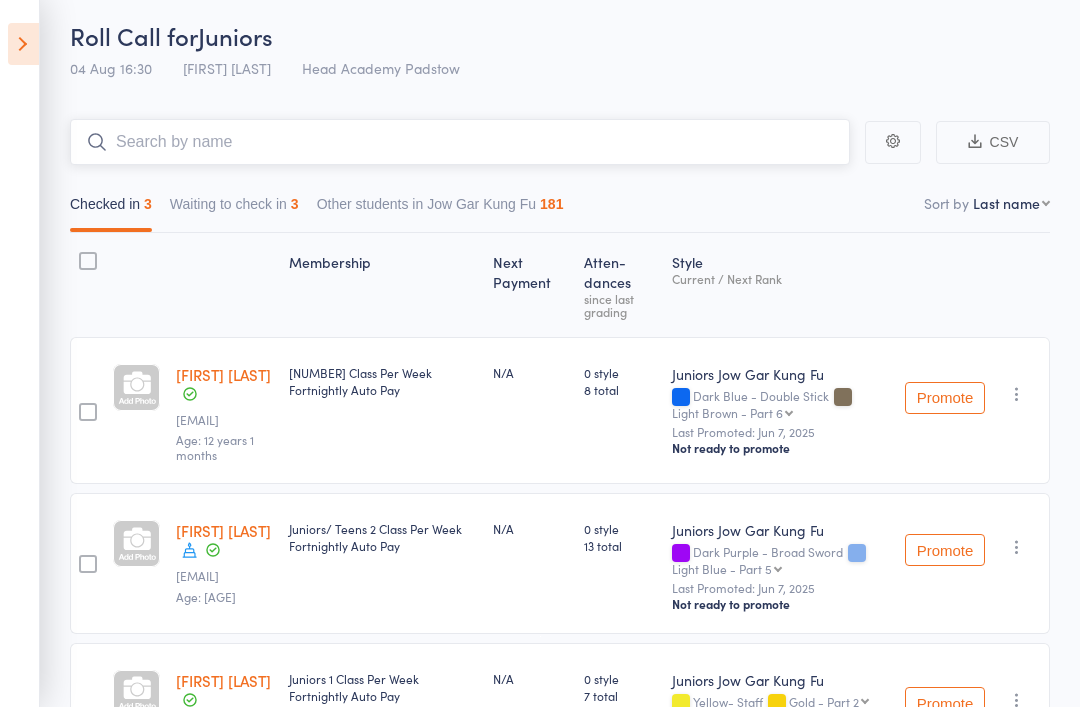 click at bounding box center [460, 142] 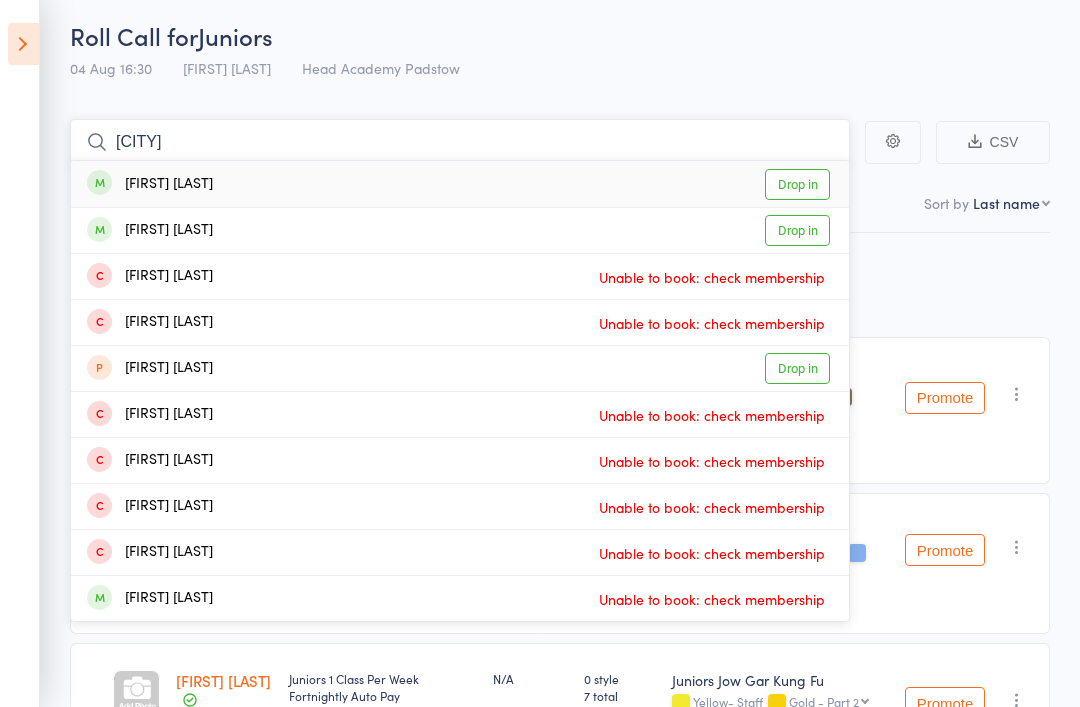 type on "Charlotte" 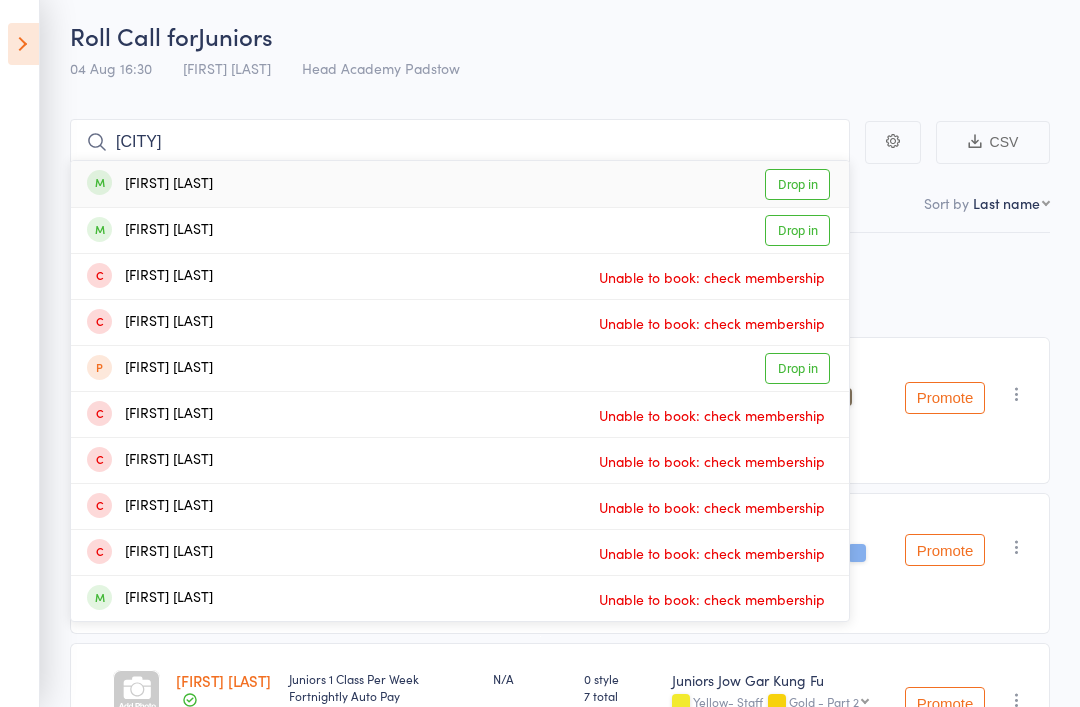 click on "Charlotte Rannard" at bounding box center (150, 184) 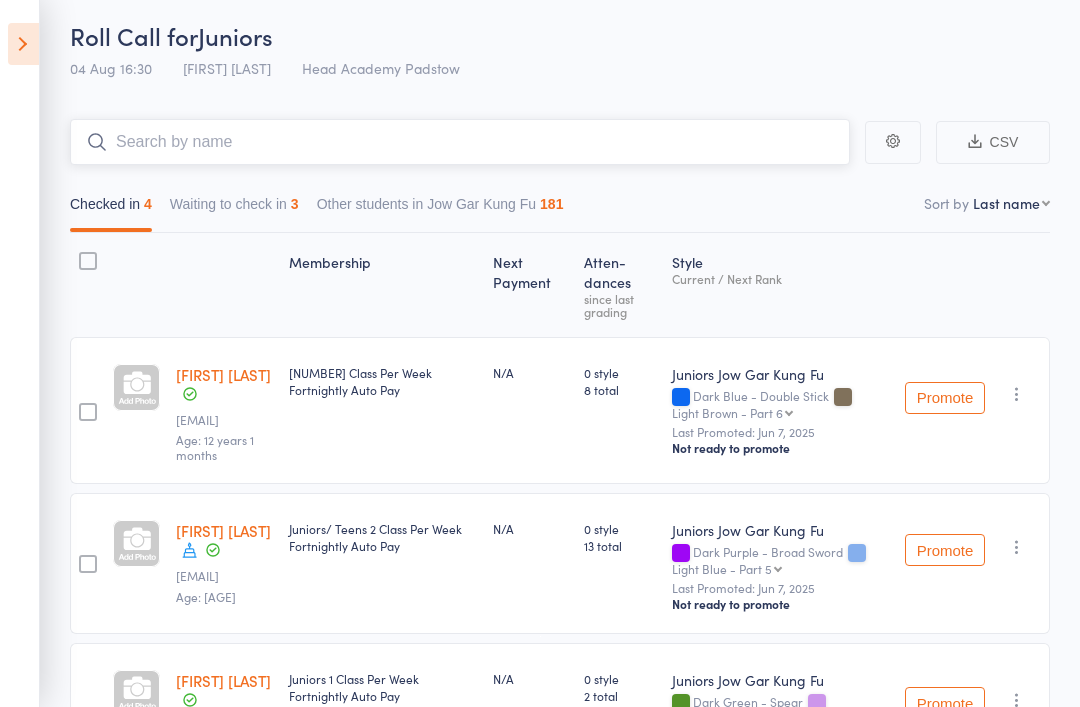 click at bounding box center [460, 142] 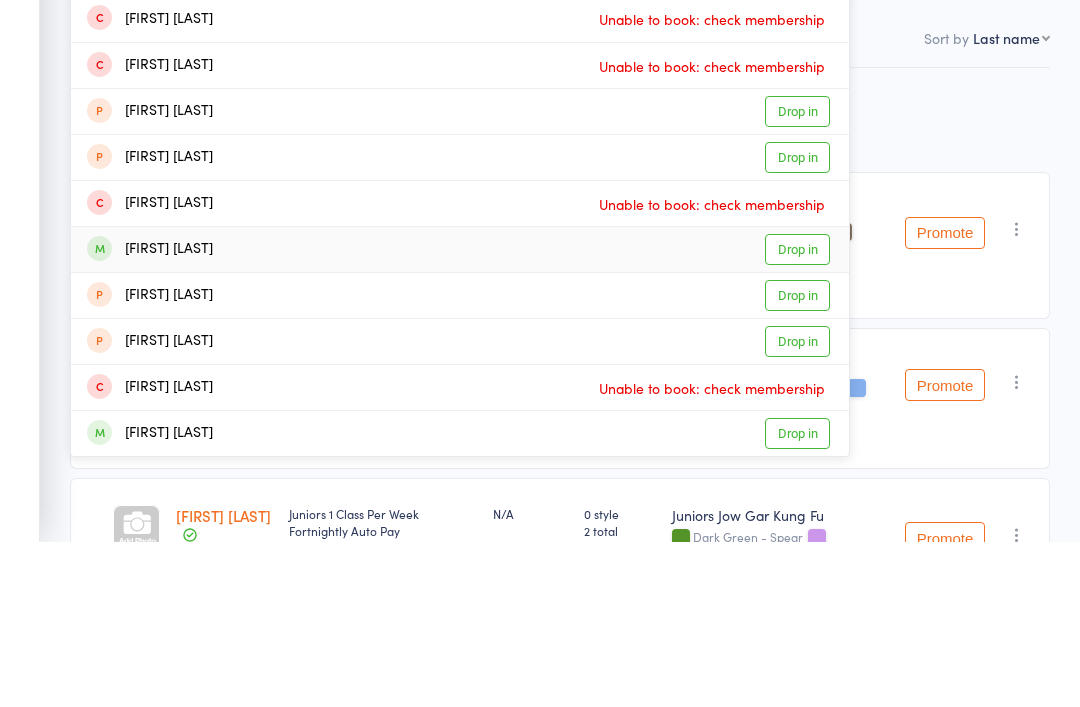 type on "James" 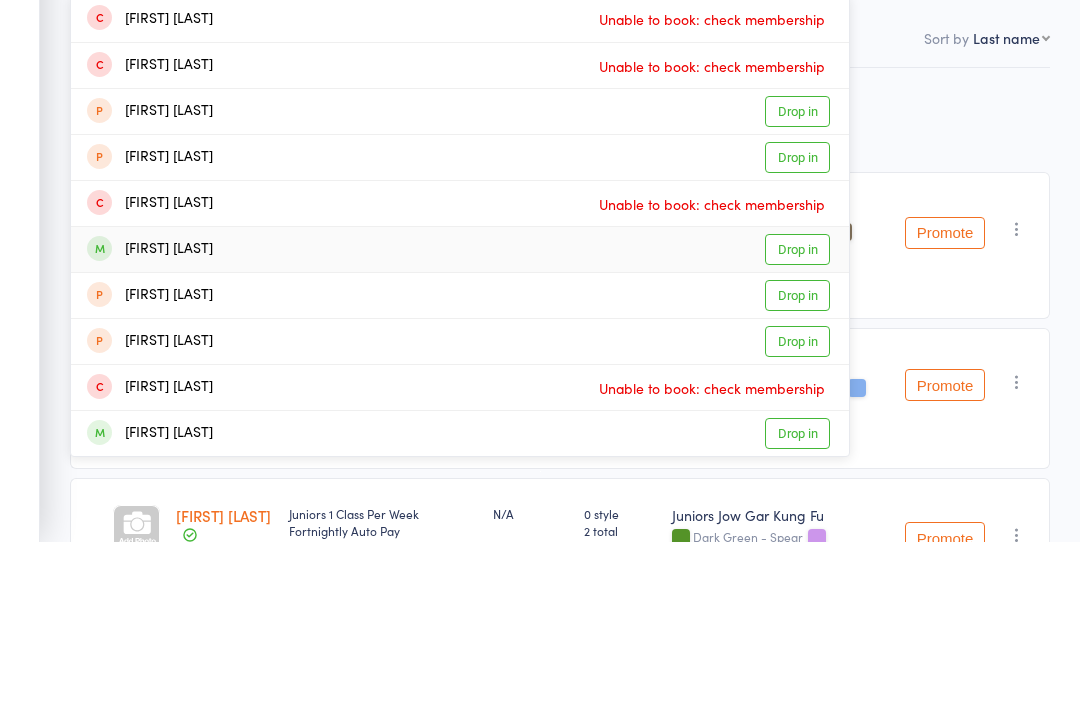 click on "James Nguyen" at bounding box center (150, 414) 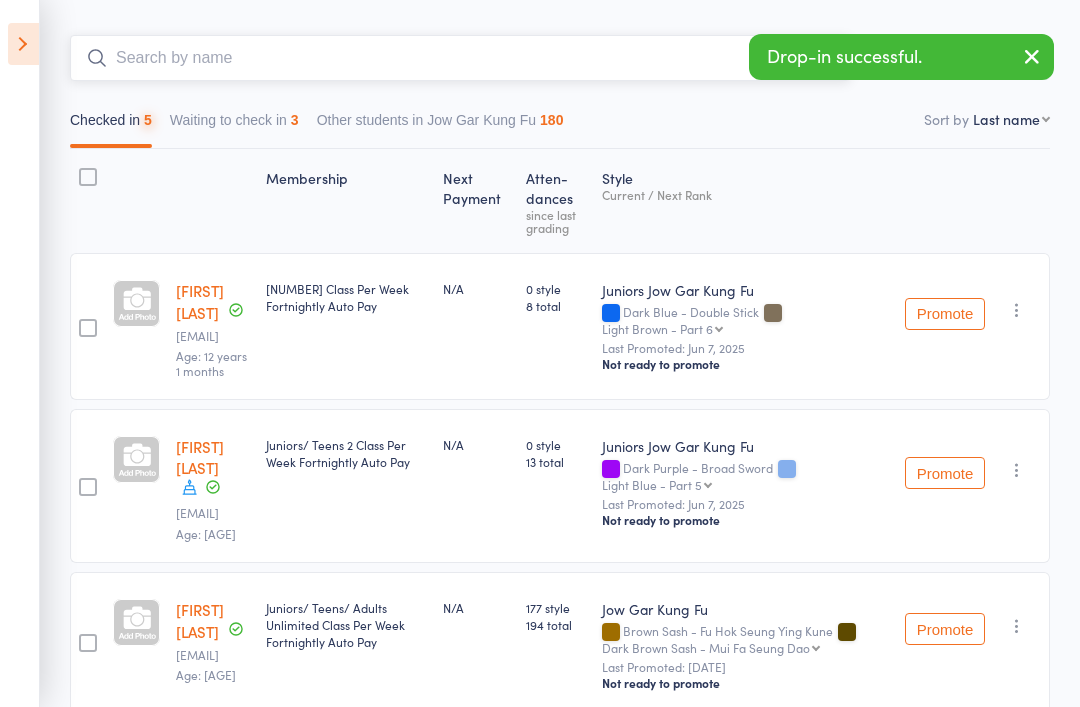 click at bounding box center [460, 58] 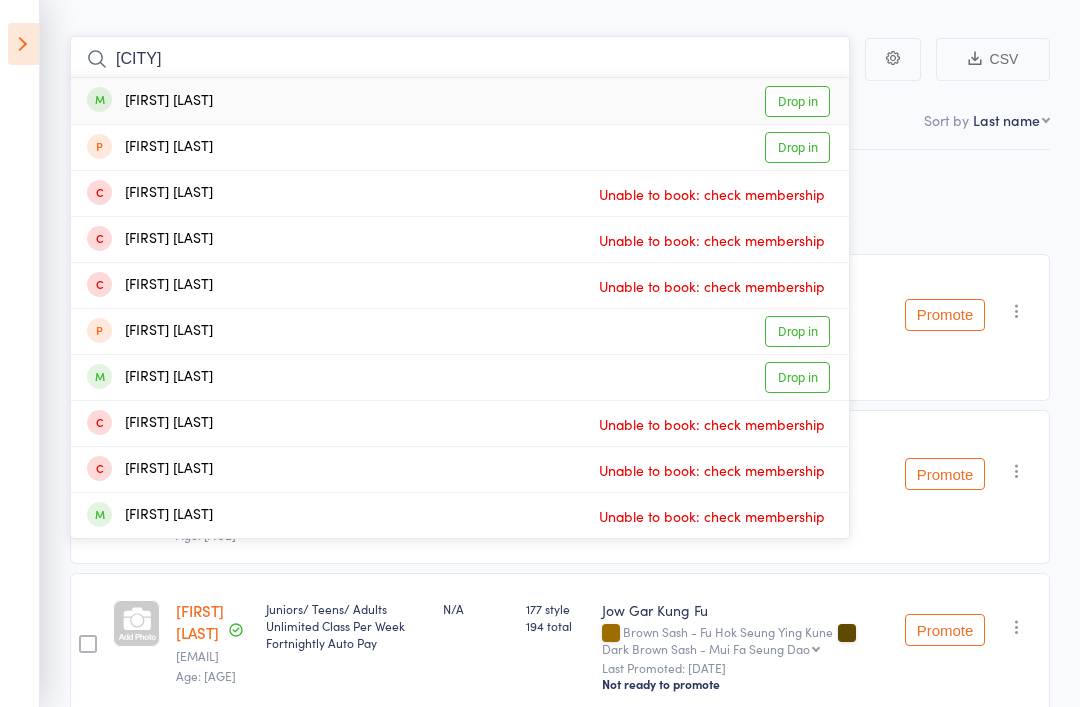 type on "Savannah" 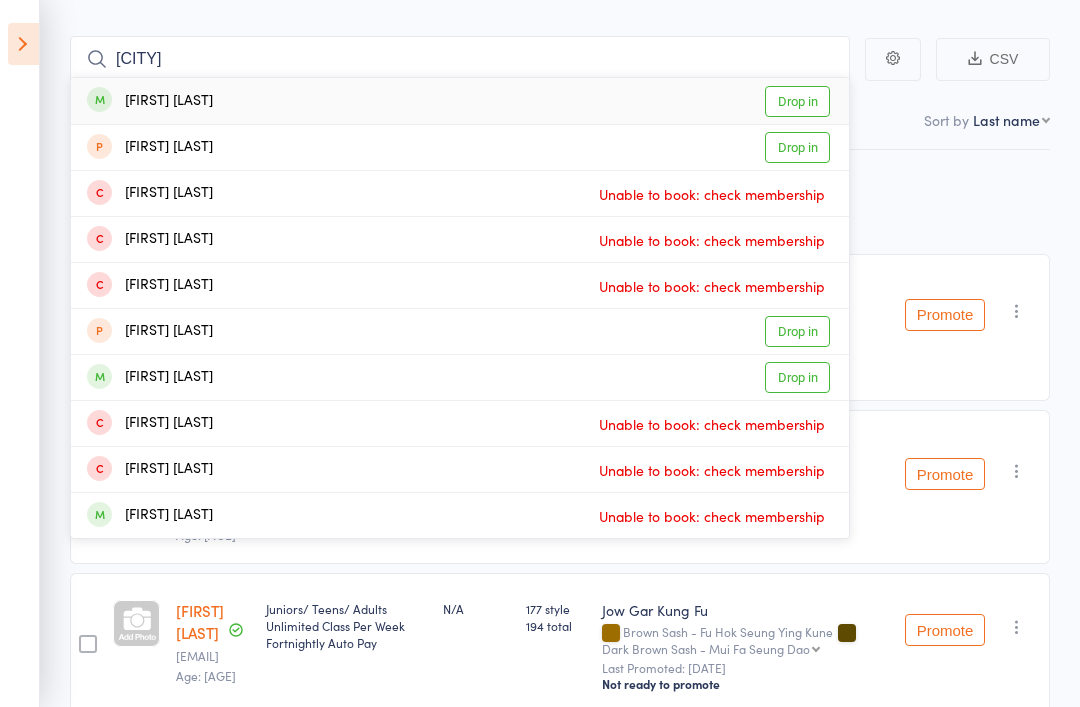 click on "Drop in" at bounding box center (797, 101) 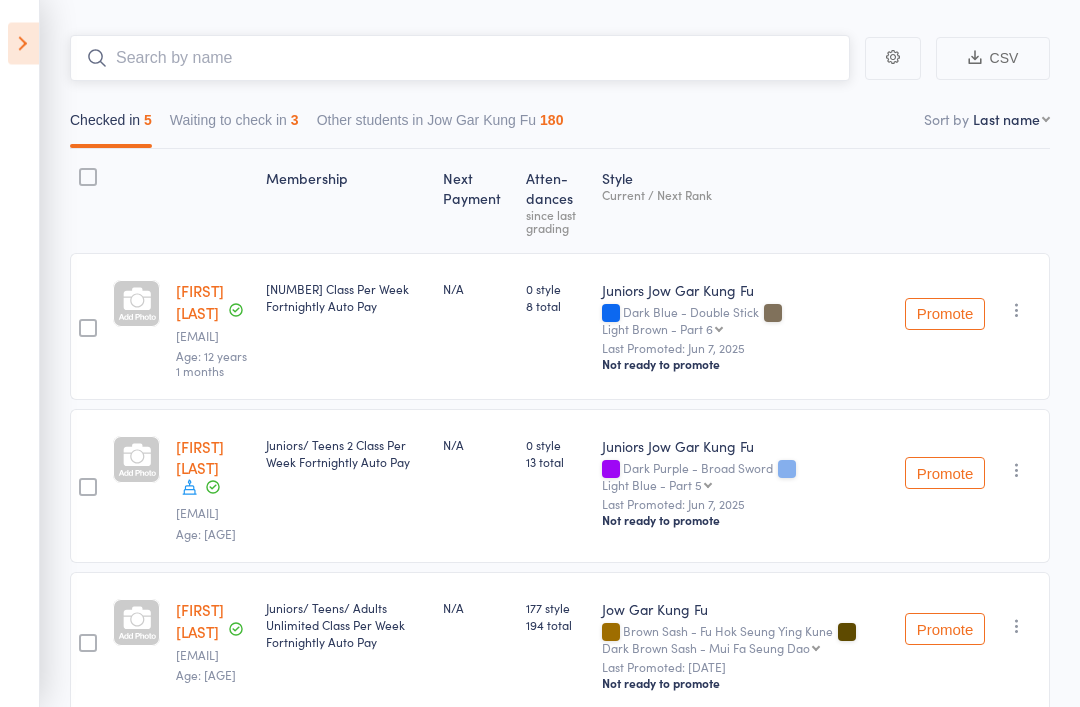 click at bounding box center [460, 59] 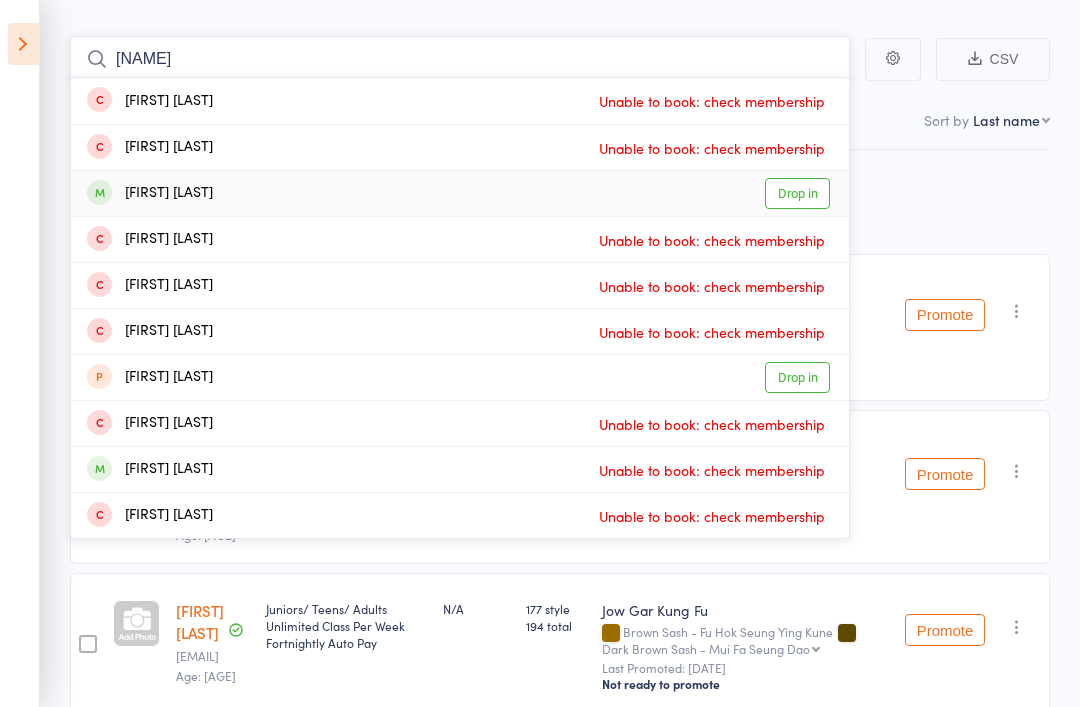 type on "Nathan" 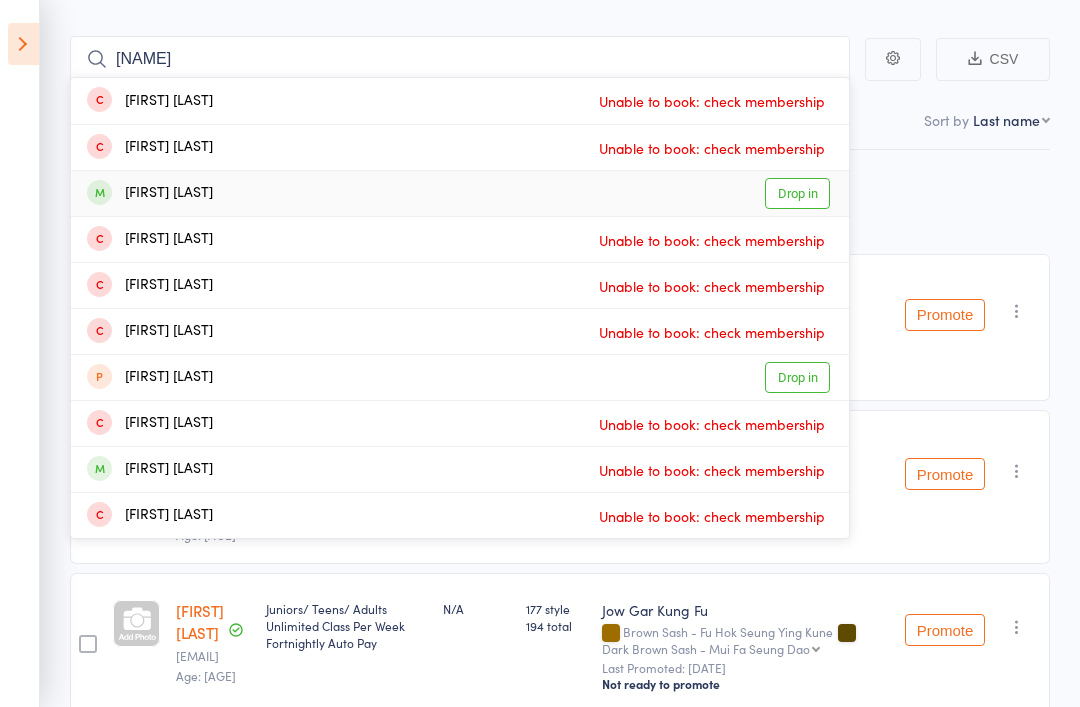 click on "Nathan Permadi" at bounding box center (150, 193) 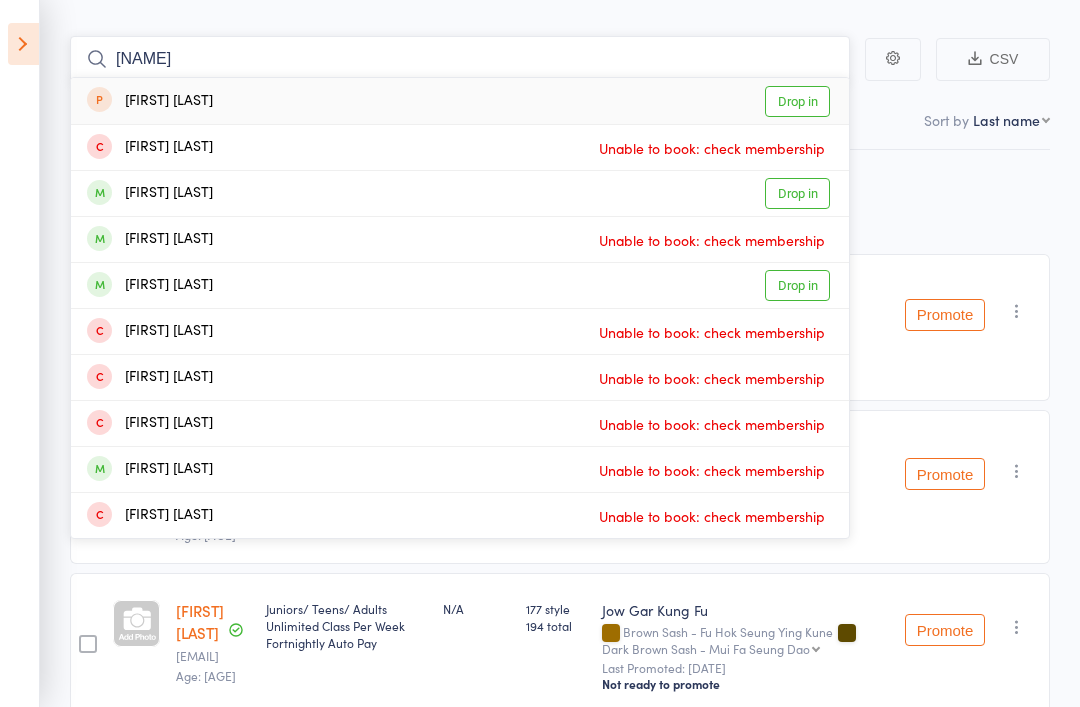 type on "Patrick" 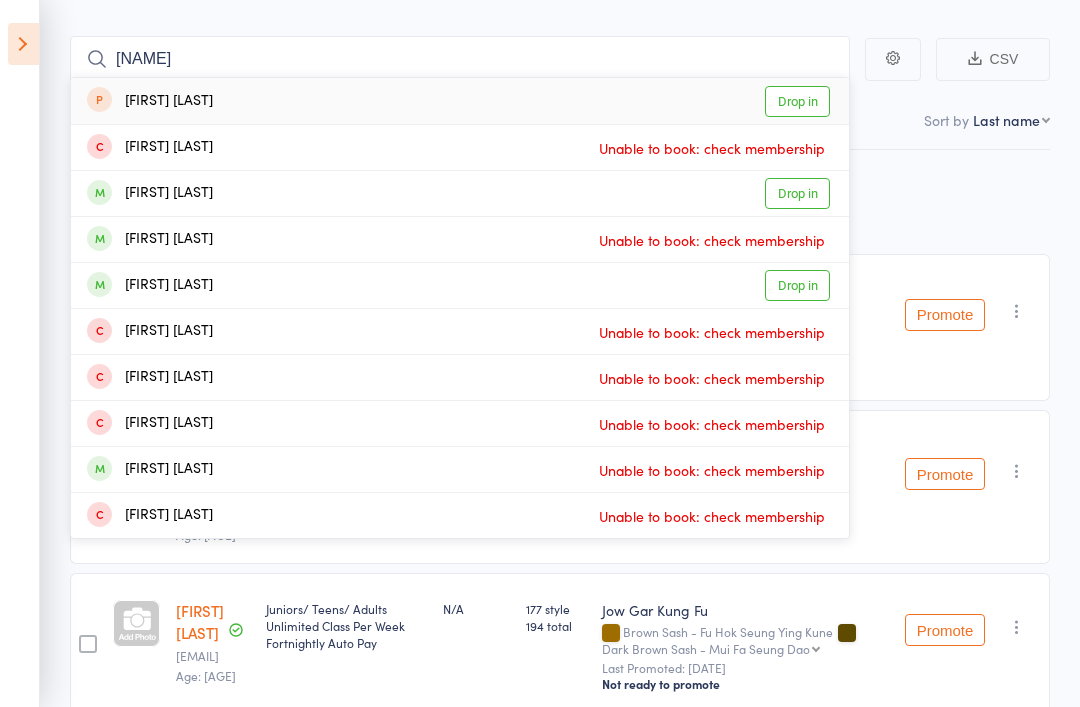 click on "Patrick Rannard" at bounding box center (150, 193) 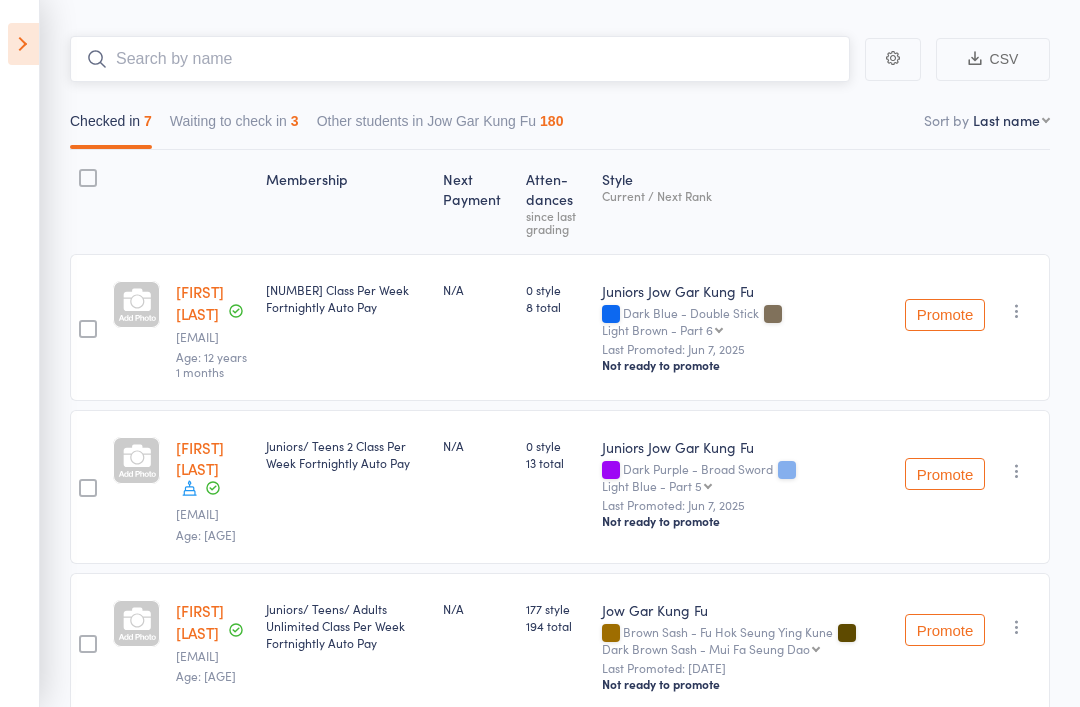 click at bounding box center [460, 59] 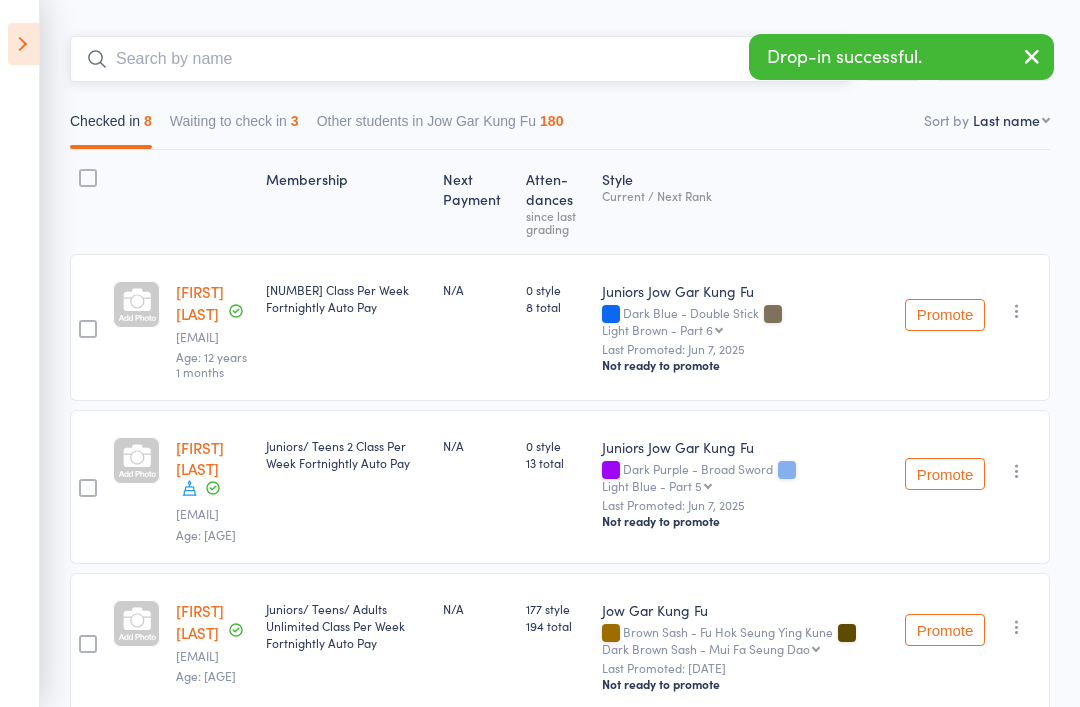 click on "Waiting to check in  3" at bounding box center (234, 126) 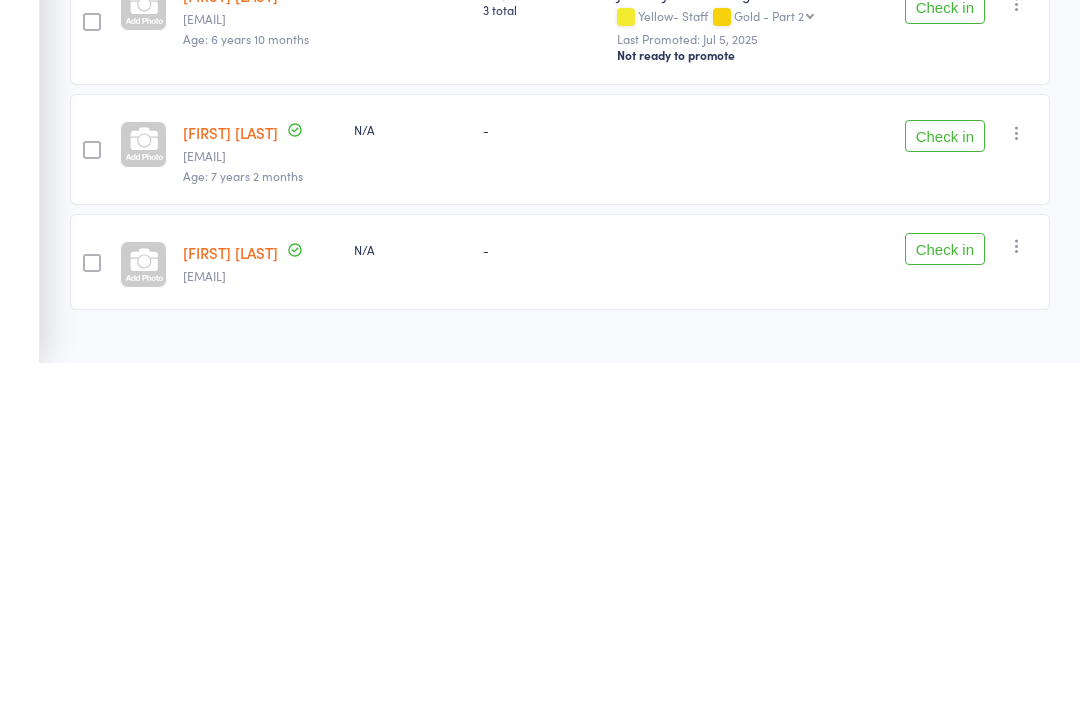 scroll, scrollTop: 88, scrollLeft: 0, axis: vertical 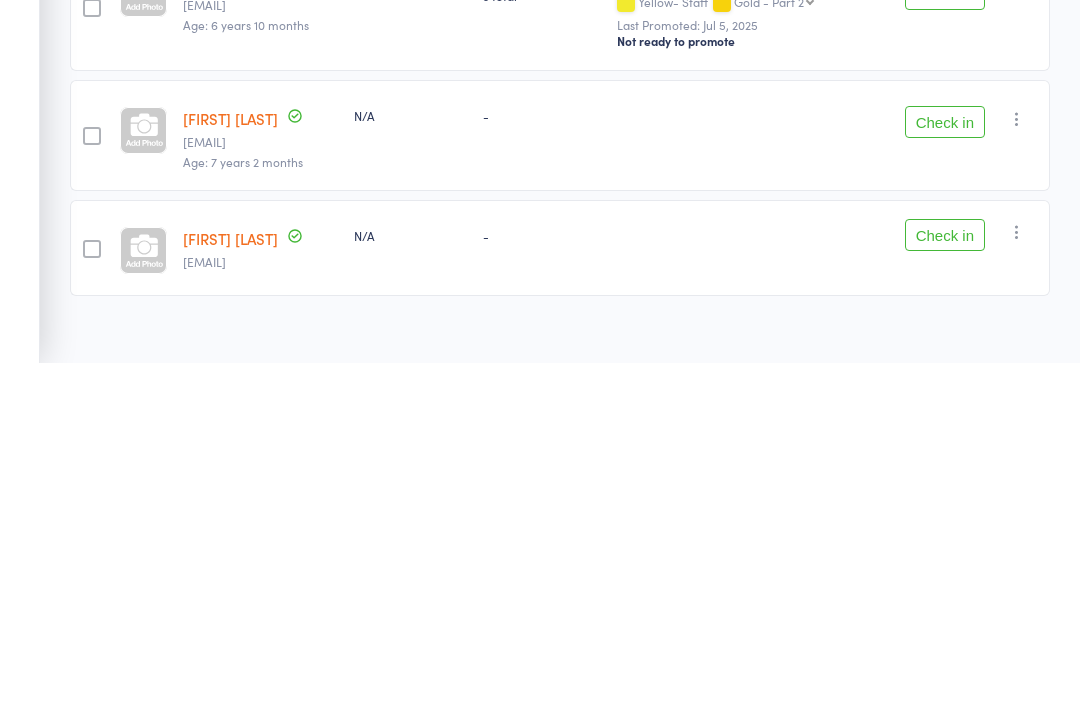 click on "Check in" at bounding box center (945, 579) 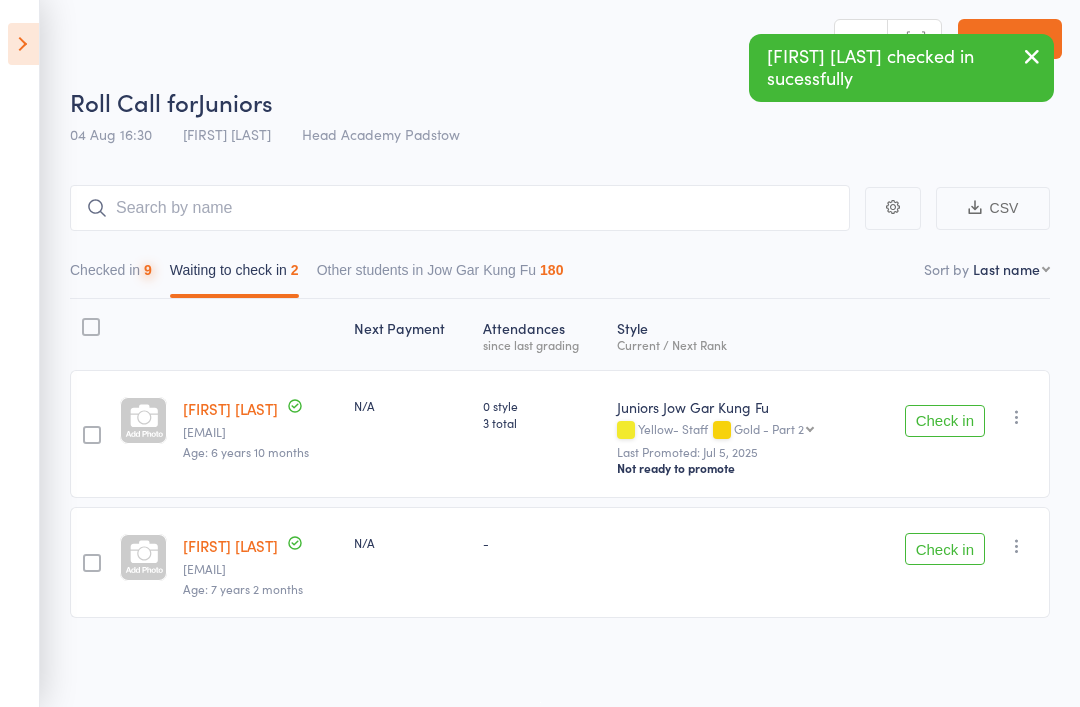 scroll, scrollTop: 14, scrollLeft: 0, axis: vertical 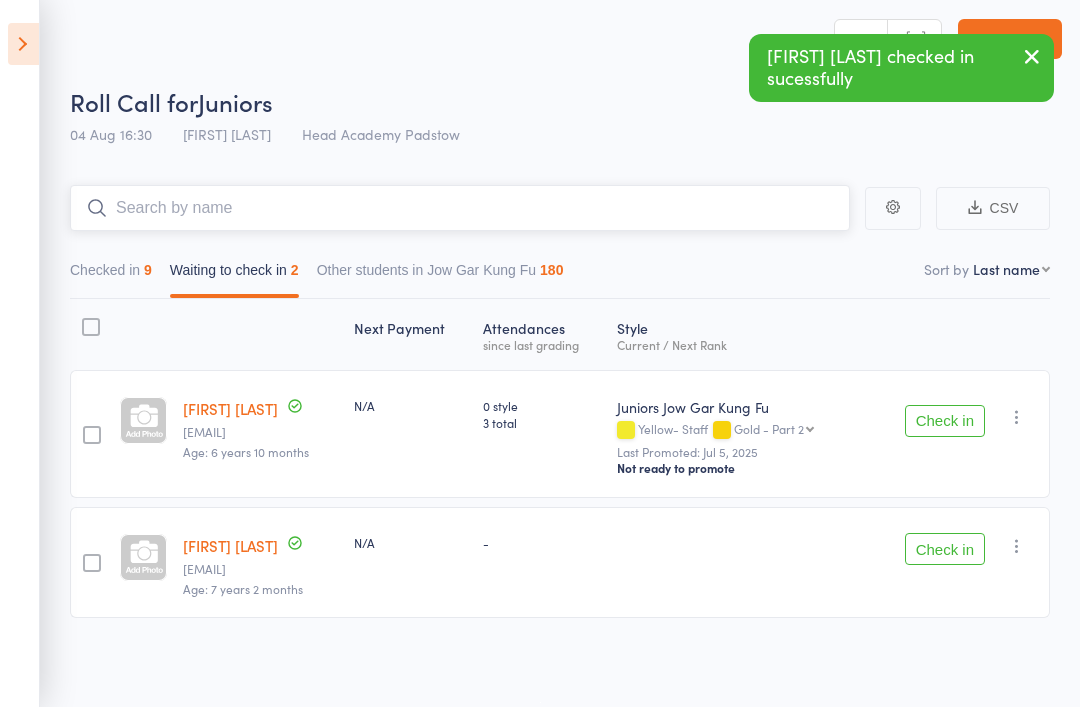click at bounding box center [460, 208] 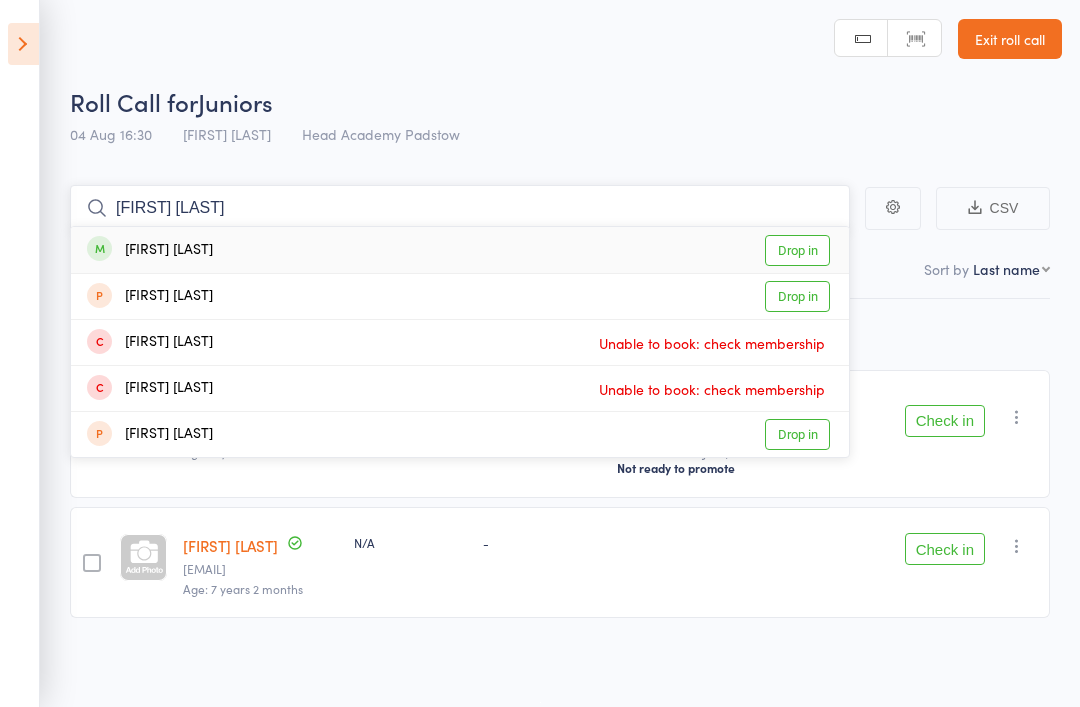 type on "Adwann a" 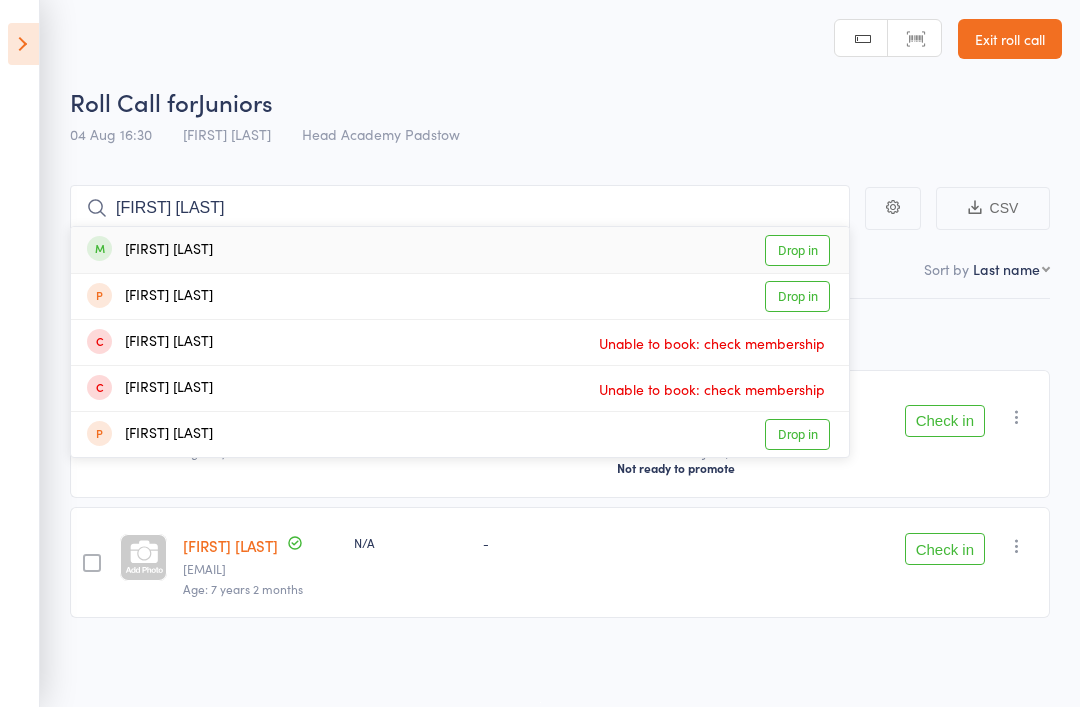 click at bounding box center (99, 248) 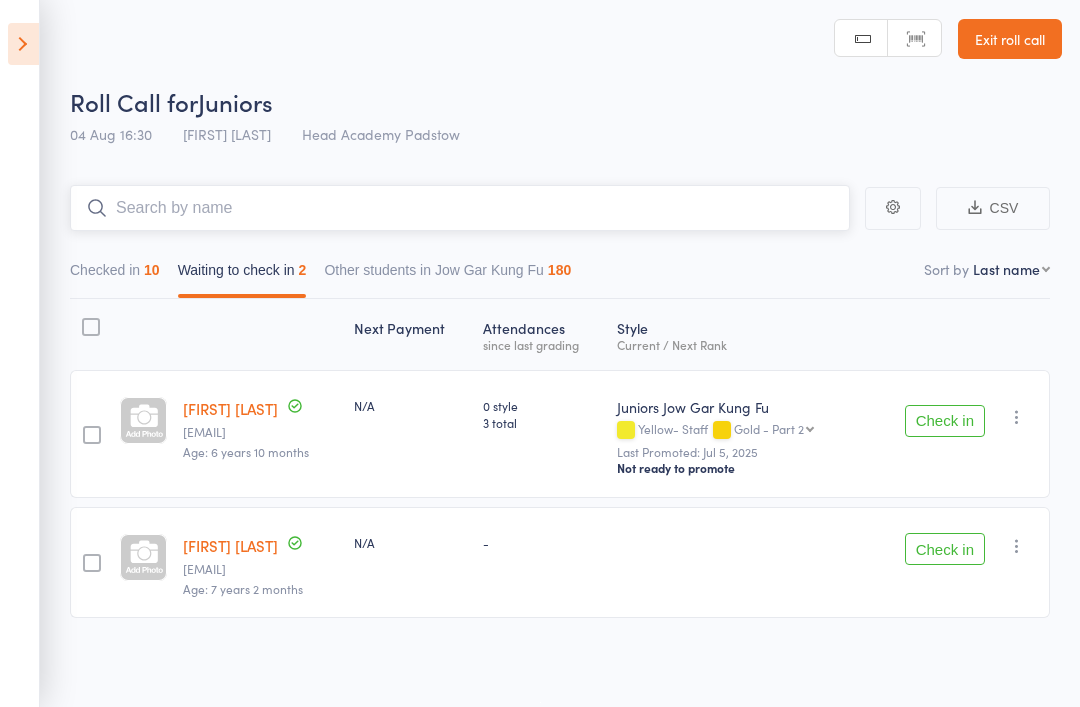 click at bounding box center [460, 208] 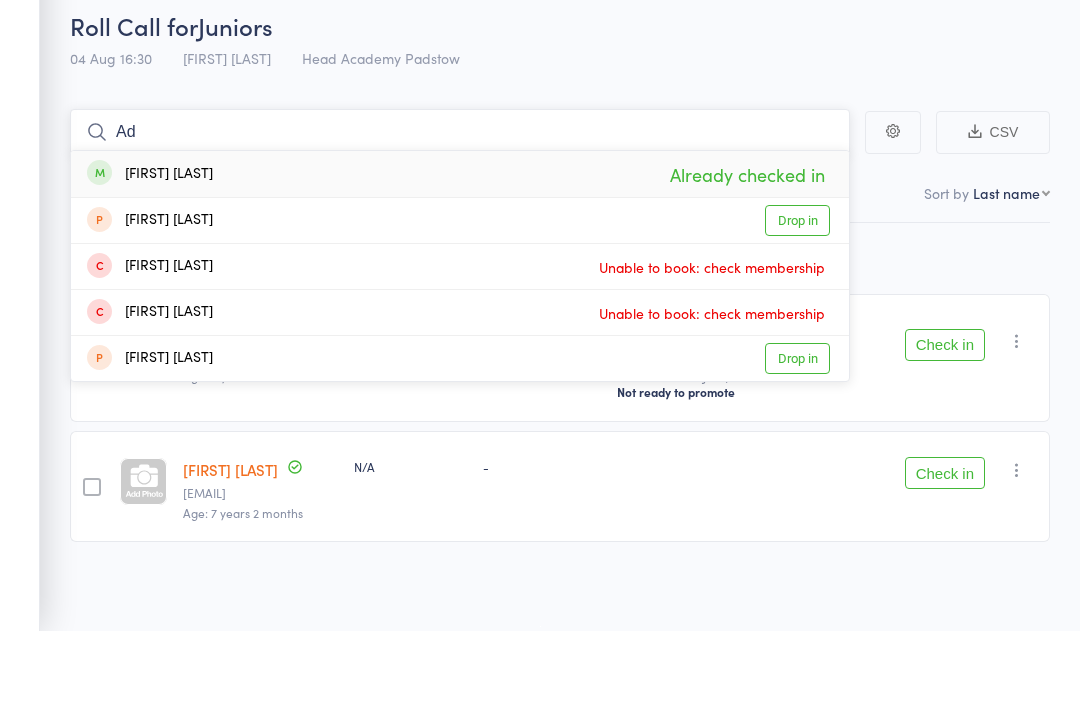 type on "A" 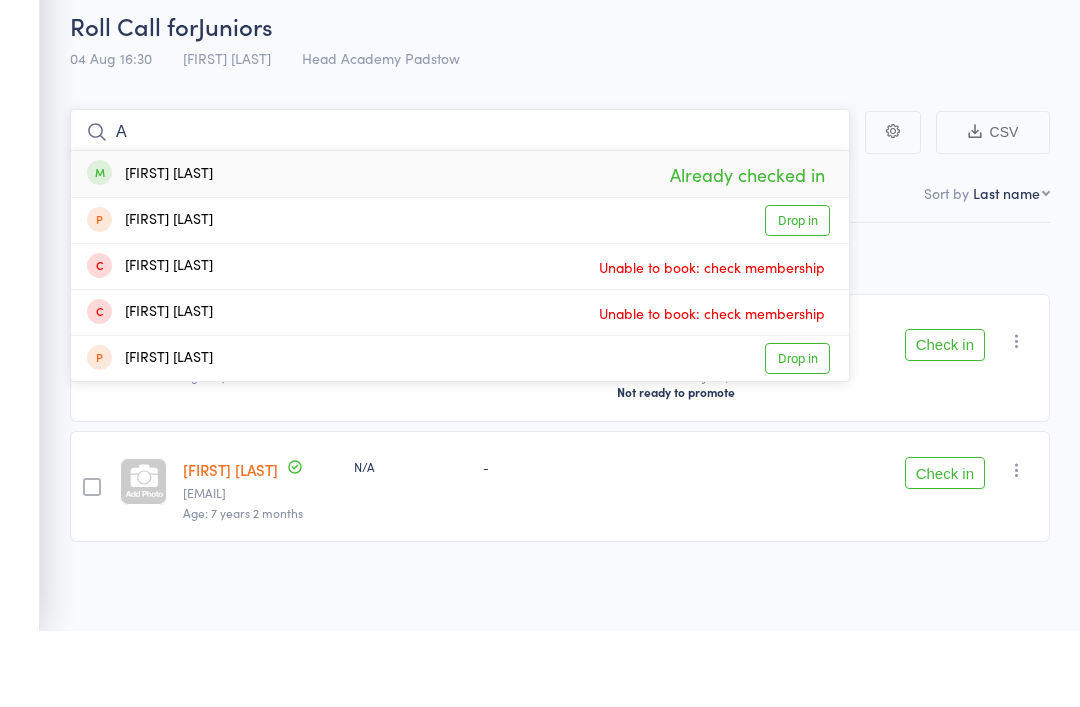 type 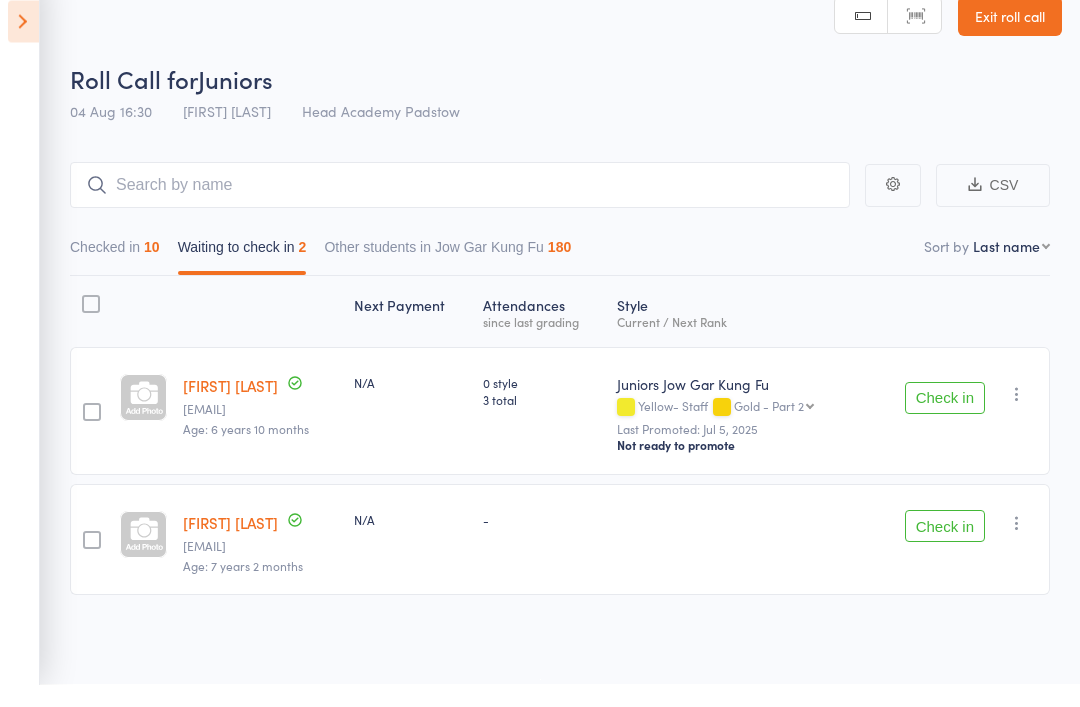 click on "Exit roll call" at bounding box center (1010, 39) 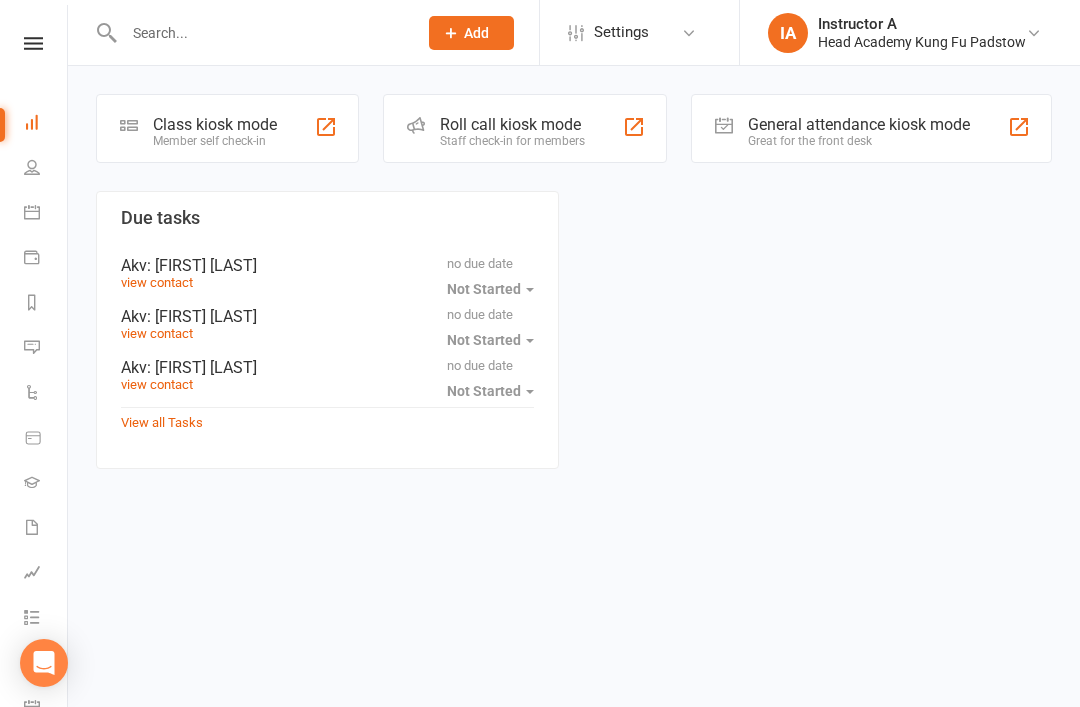 scroll, scrollTop: 0, scrollLeft: 0, axis: both 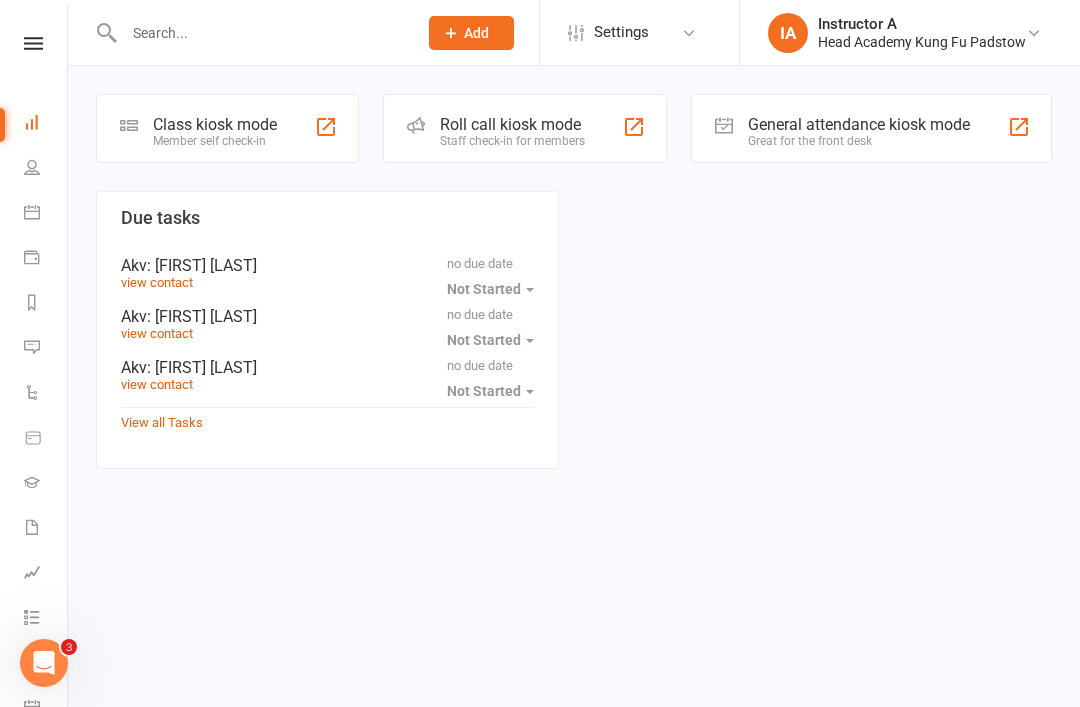 click at bounding box center [416, 125] 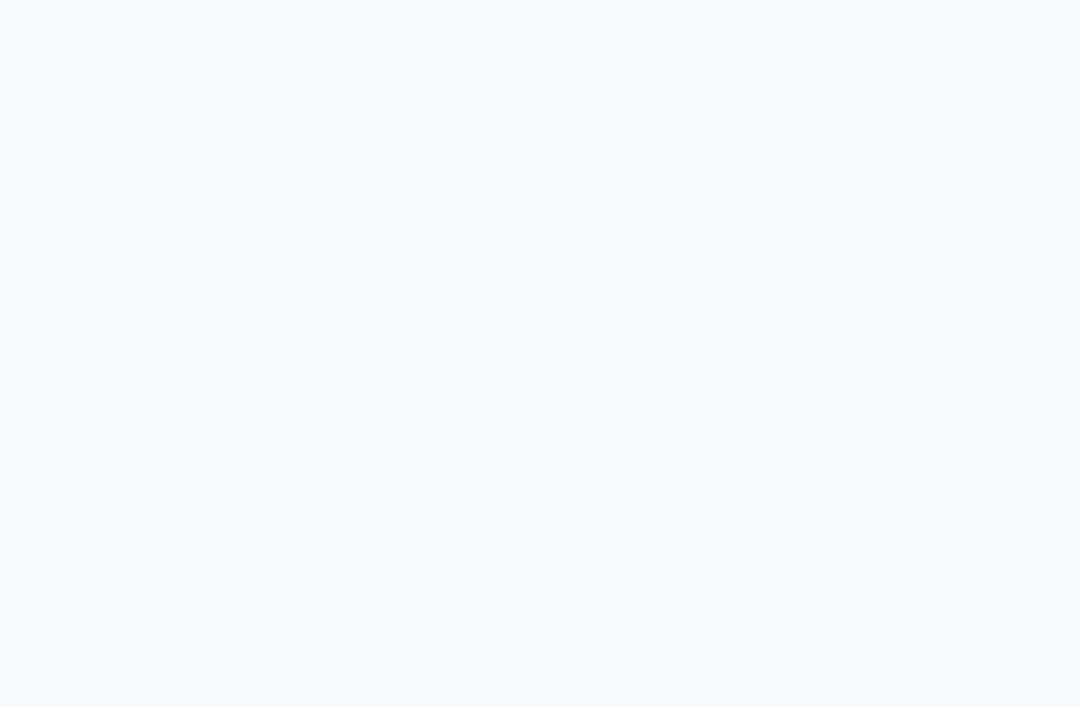 scroll, scrollTop: 0, scrollLeft: 0, axis: both 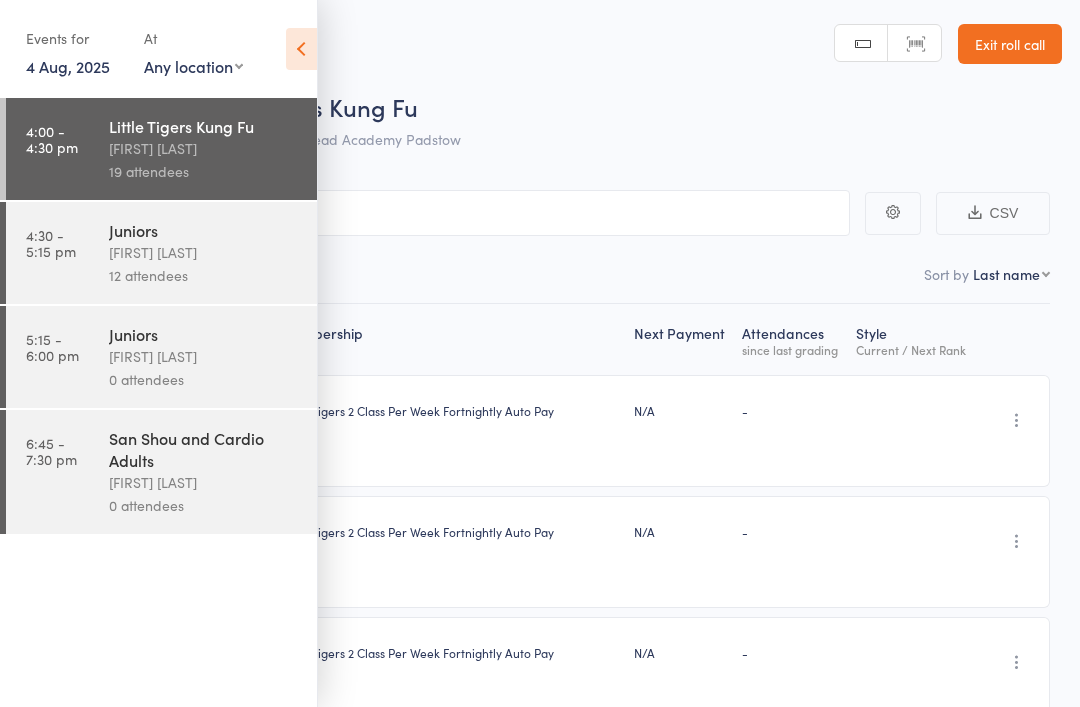 click at bounding box center [301, 49] 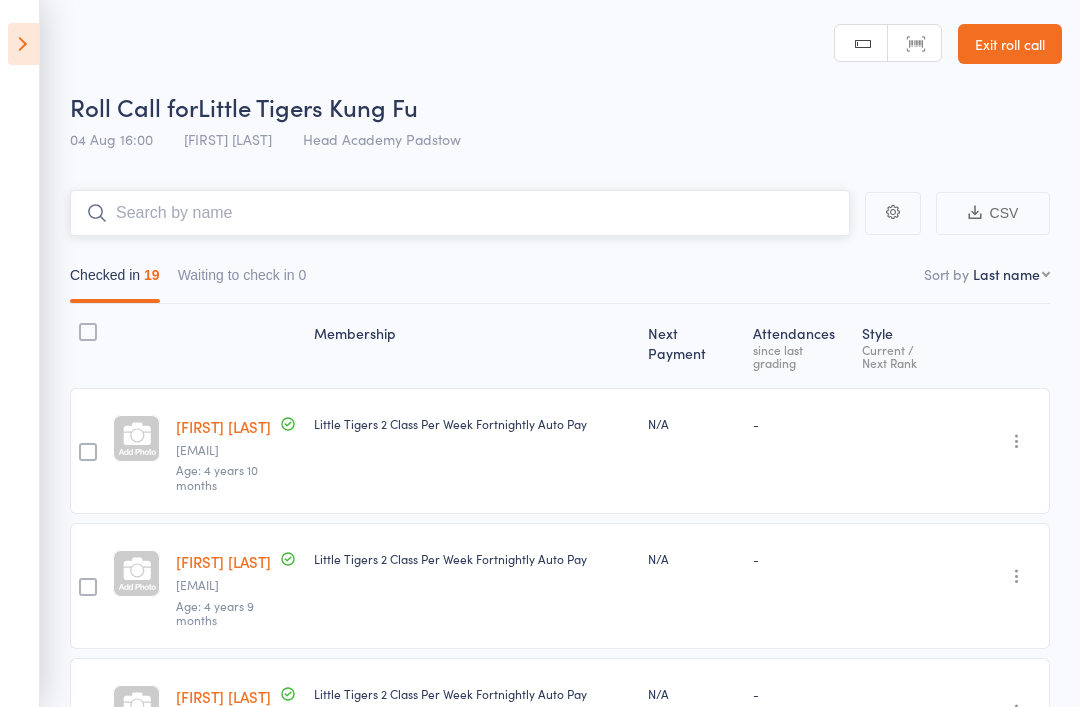 click at bounding box center (460, 213) 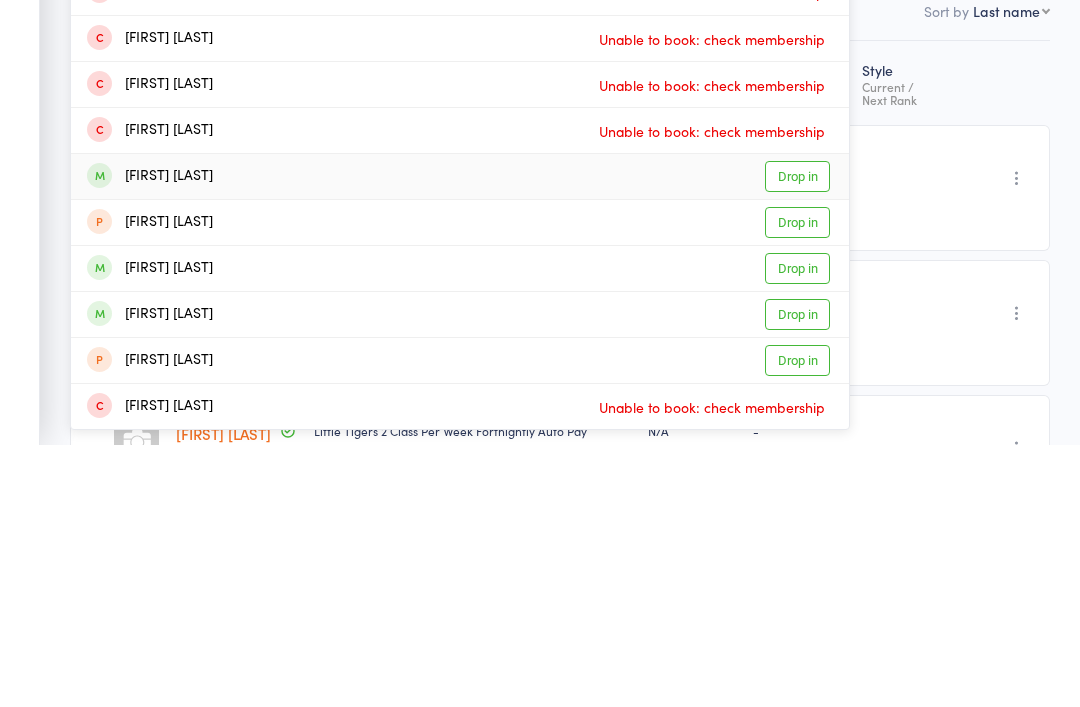 type on "[FIRST]" 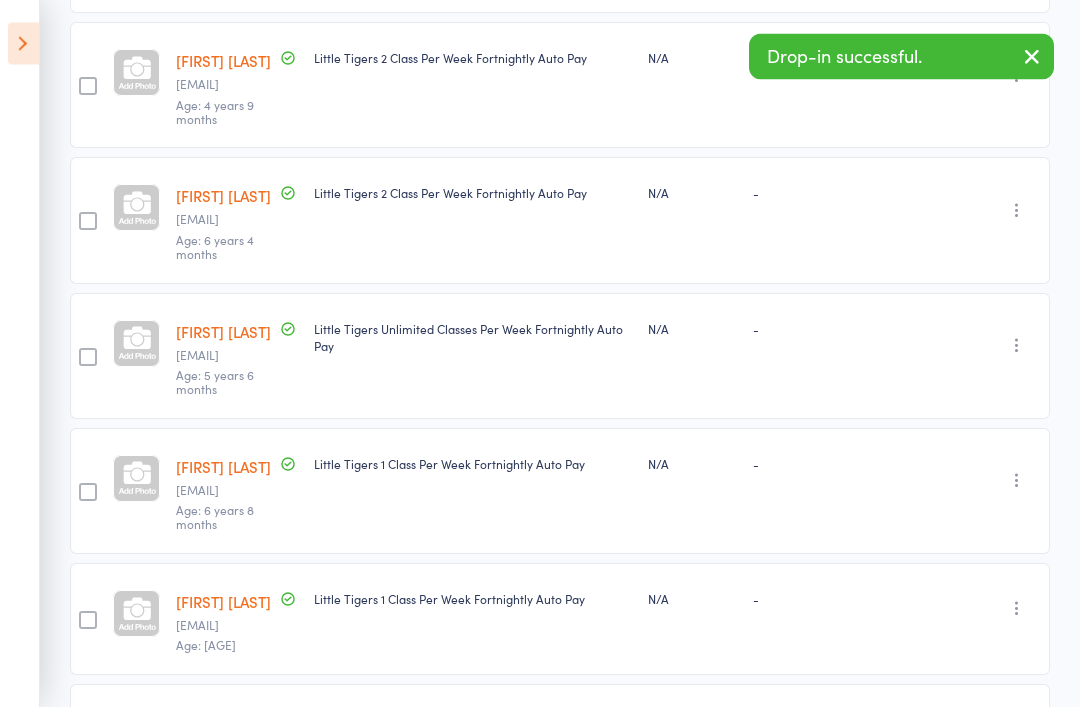 scroll, scrollTop: 505, scrollLeft: 0, axis: vertical 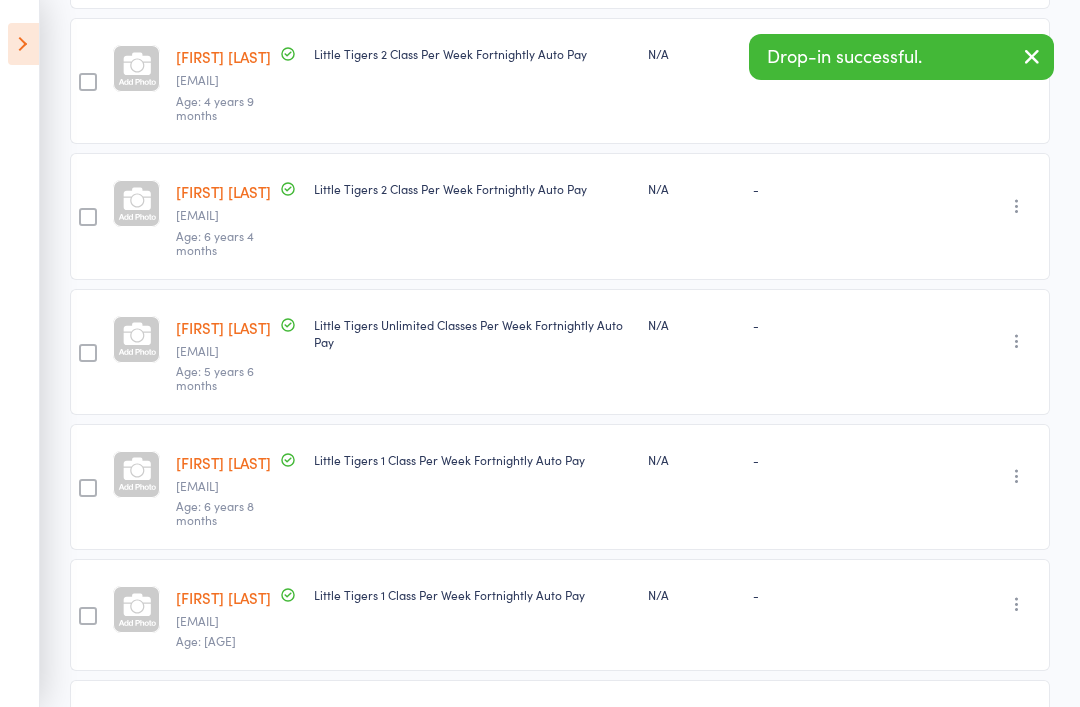 click at bounding box center [88, 616] 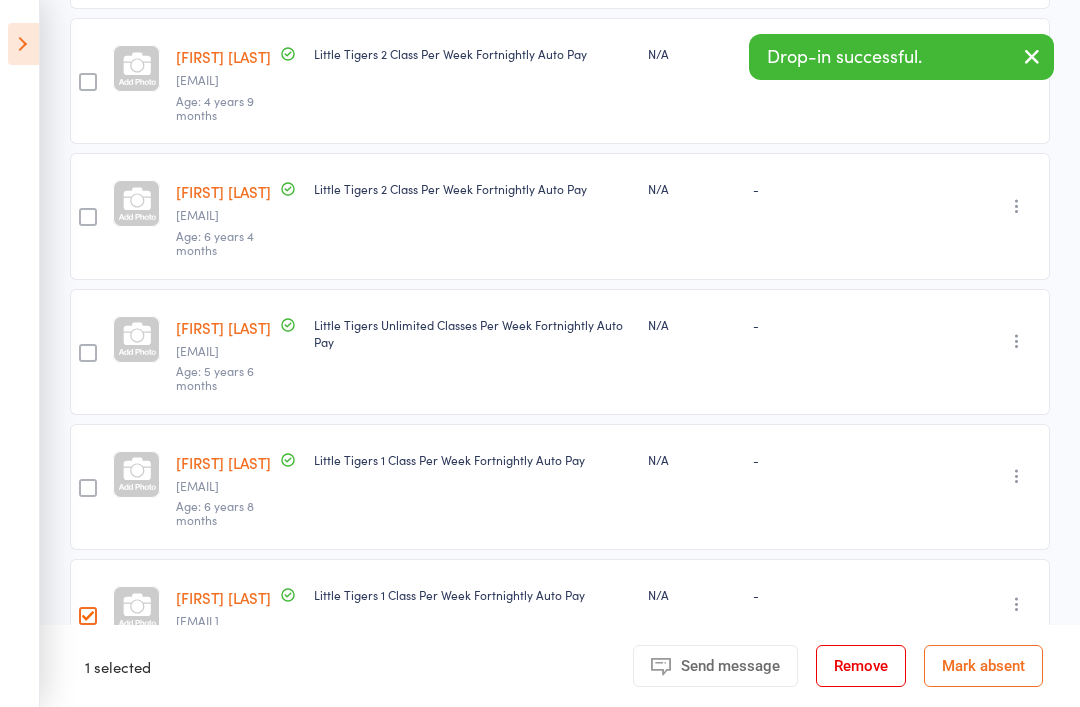 click on "Remove" at bounding box center (861, 666) 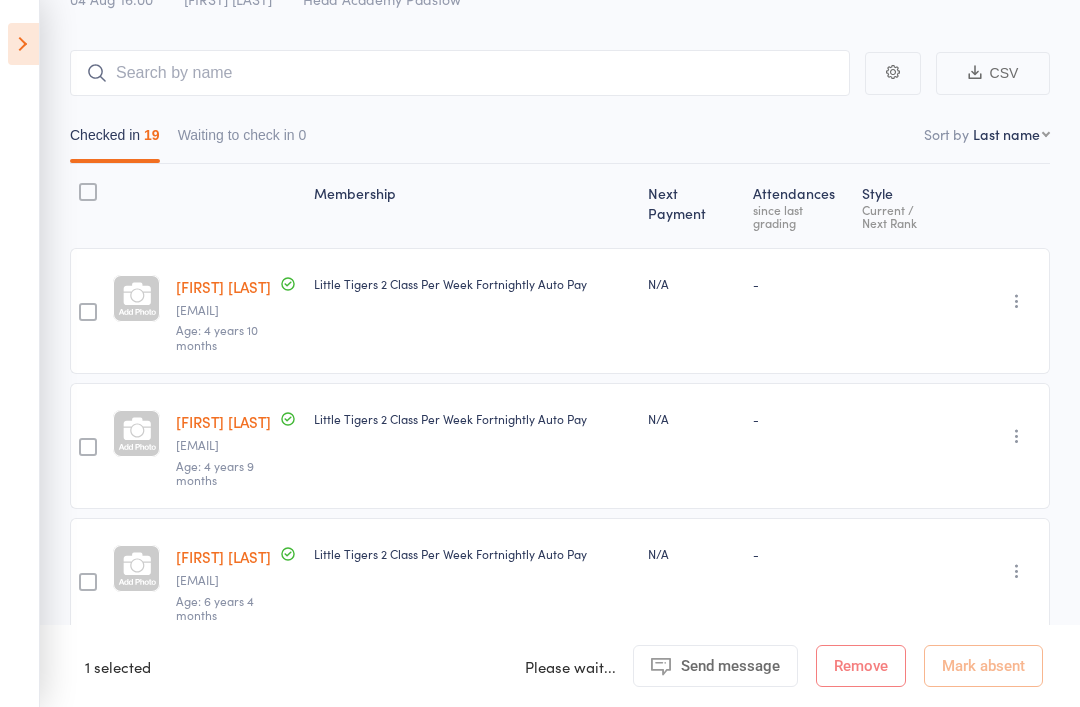 scroll, scrollTop: 0, scrollLeft: 0, axis: both 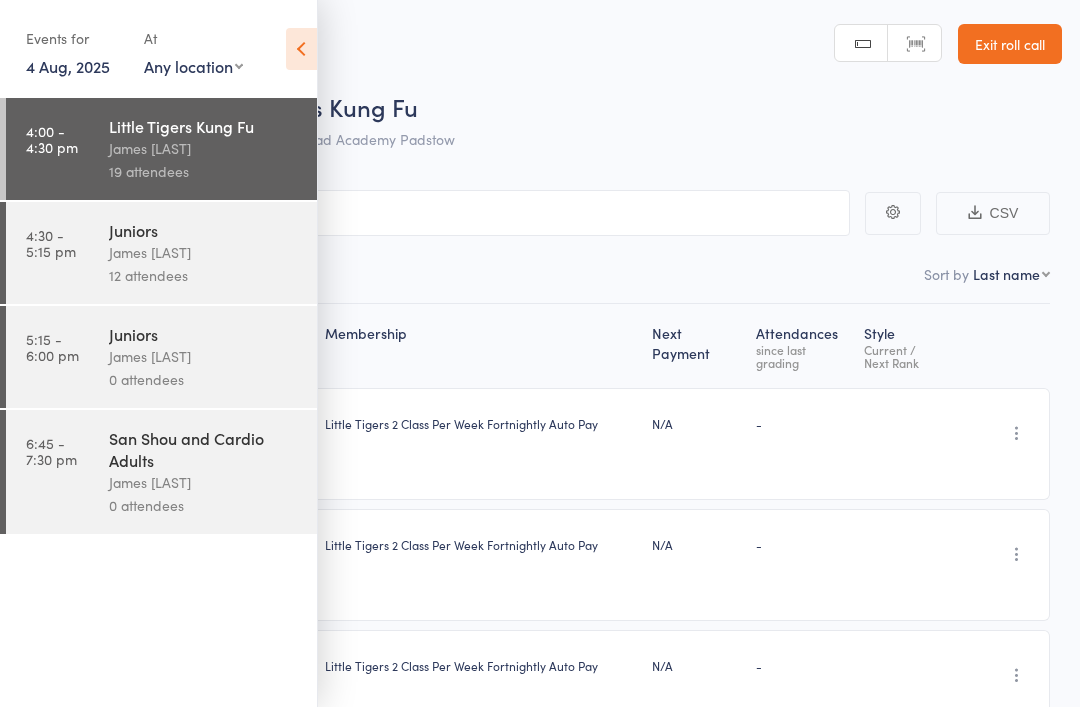click at bounding box center (301, 49) 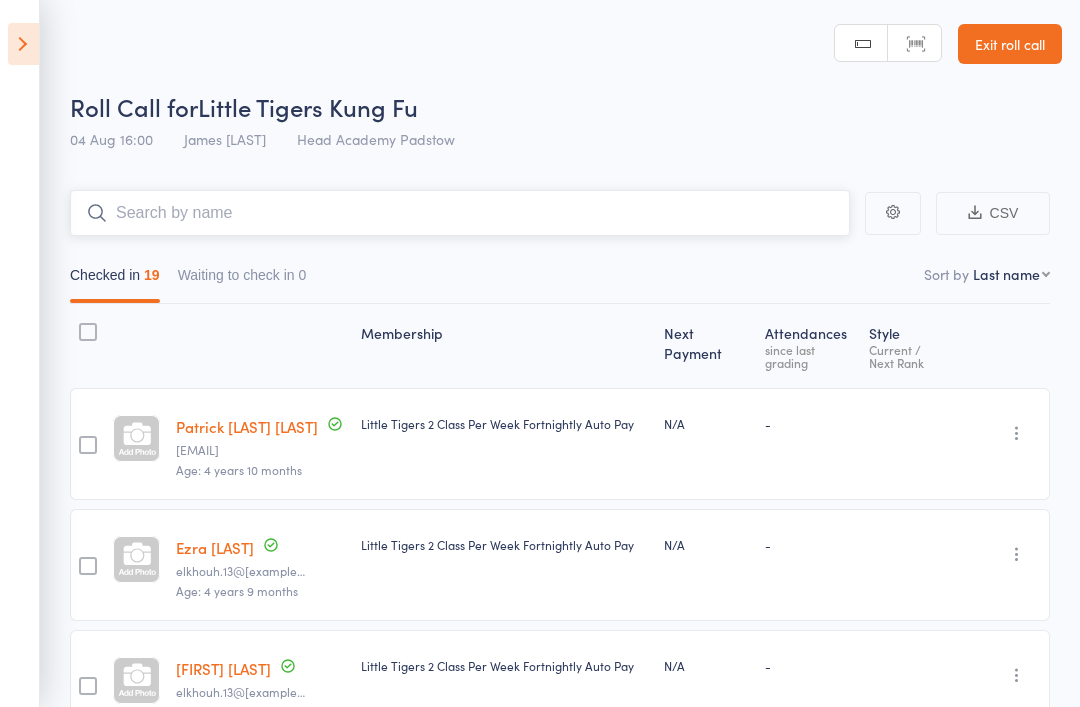 click at bounding box center [460, 213] 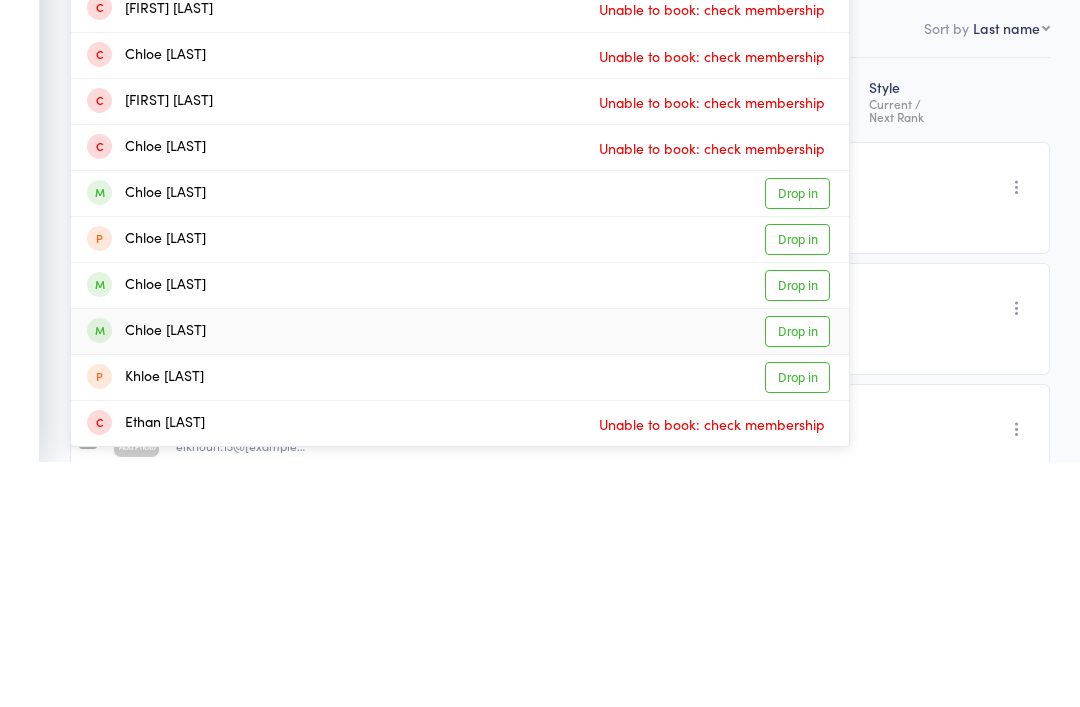 type on "[LAST]" 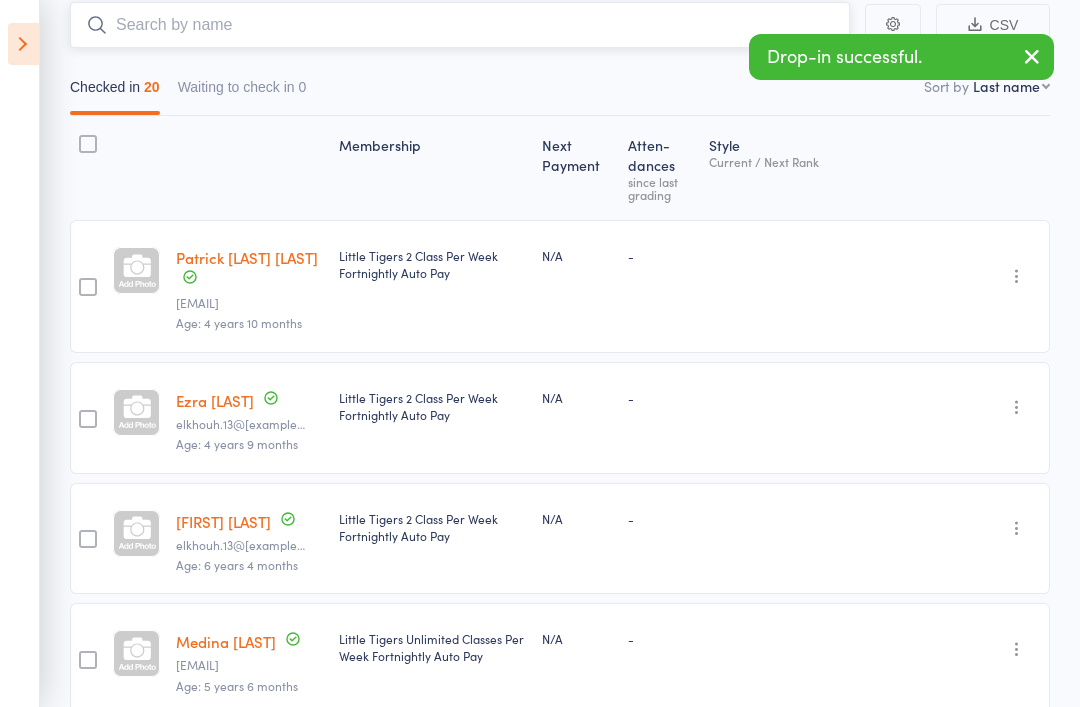 scroll, scrollTop: 189, scrollLeft: 0, axis: vertical 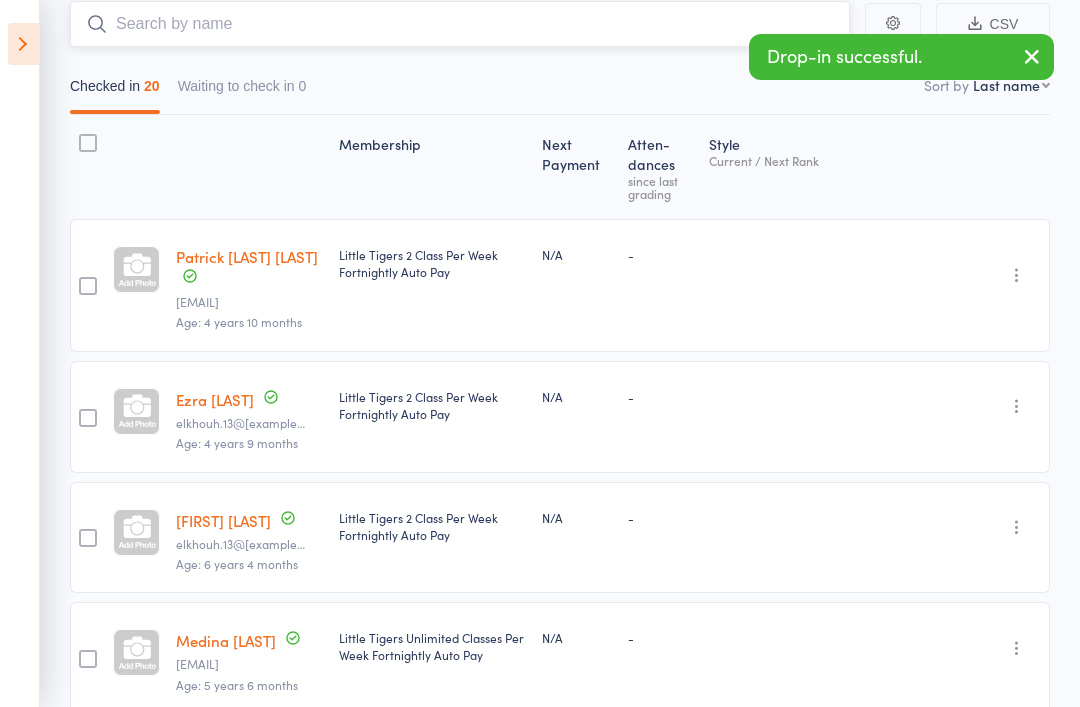 click at bounding box center (460, 24) 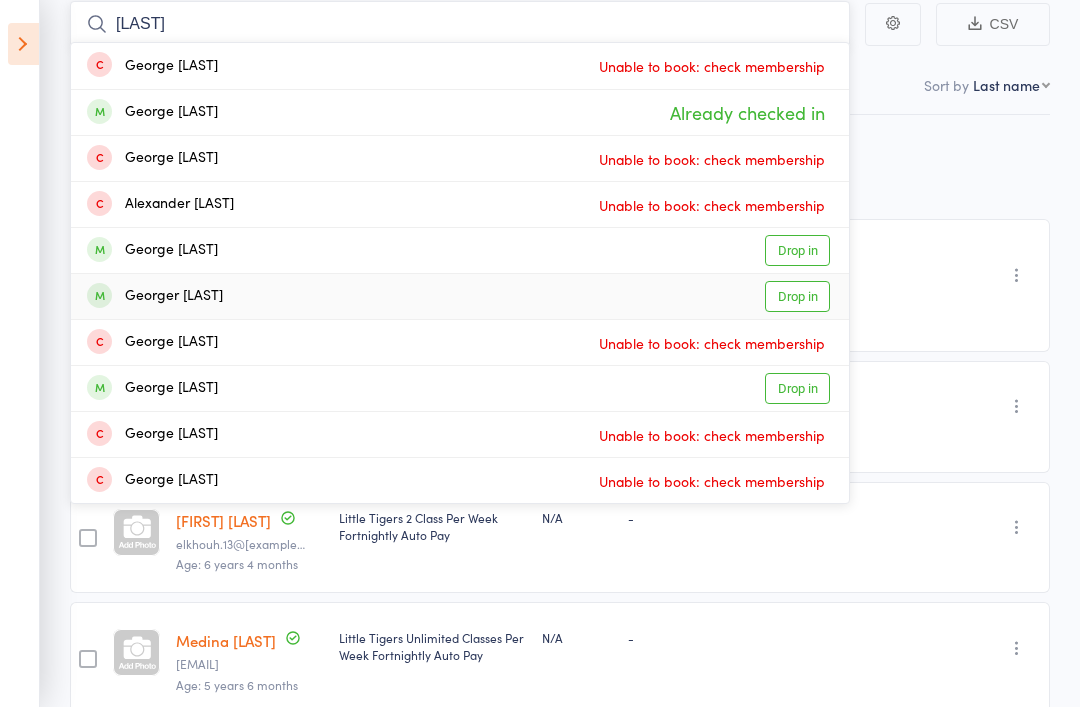 type on "[LAST]" 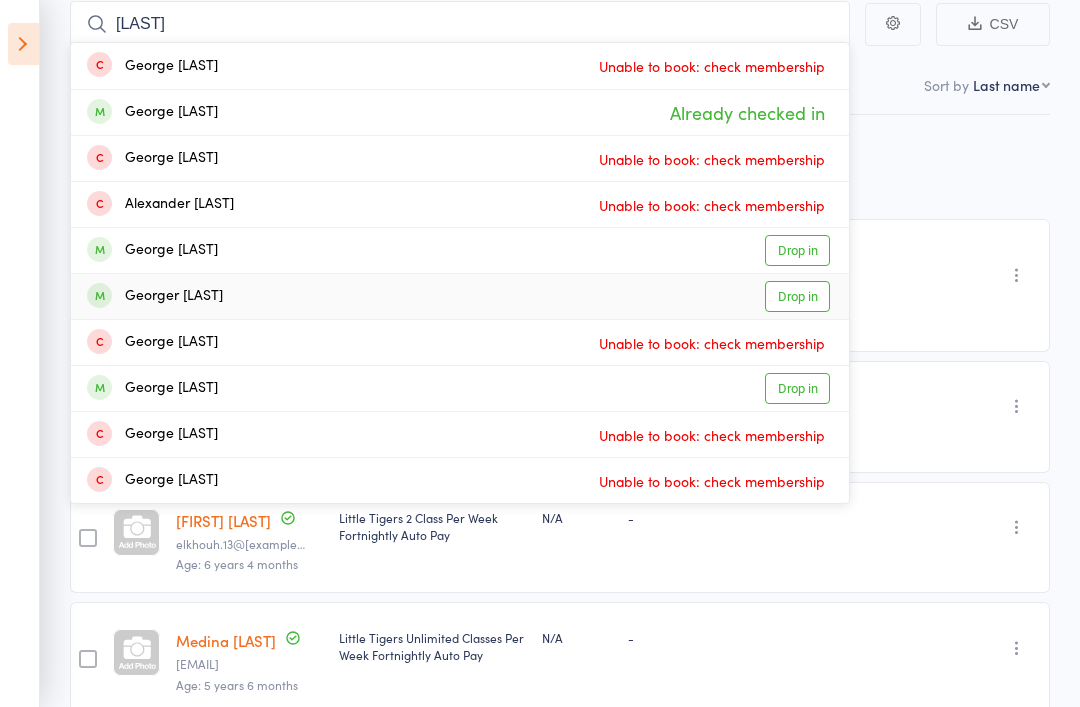 click on "Georger [LAST]" at bounding box center (155, 296) 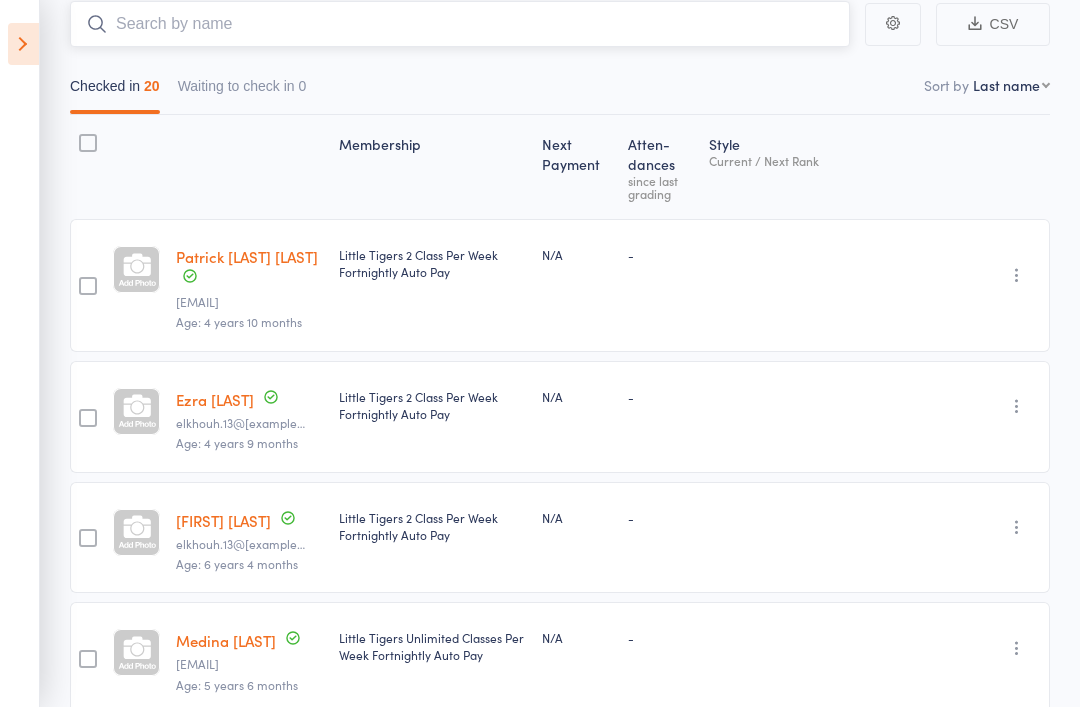 click at bounding box center (460, 24) 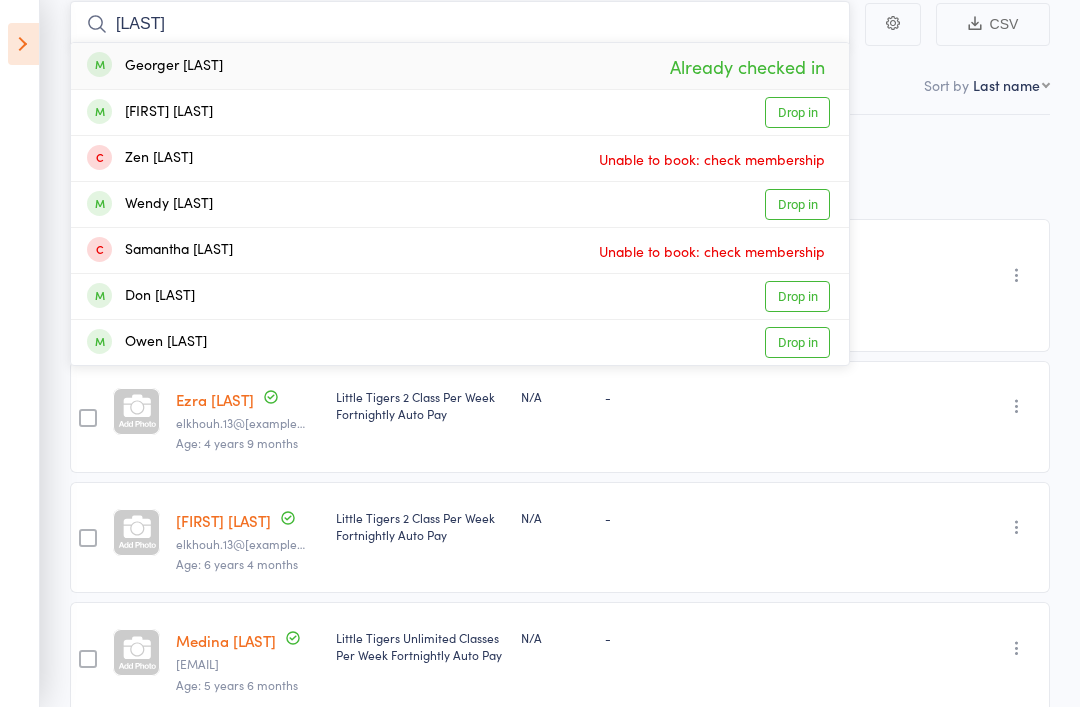 type on "Zeng" 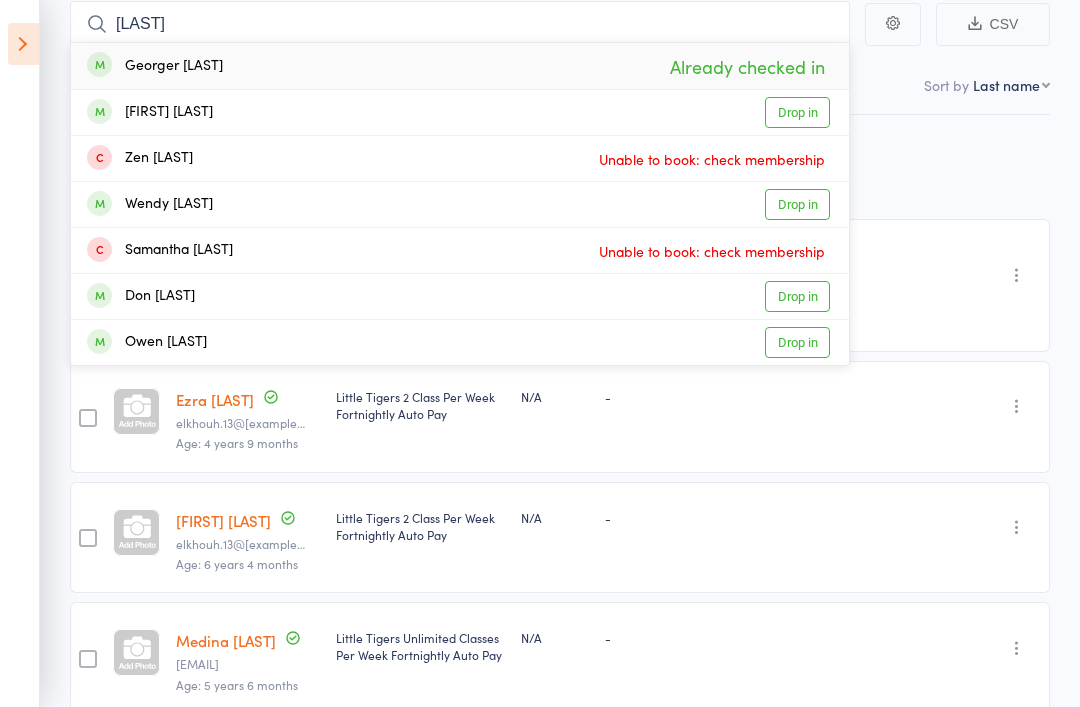 click on "Katherine Zeng" at bounding box center [150, 112] 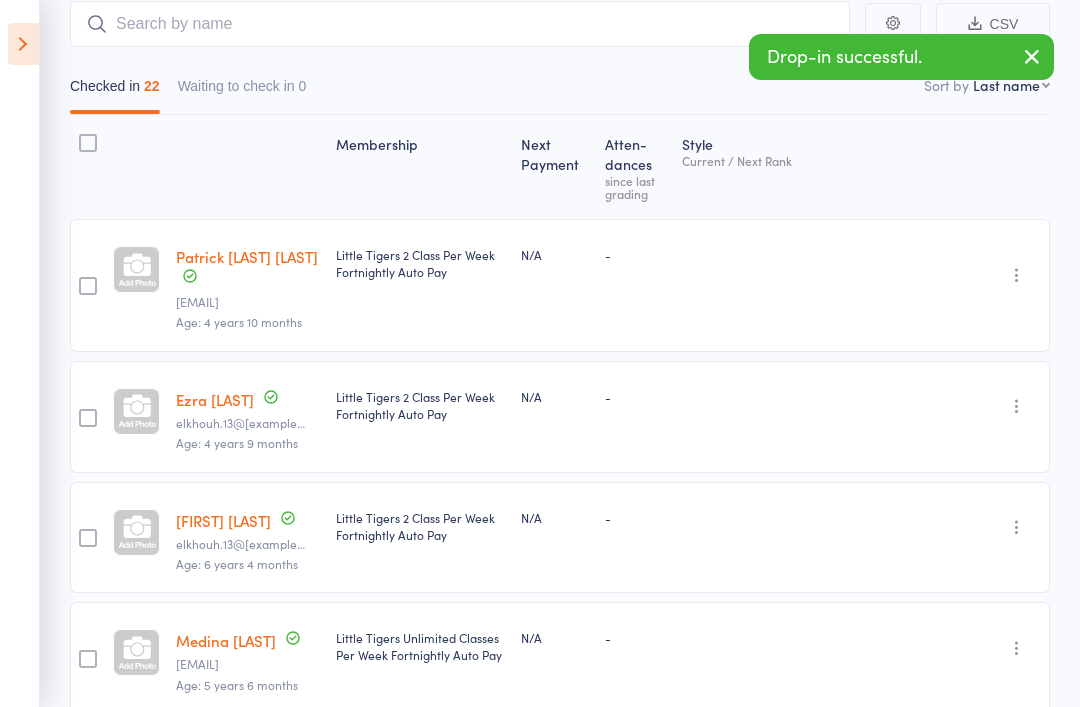 click on "Checked in  22 Waiting to check in  0" at bounding box center [560, 81] 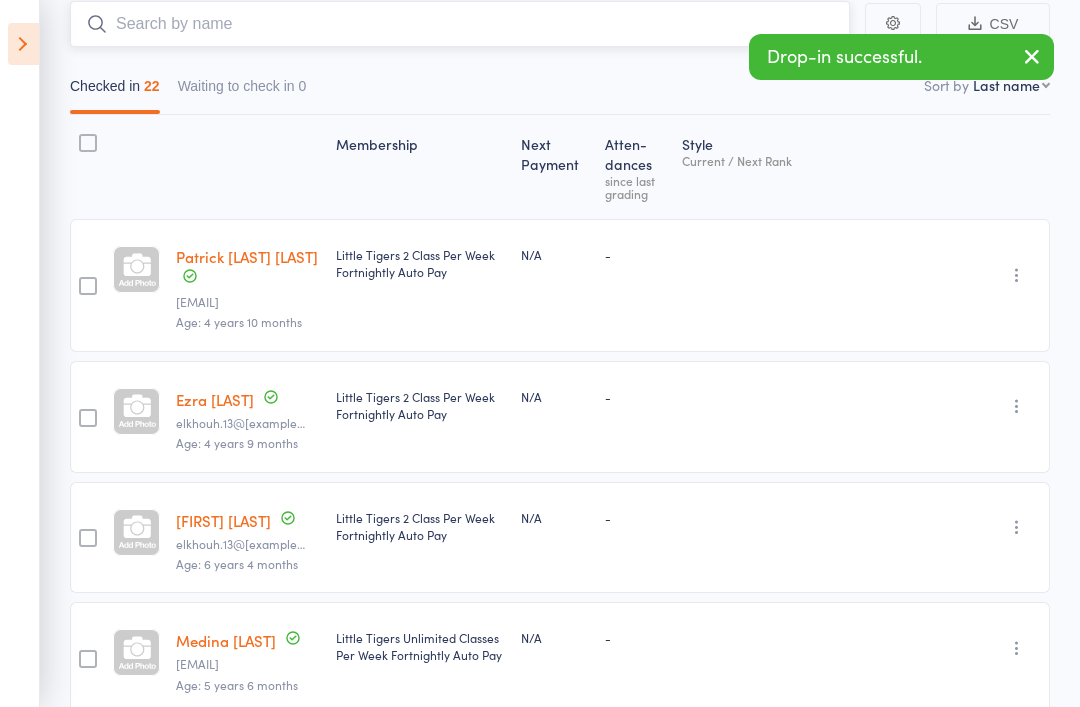 click at bounding box center (460, 24) 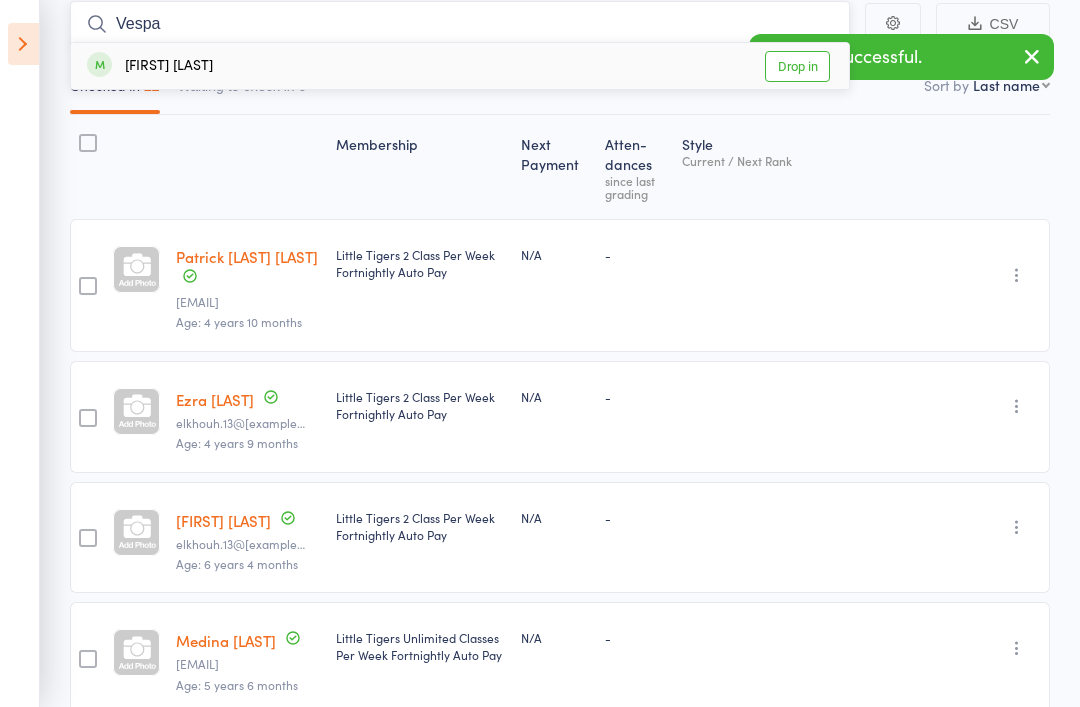 type on "Vespa" 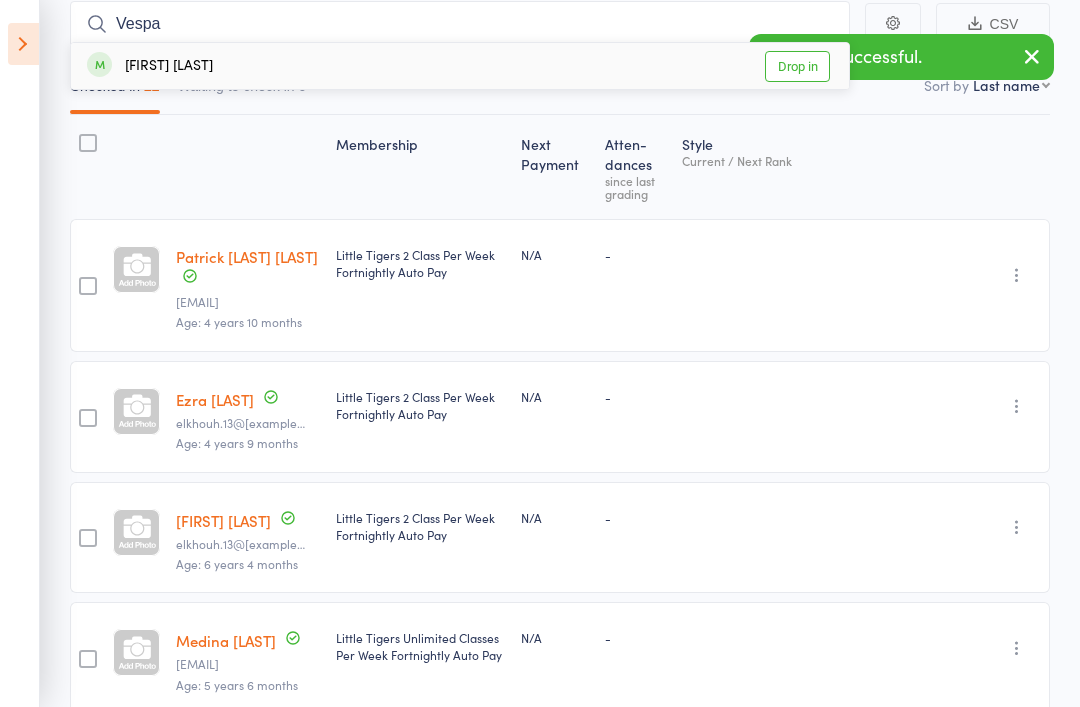 click on "Vespa Greenwell" at bounding box center [150, 66] 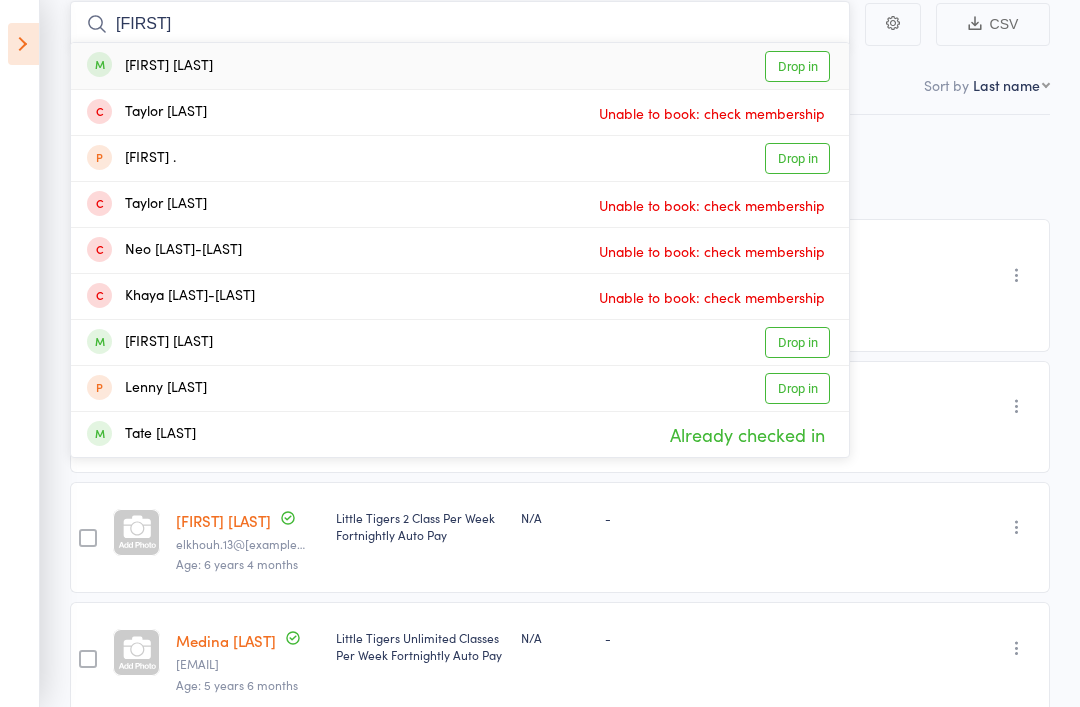 type on "Taym" 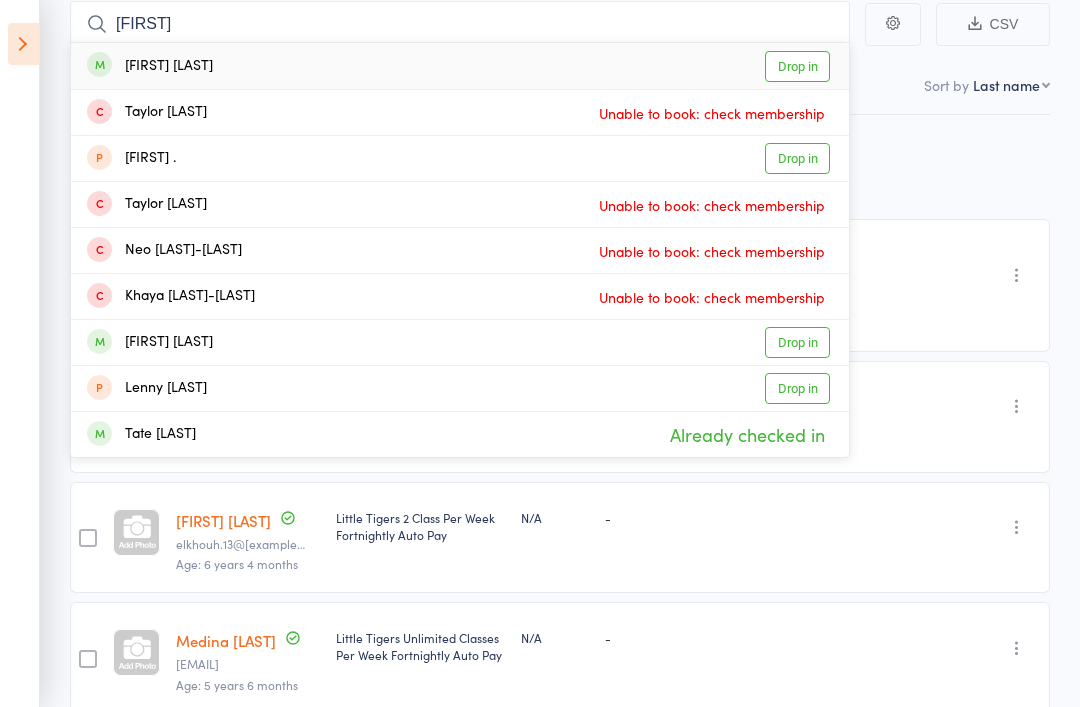 click at bounding box center [99, 64] 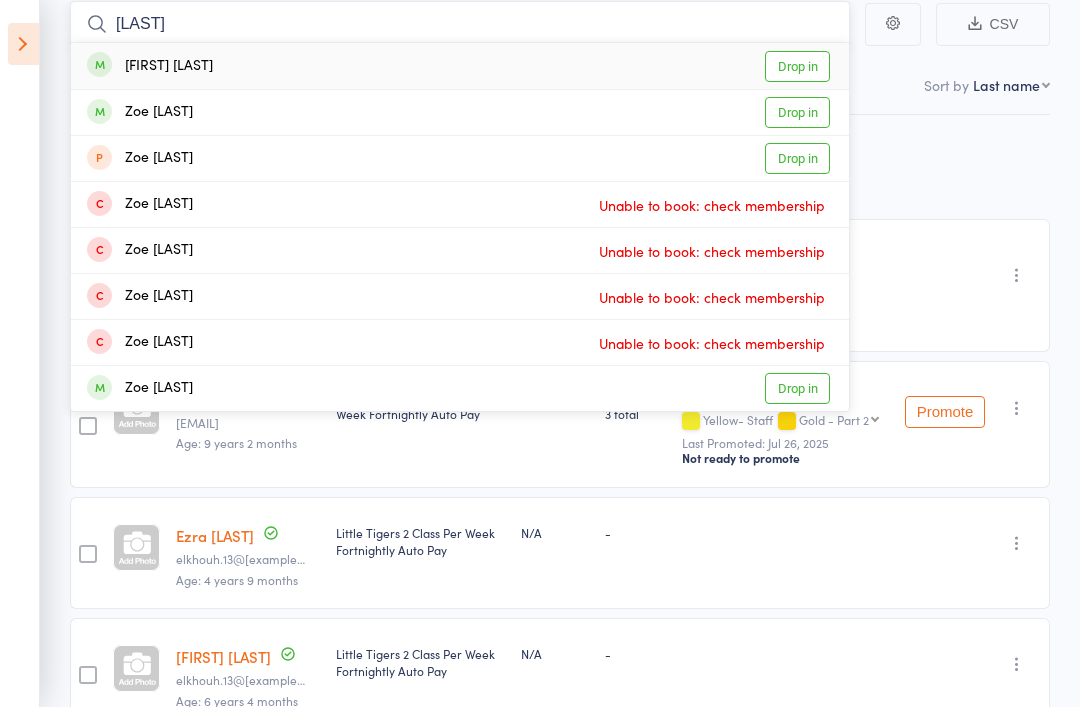 type on "Zoe" 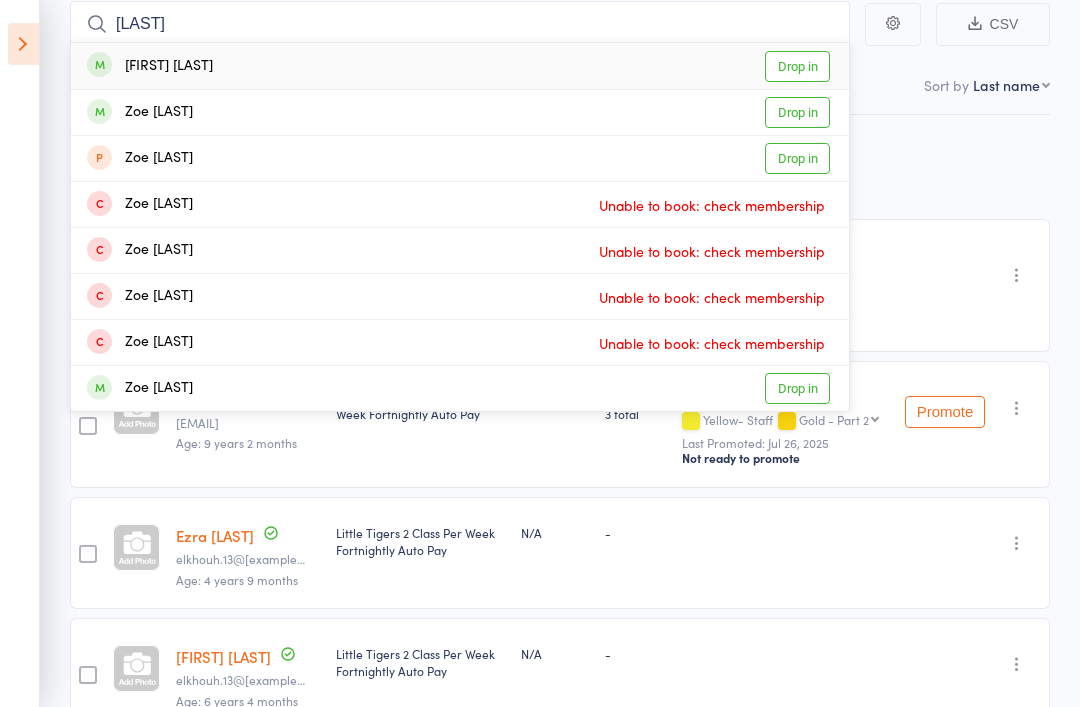 click on "Zoe Malak" at bounding box center [140, 112] 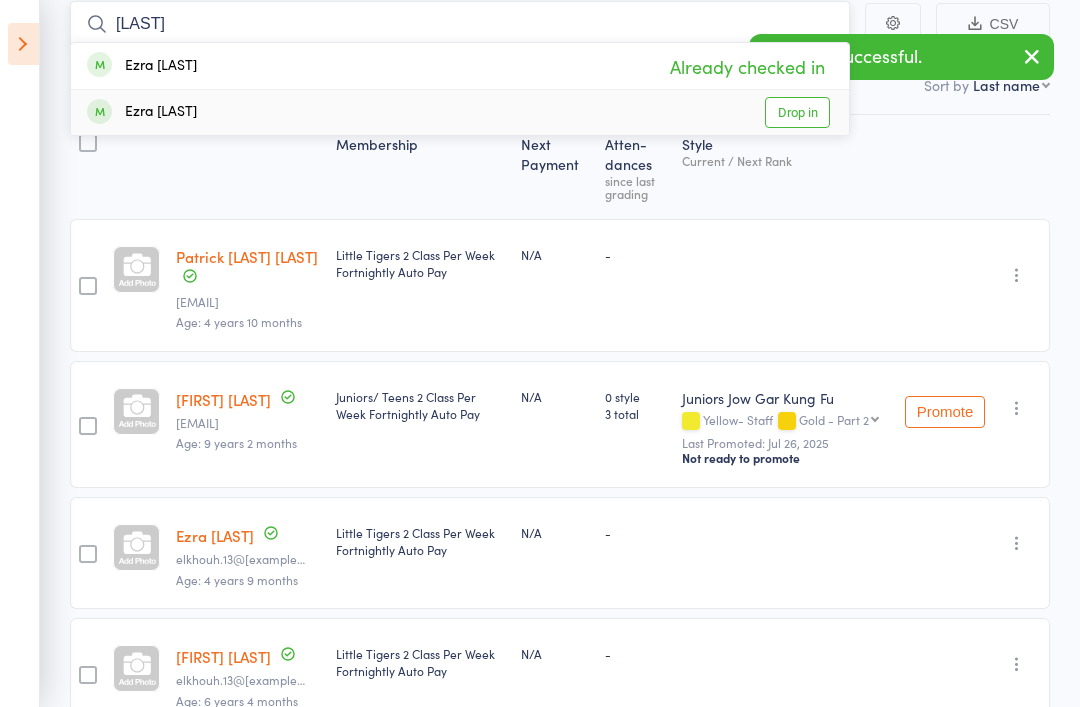 type on "Ezra" 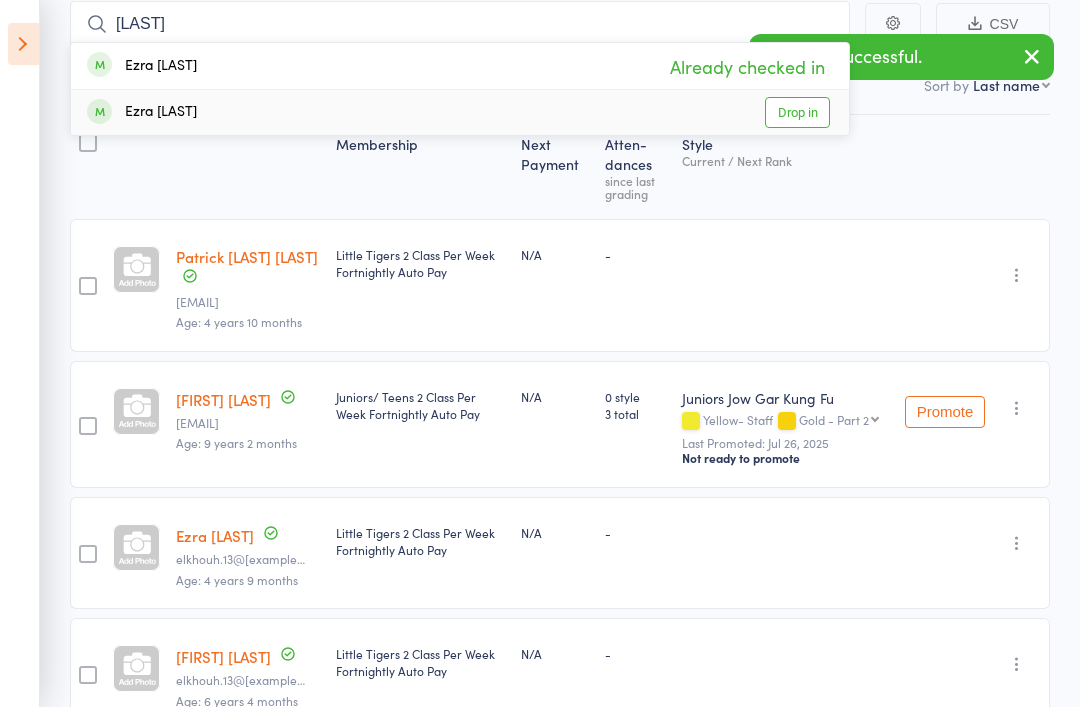 click on "Ezra Malak" at bounding box center [142, 112] 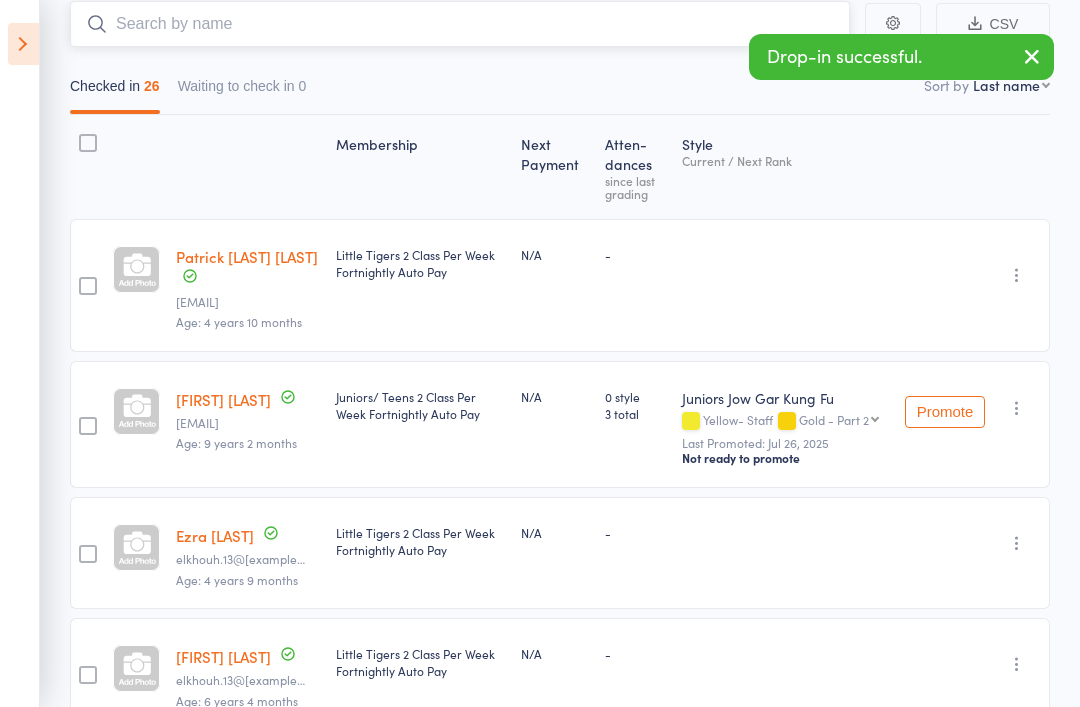 click at bounding box center [460, 24] 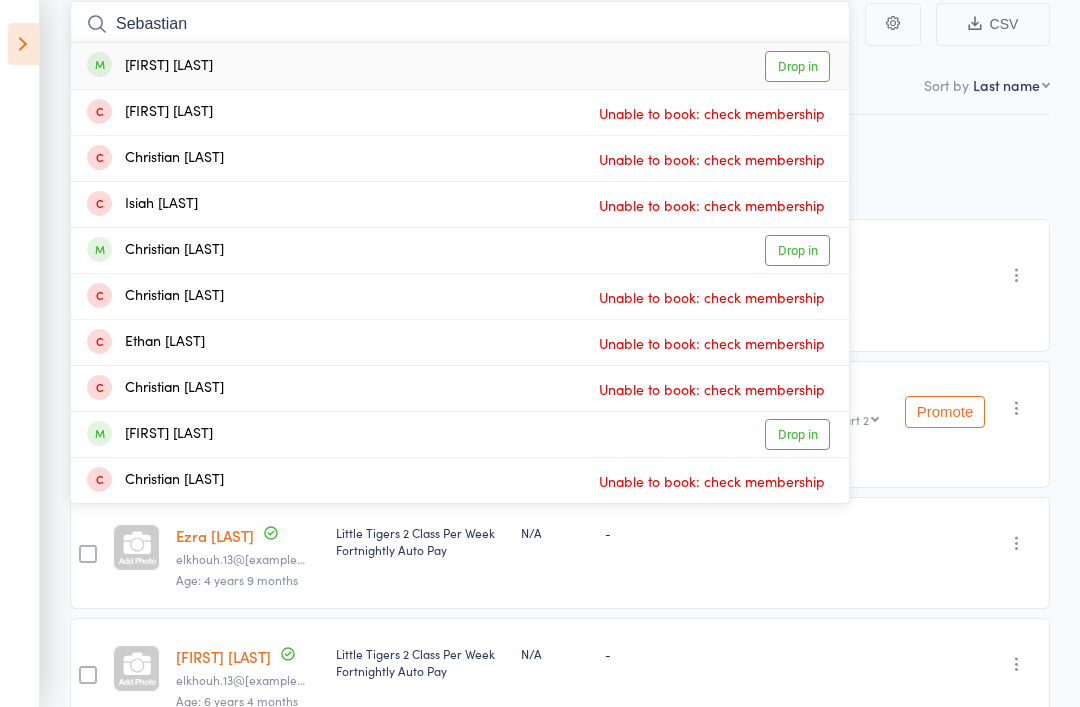 type on "Sebastian" 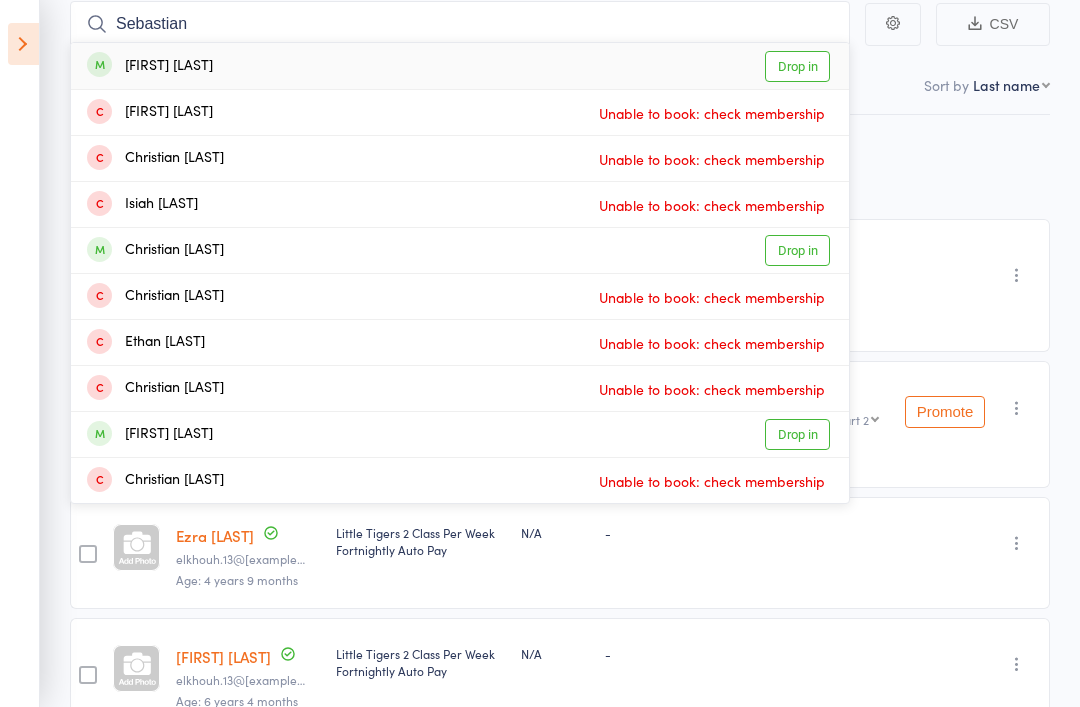 click on "Sebastian Tassone" at bounding box center (150, 66) 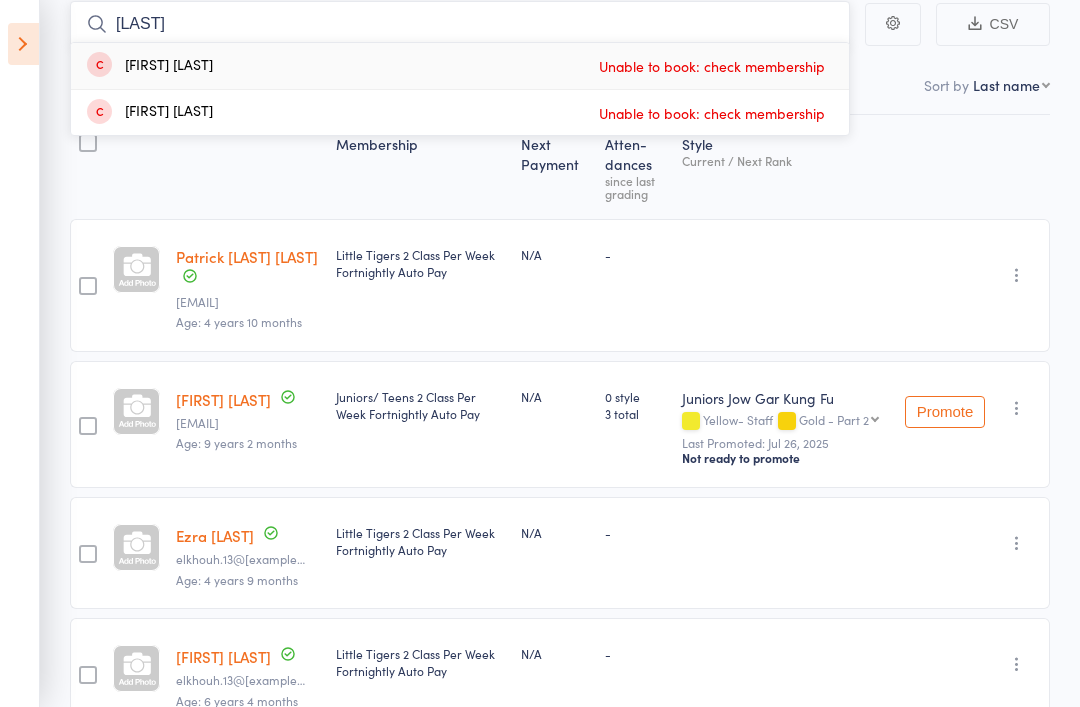 type on "D" 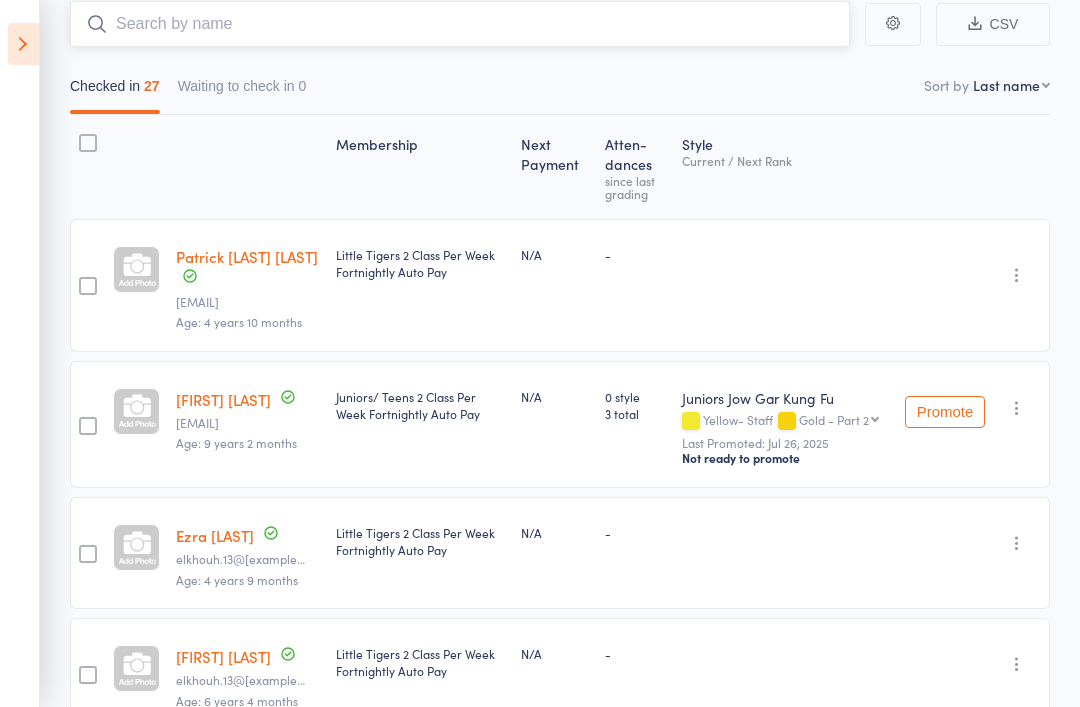 type on "Z" 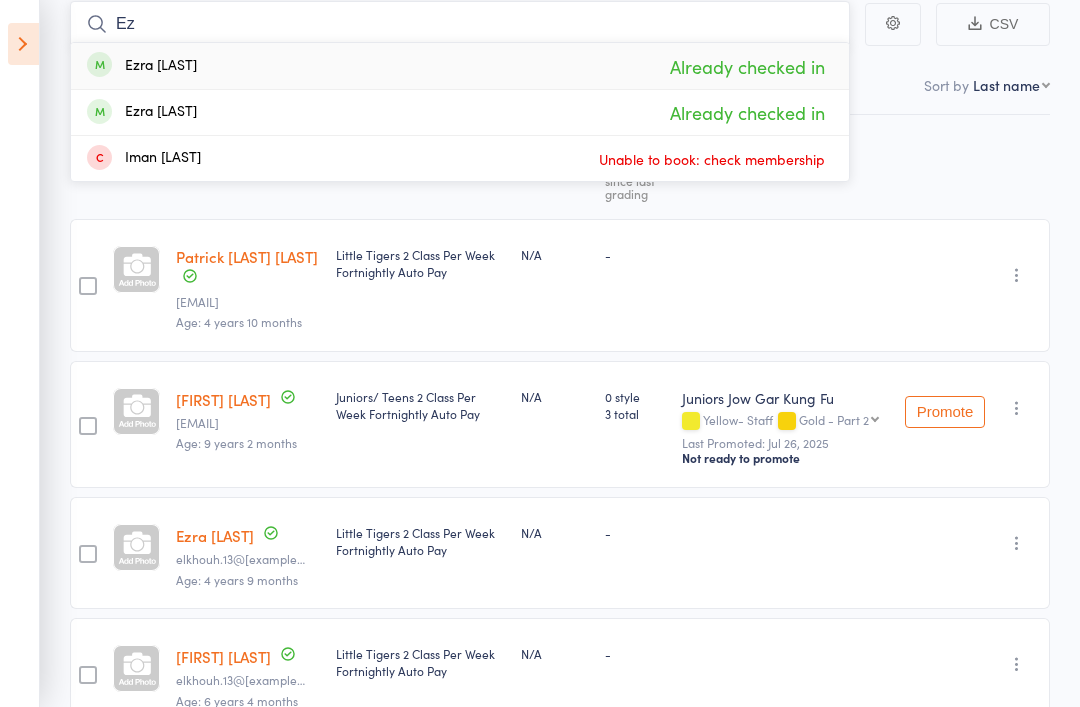 type on "E" 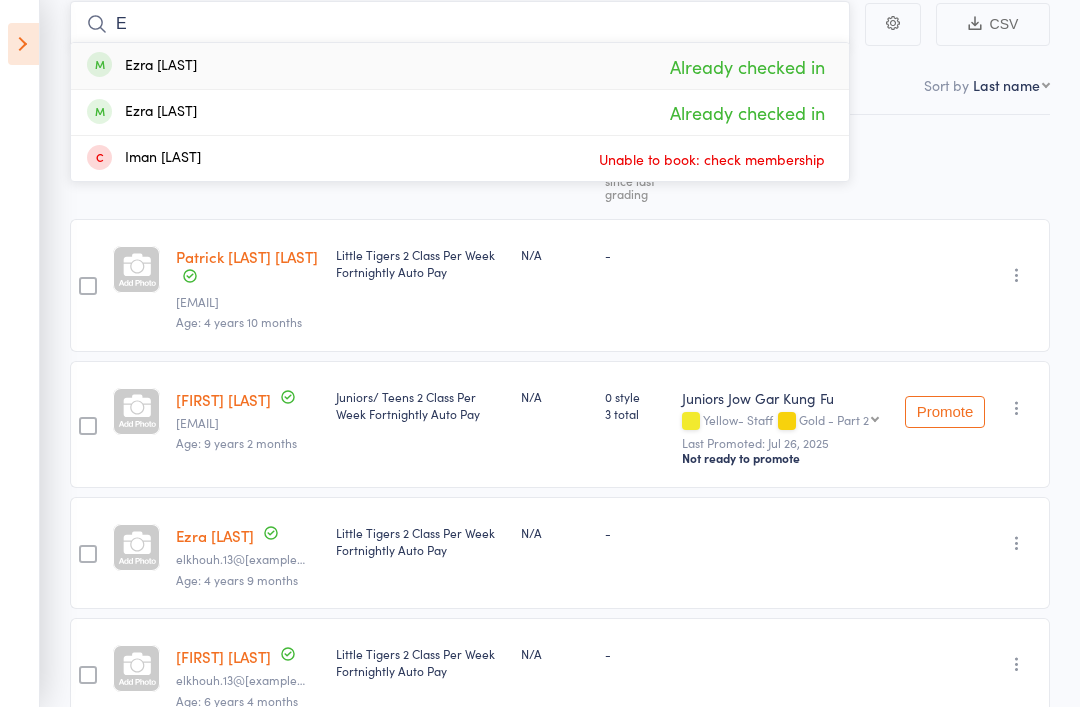 type 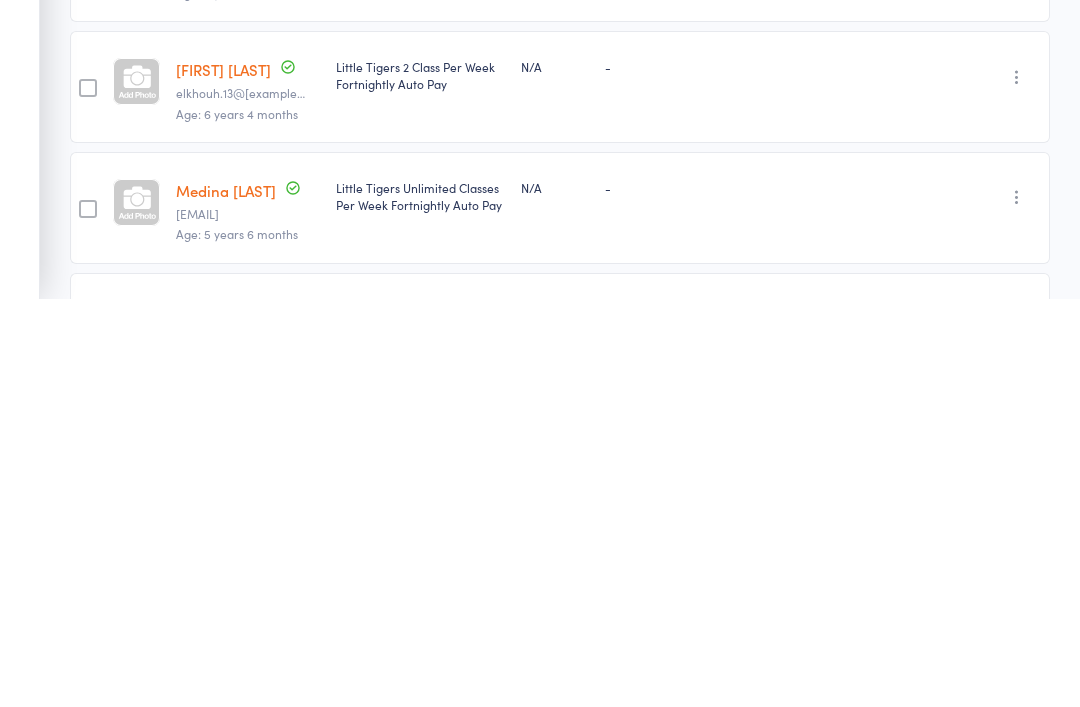 scroll, scrollTop: 370, scrollLeft: 0, axis: vertical 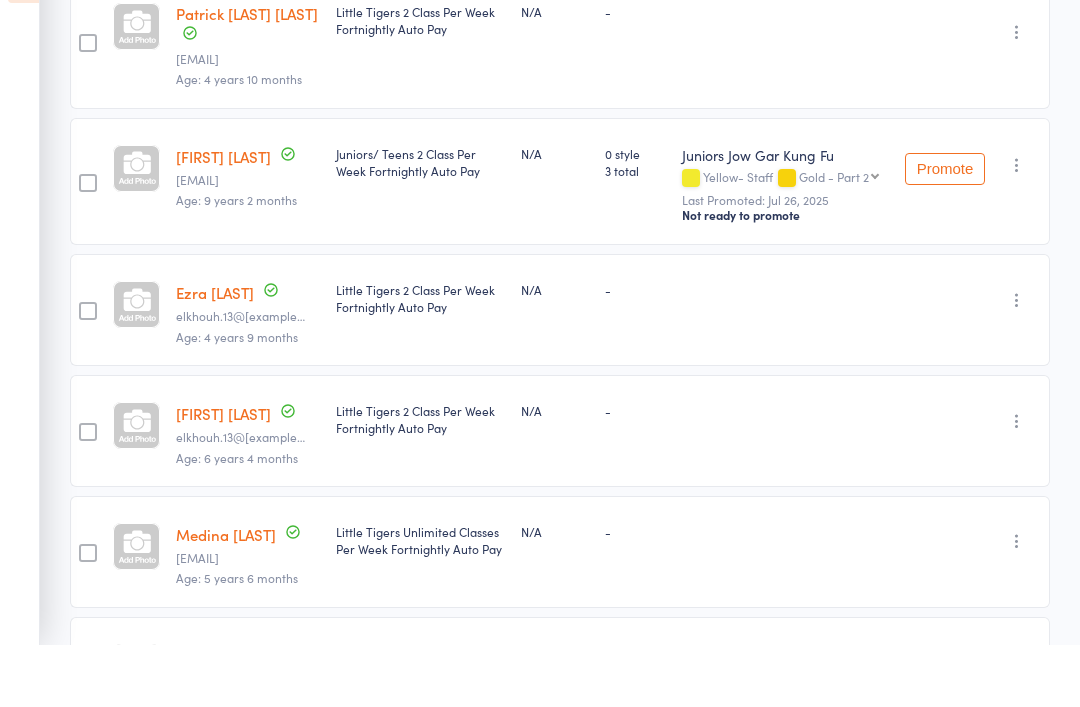 click at bounding box center [88, 245] 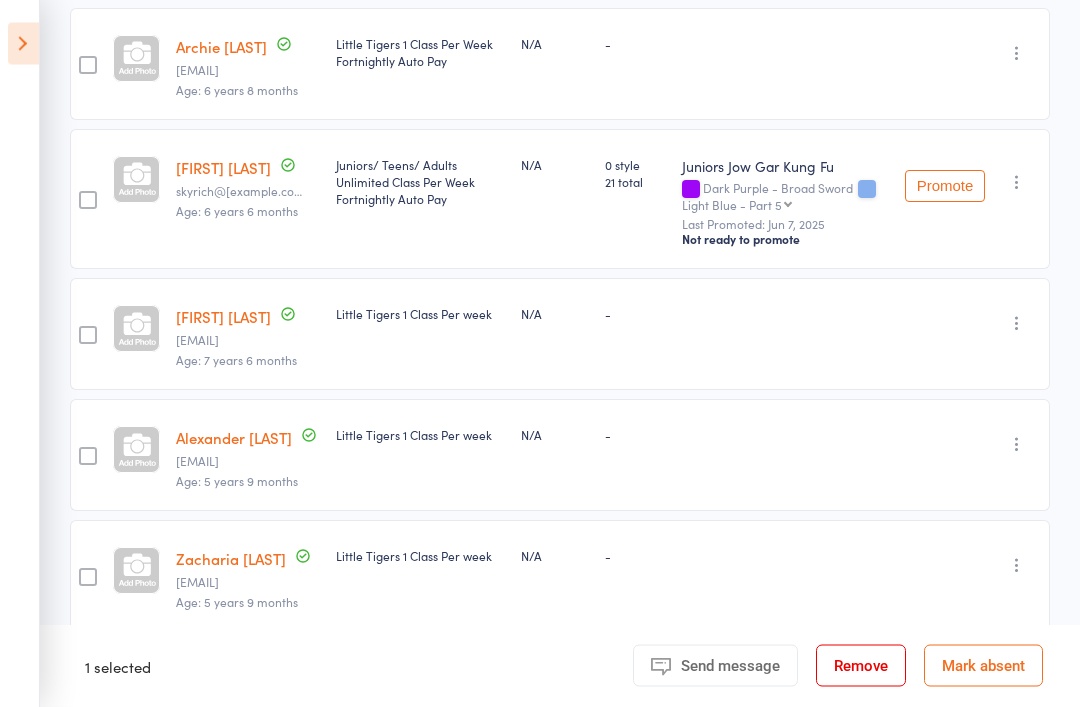 click at bounding box center [88, 201] 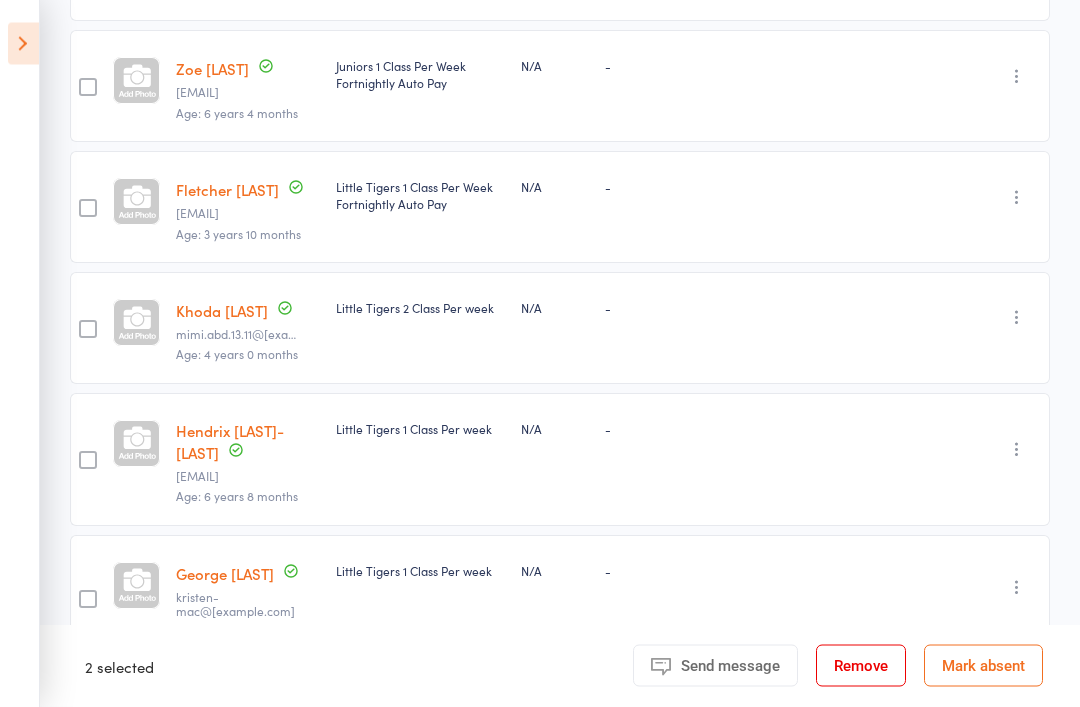 scroll, scrollTop: 2057, scrollLeft: 0, axis: vertical 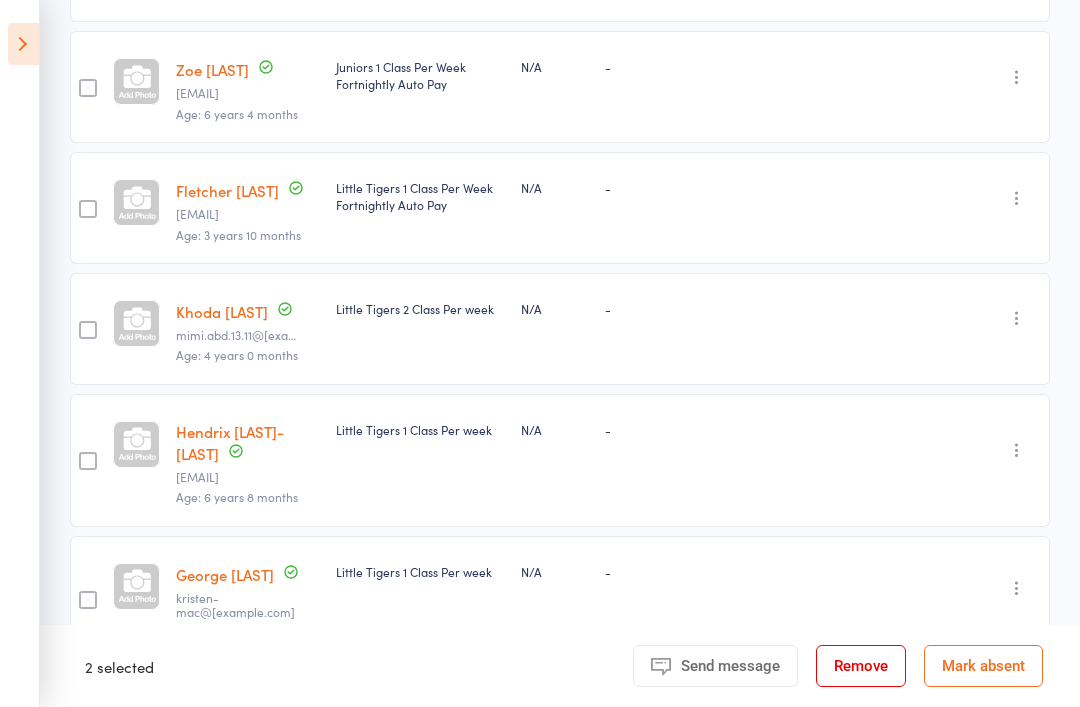 click at bounding box center (87, 87) 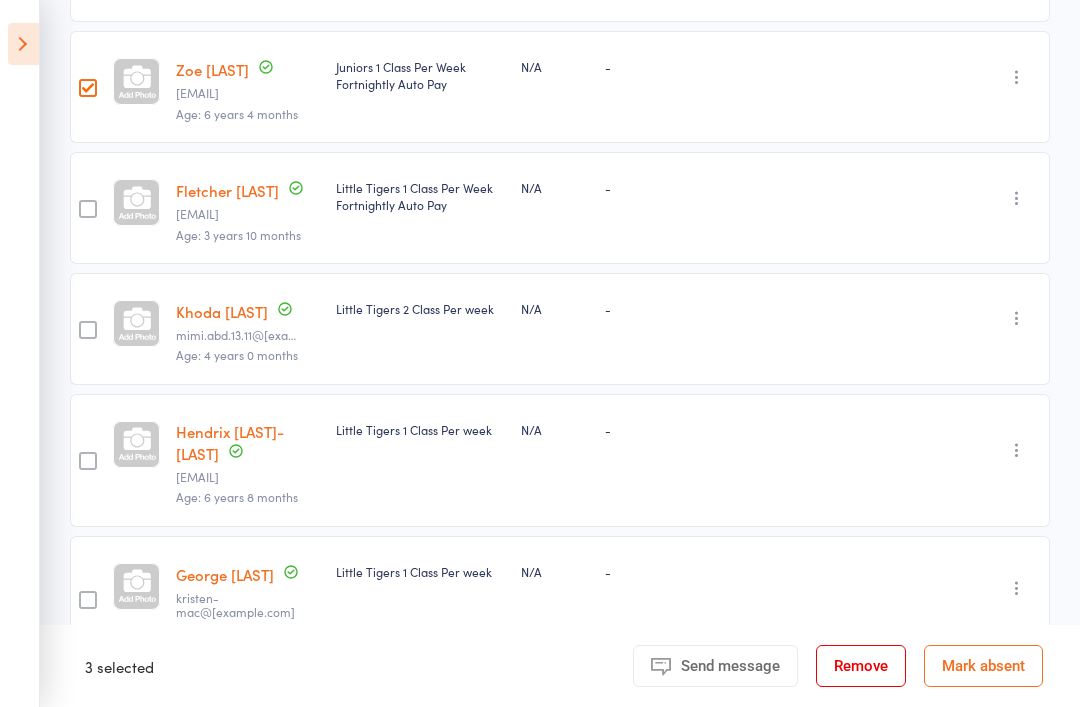 click at bounding box center (88, -40) 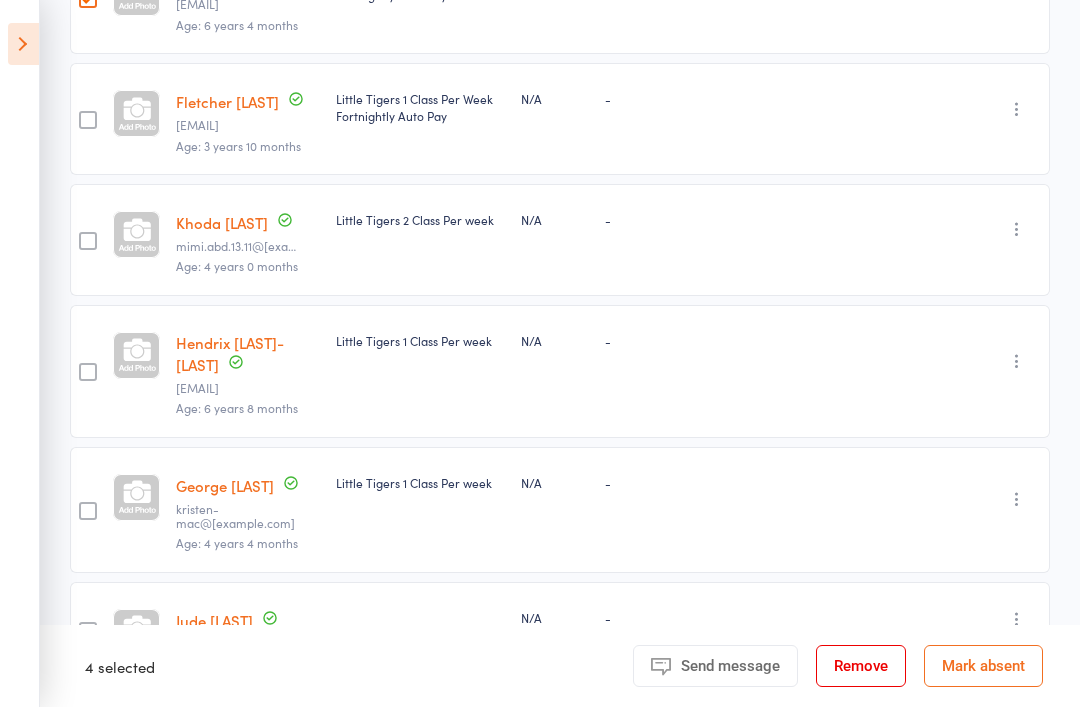 scroll, scrollTop: 2150, scrollLeft: 0, axis: vertical 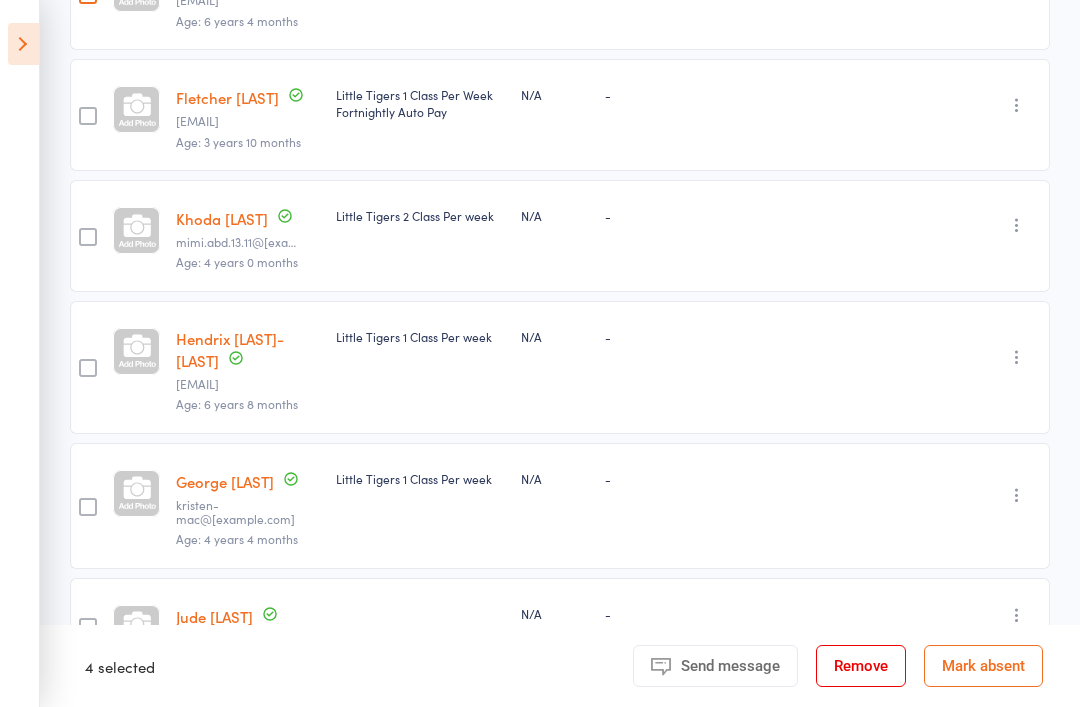 click at bounding box center [88, 116] 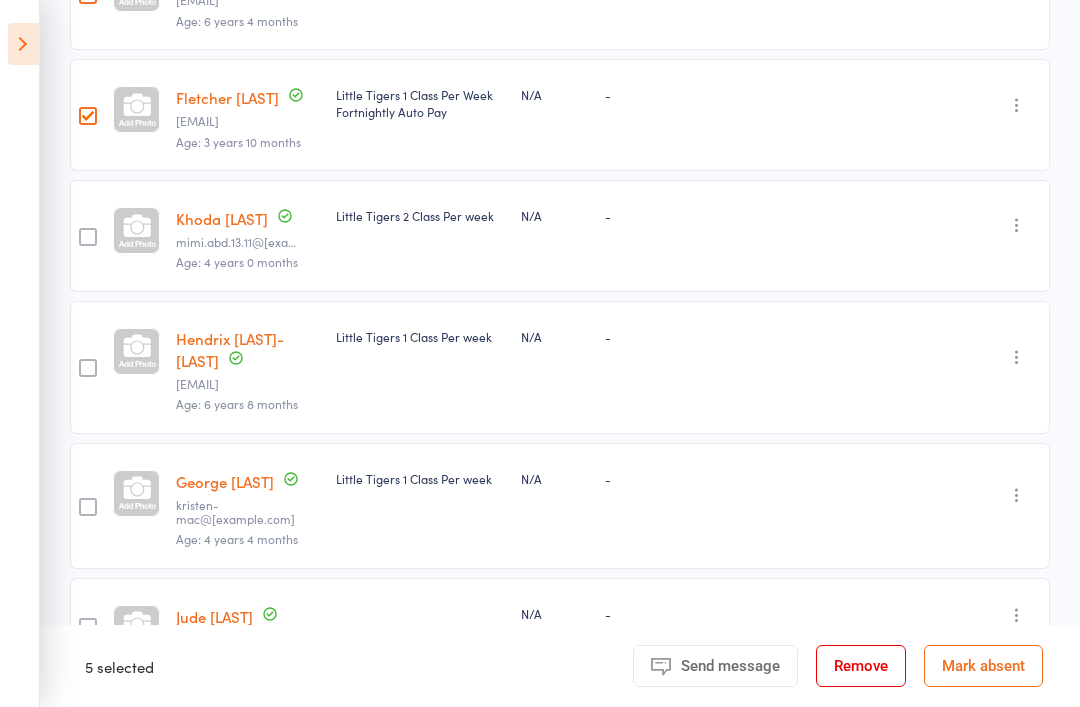 click at bounding box center (88, 116) 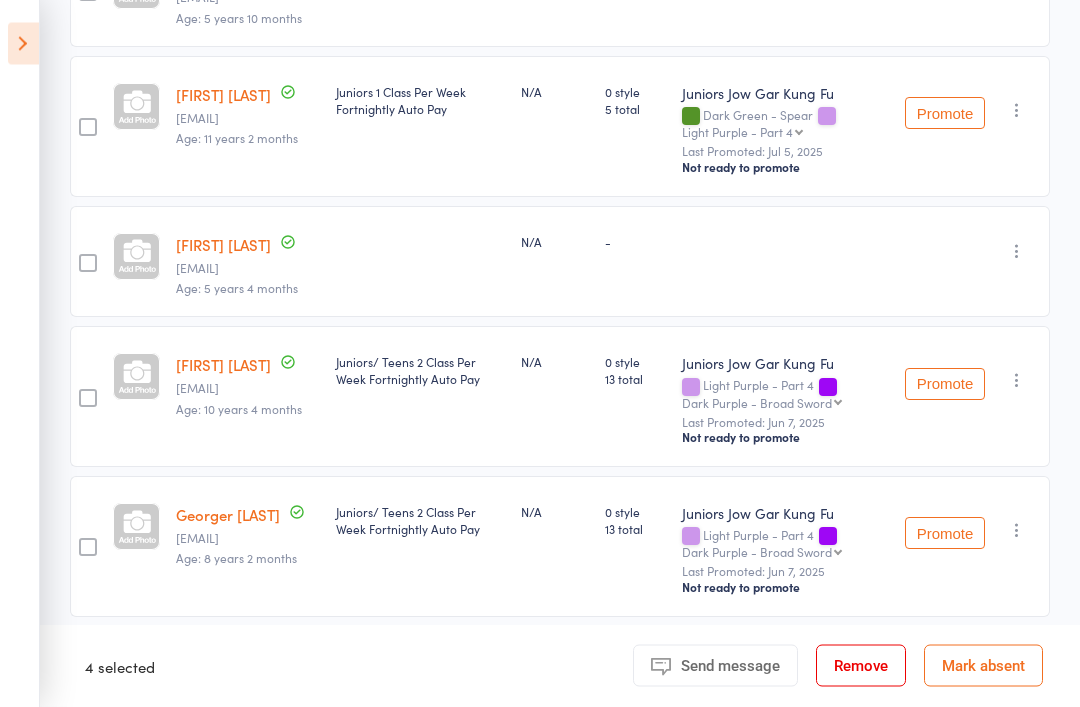 click at bounding box center (88, 128) 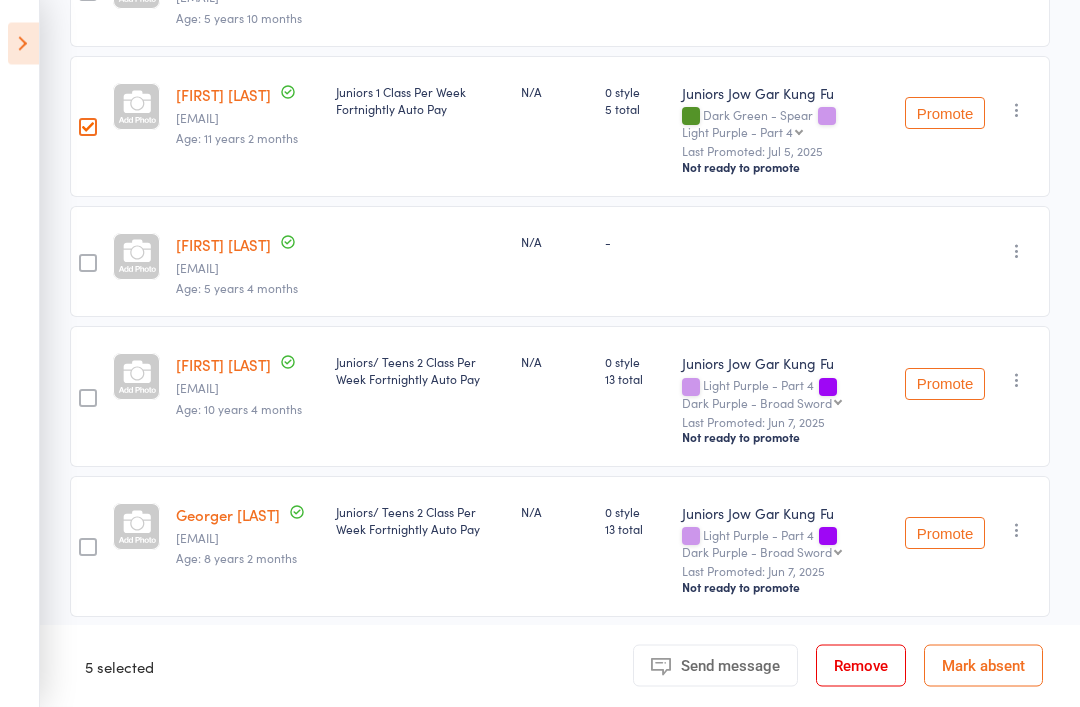 scroll, scrollTop: 3436, scrollLeft: 0, axis: vertical 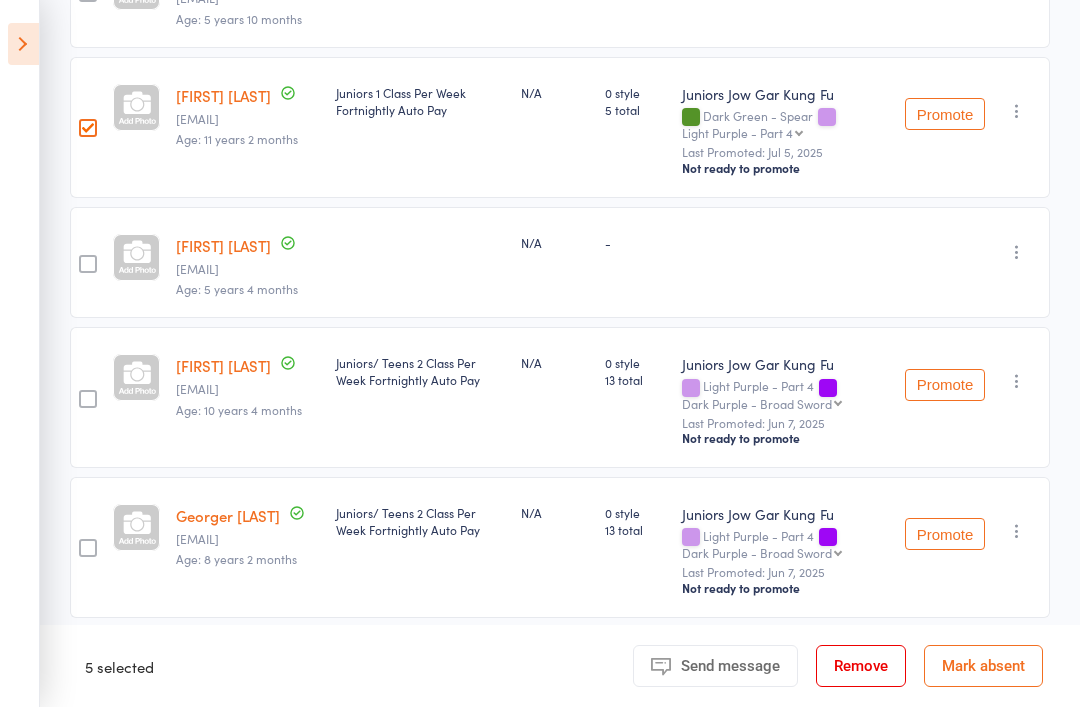click at bounding box center [88, 399] 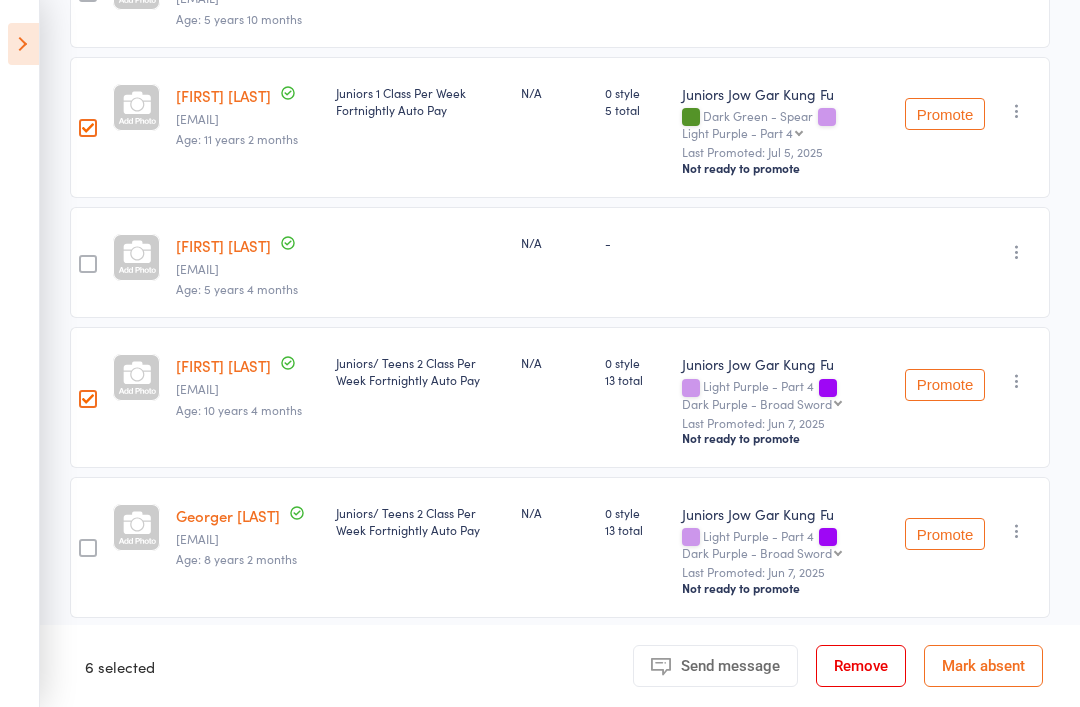 click at bounding box center [88, 548] 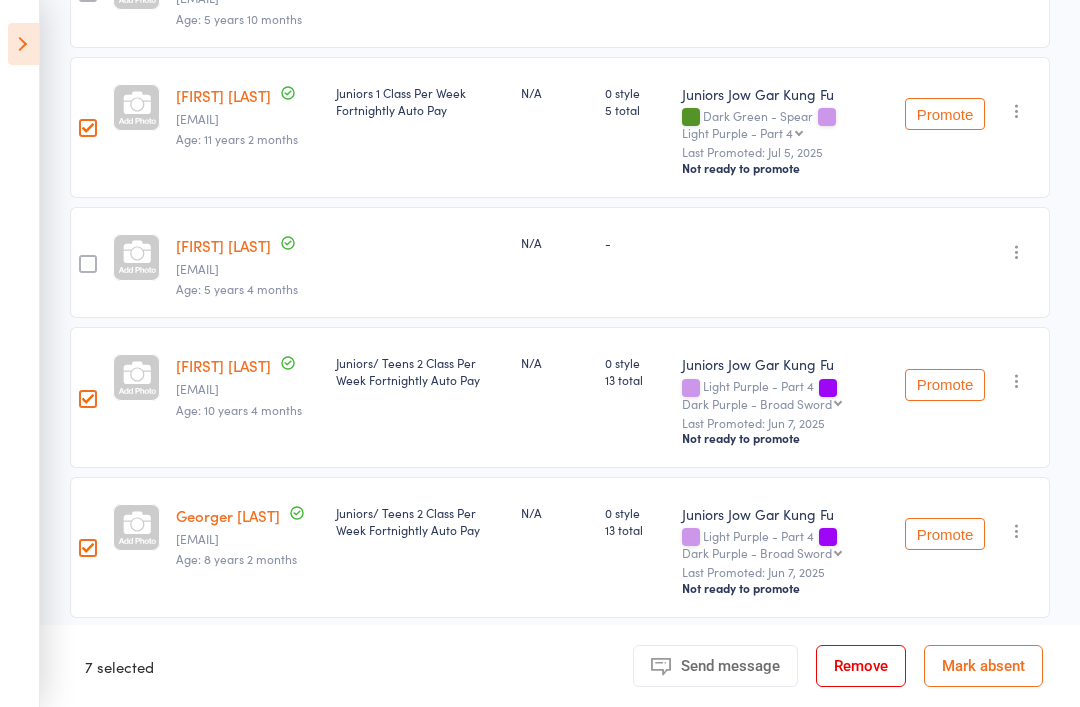 click on "Remove" at bounding box center (861, 666) 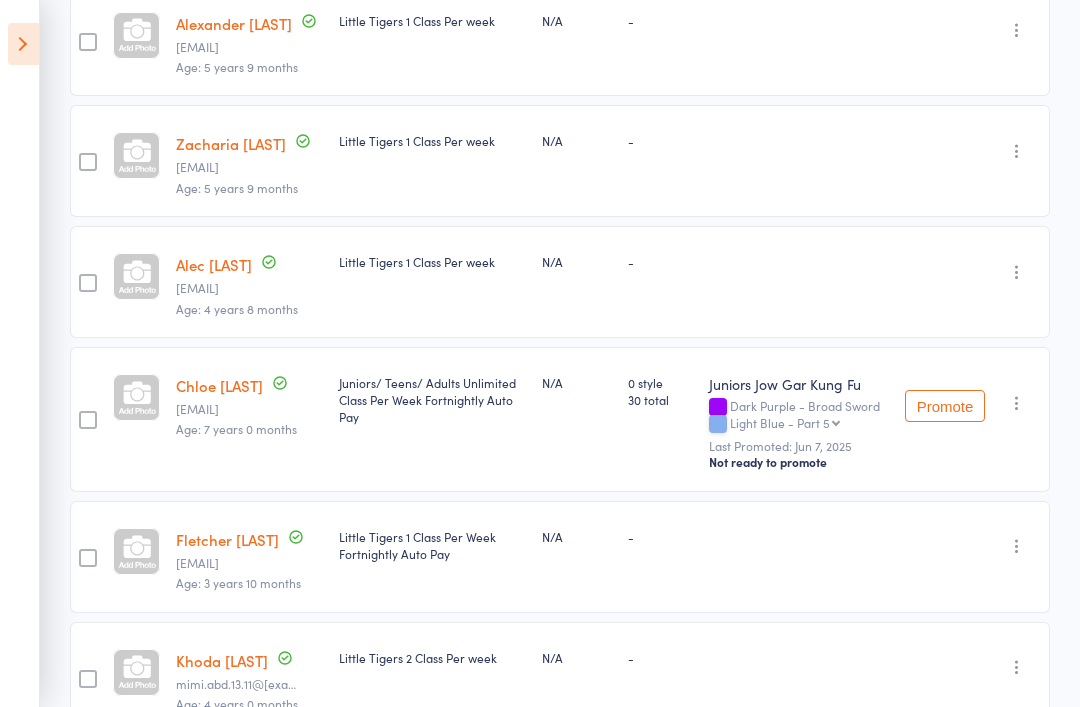scroll, scrollTop: 1182, scrollLeft: 0, axis: vertical 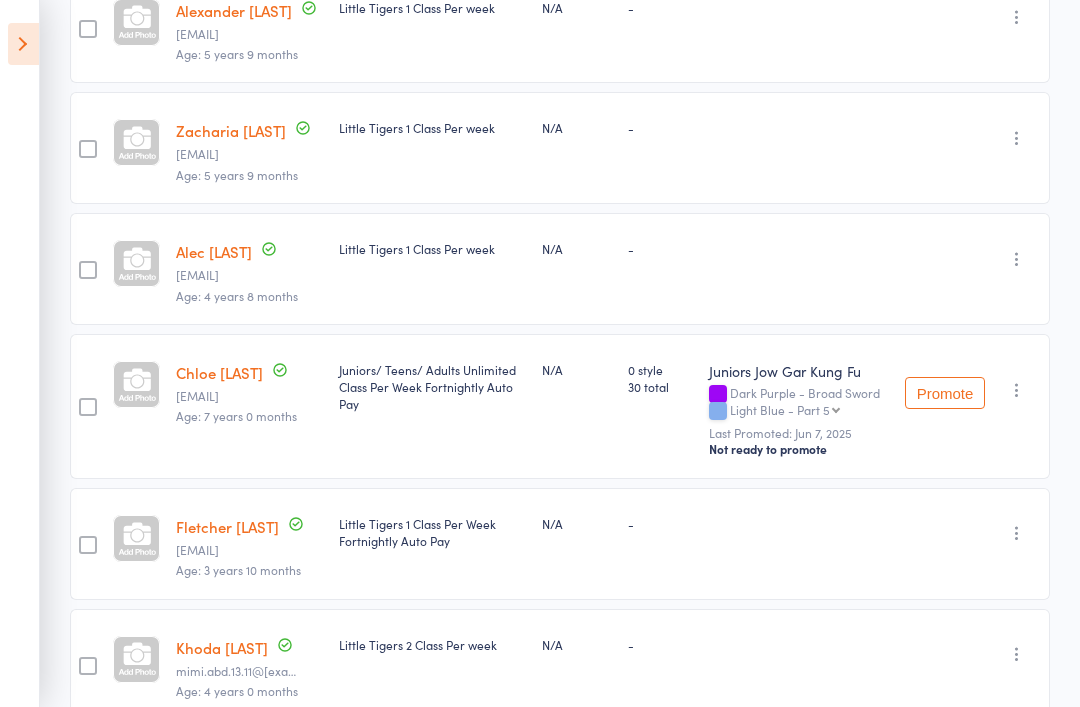 click at bounding box center [136, 269] 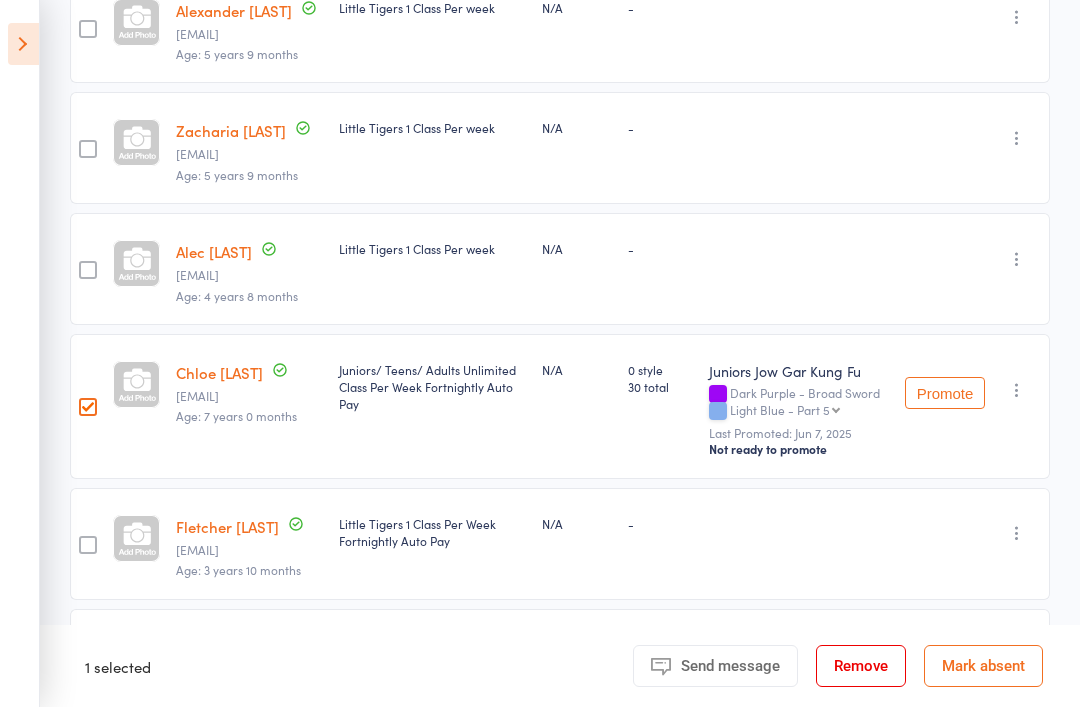click on "Remove" at bounding box center (861, 666) 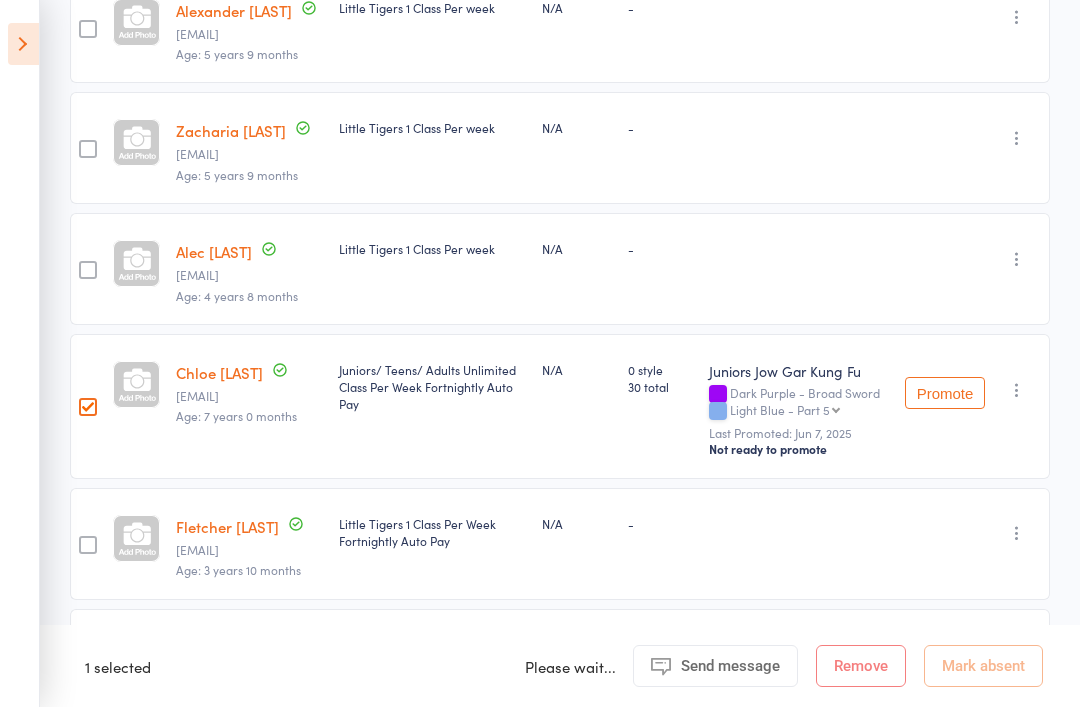 scroll, scrollTop: 1246, scrollLeft: 0, axis: vertical 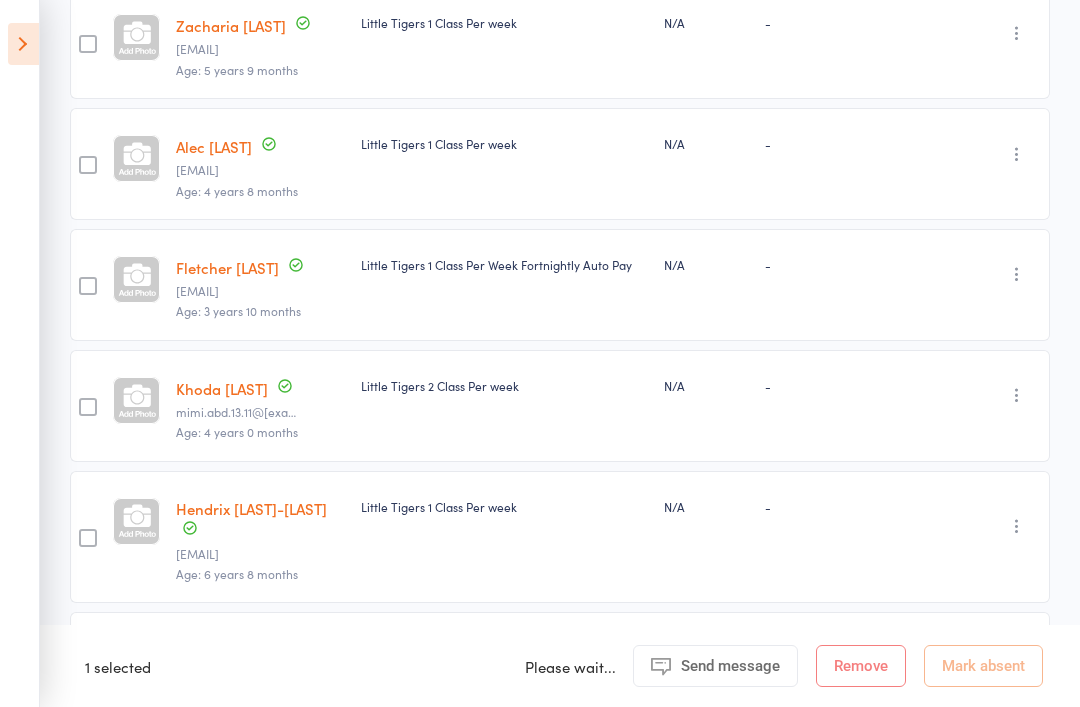 click at bounding box center (23, 44) 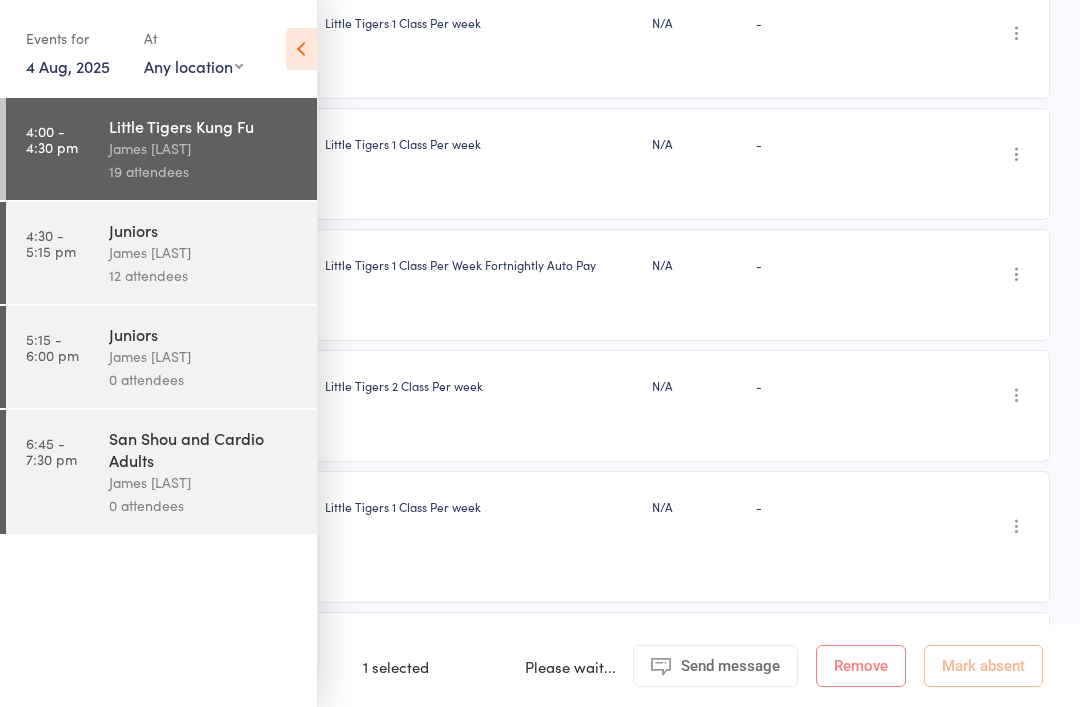 click on "4:30 - 5:15 pm Juniors James Agius 12 attendees" at bounding box center (161, 253) 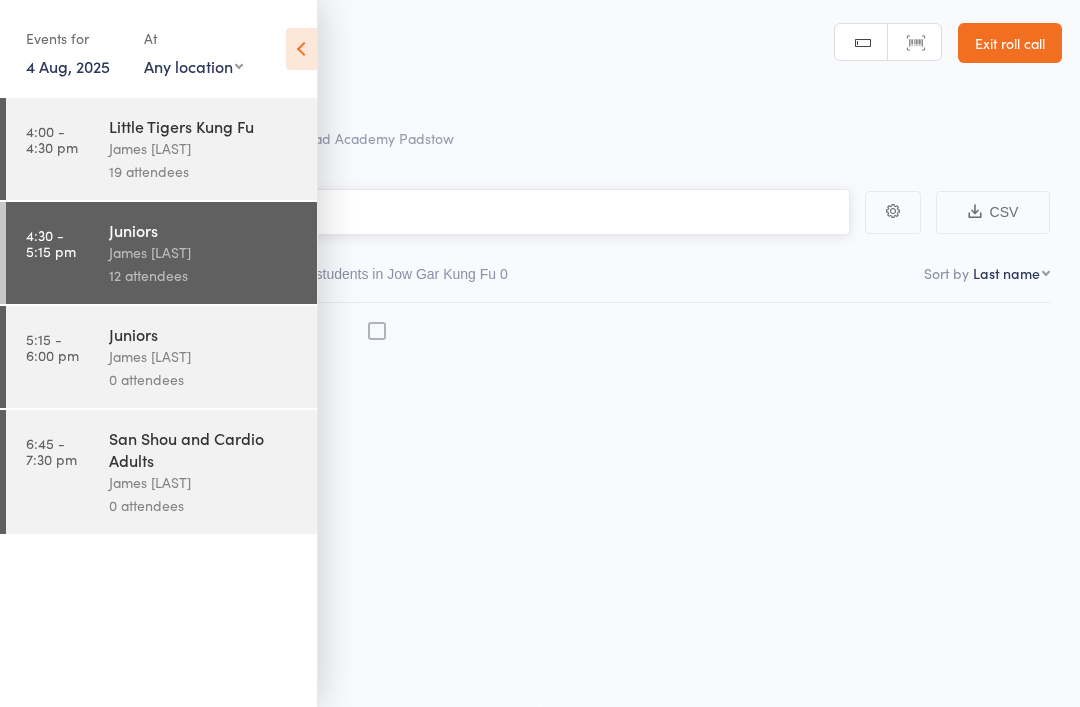 scroll, scrollTop: 14, scrollLeft: 0, axis: vertical 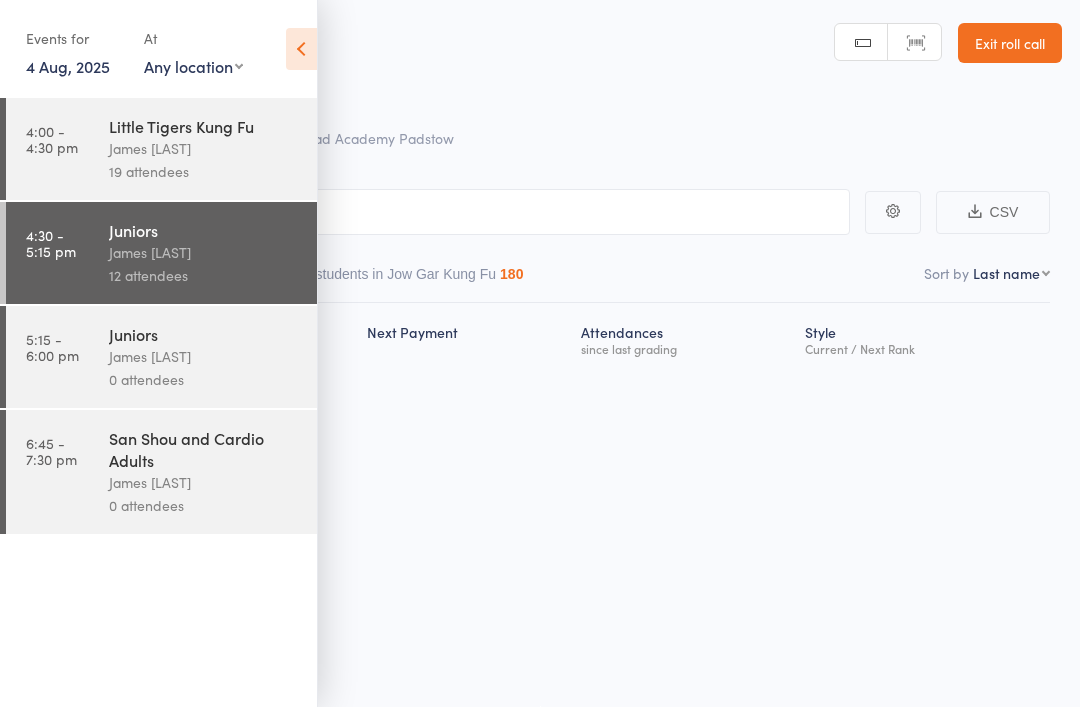 click at bounding box center (301, 49) 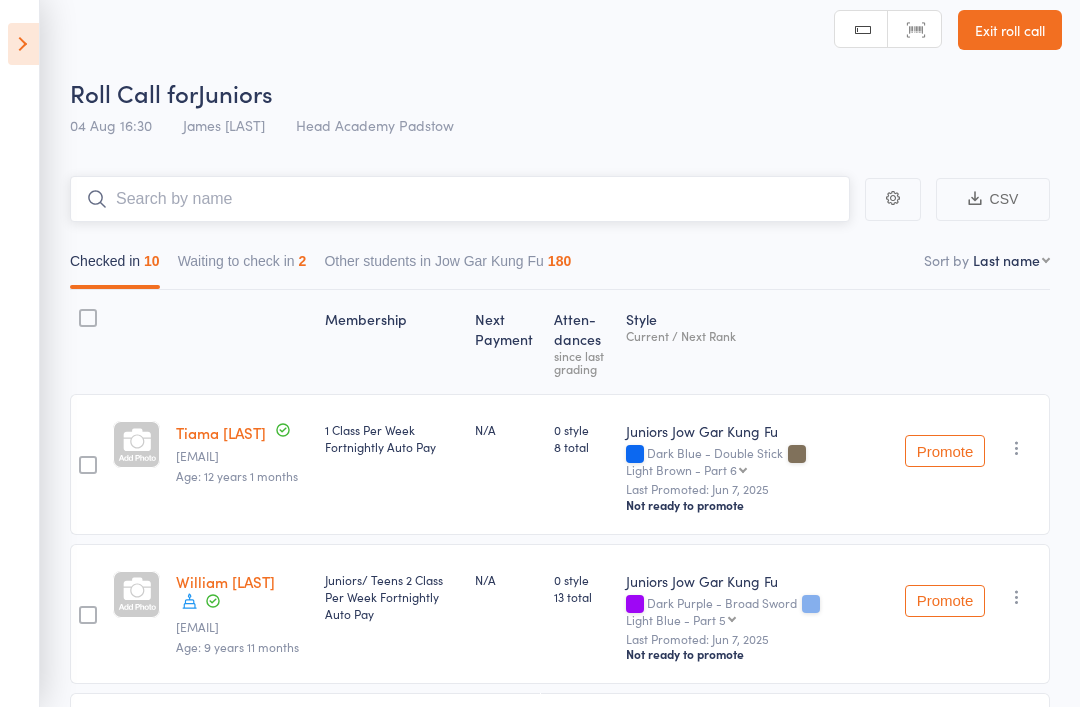 click at bounding box center [460, 199] 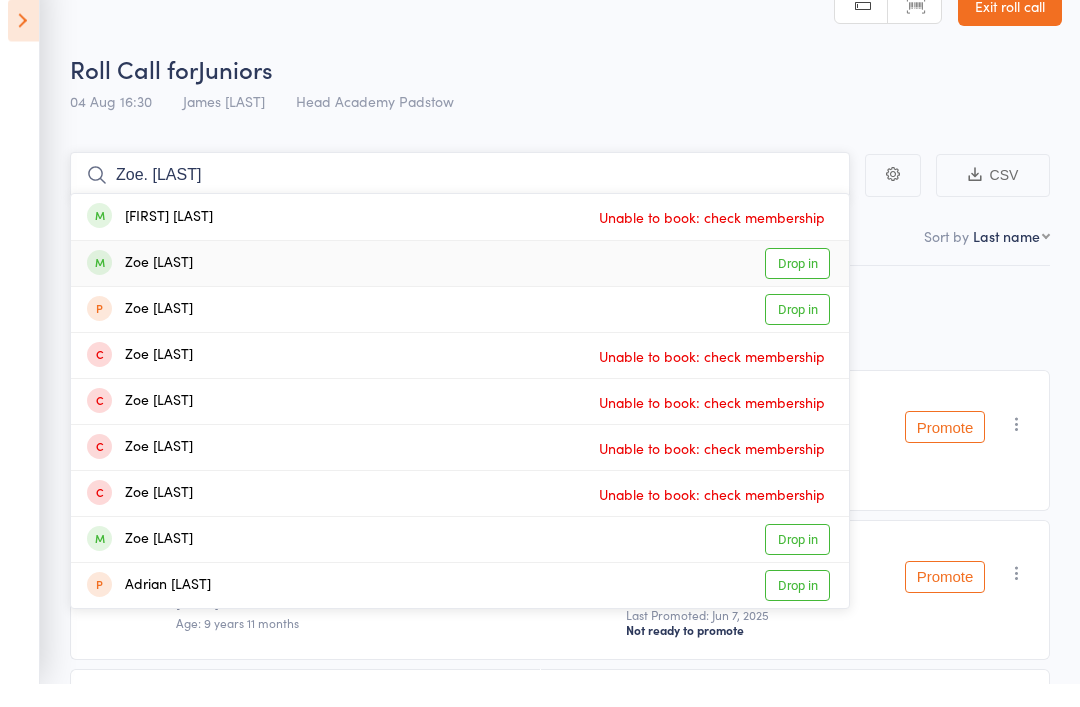 type on "Zoe. A" 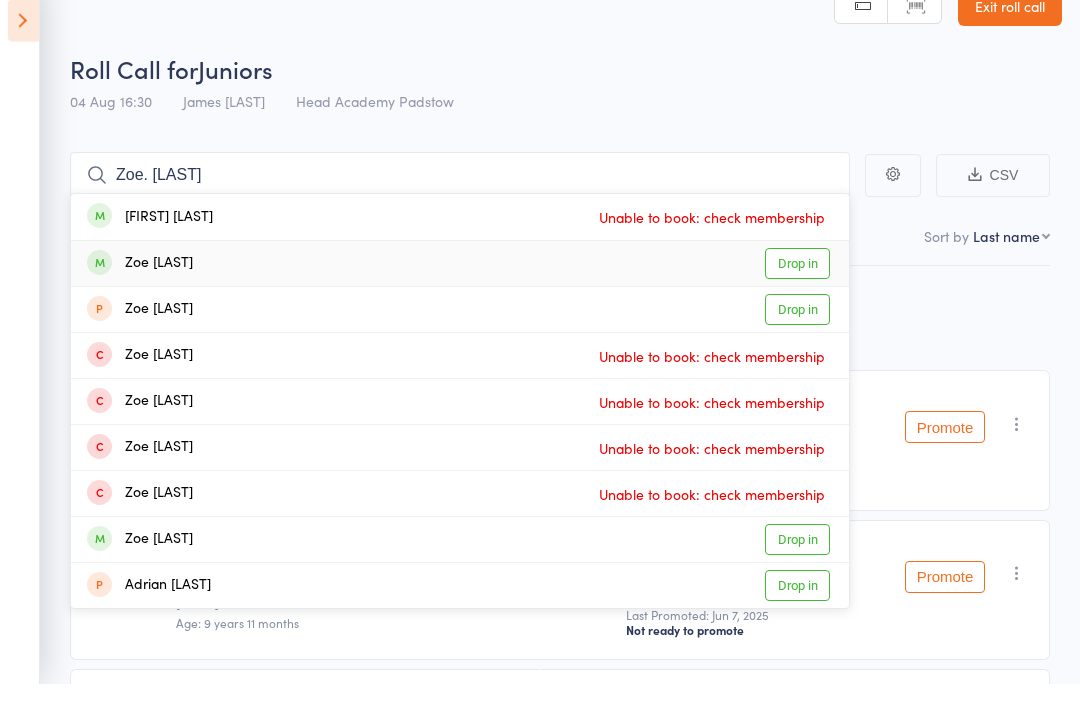 click on "Zoe Malak" at bounding box center (140, 287) 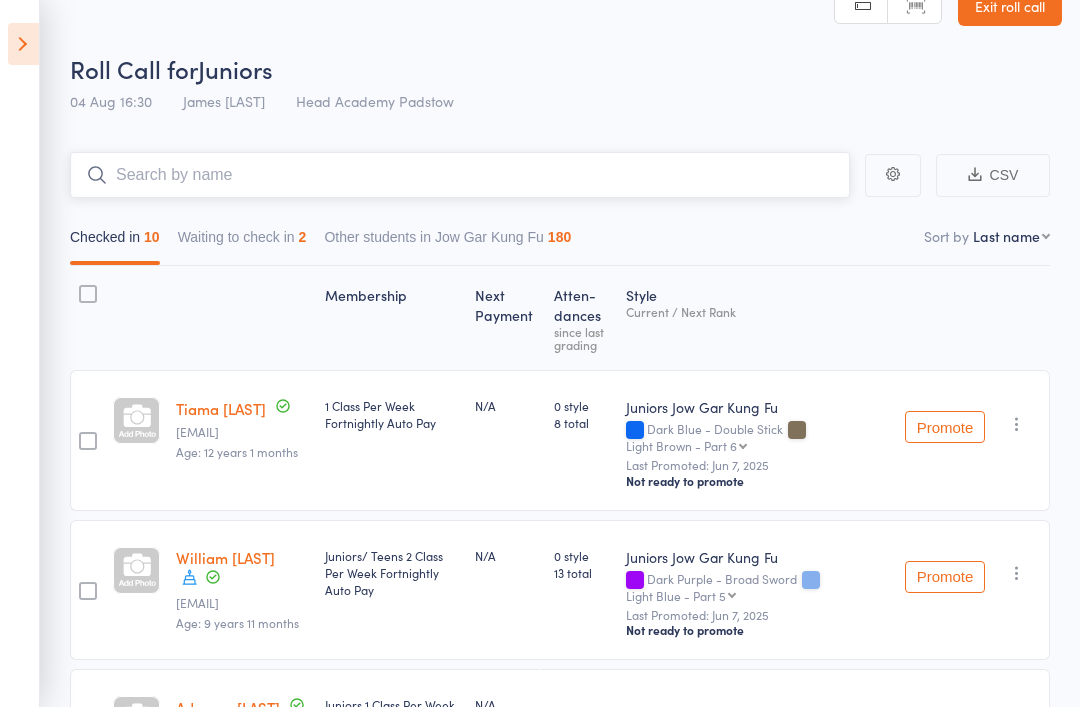 click at bounding box center [460, 175] 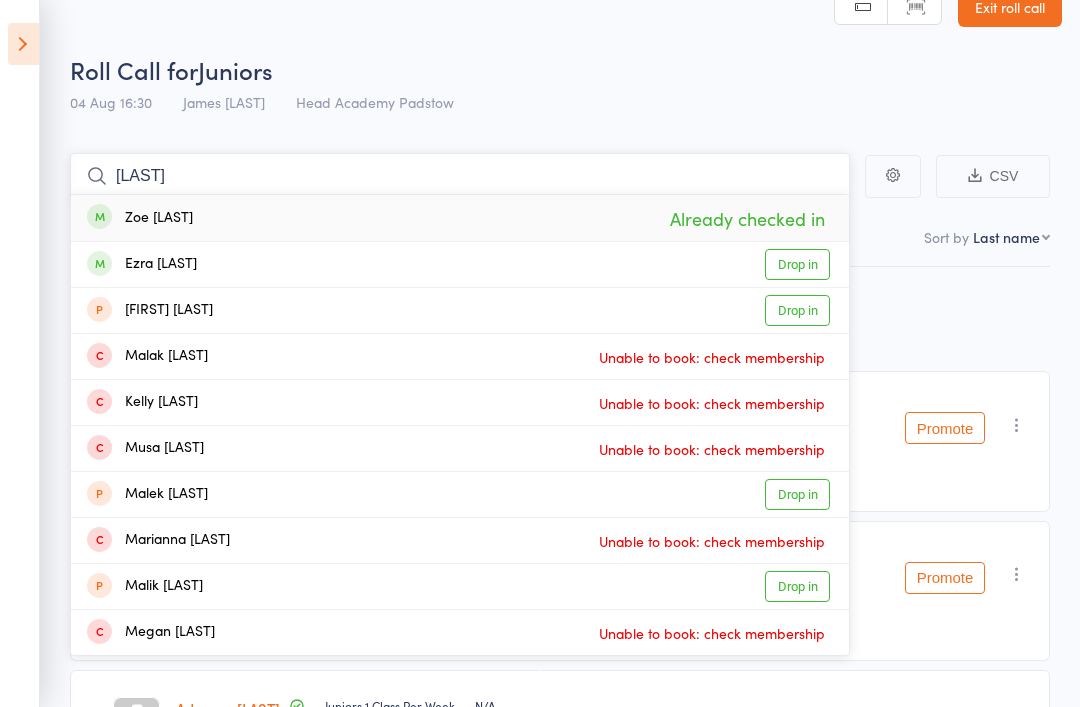 type on "Malak" 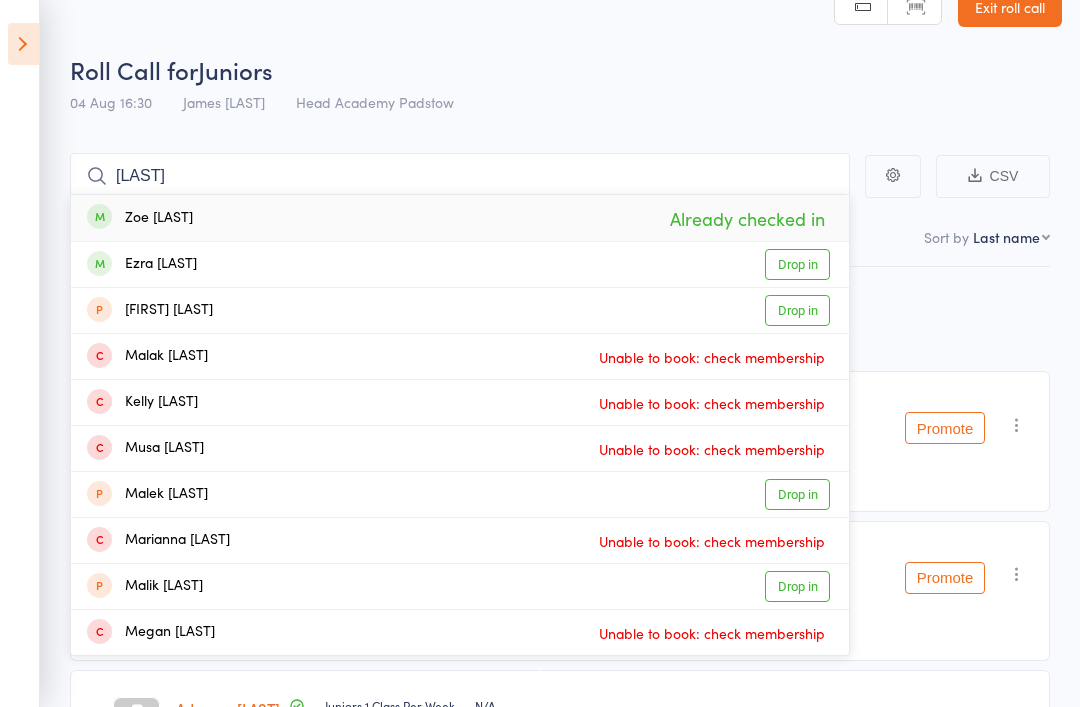 click on "Ezra Malak" at bounding box center [142, 264] 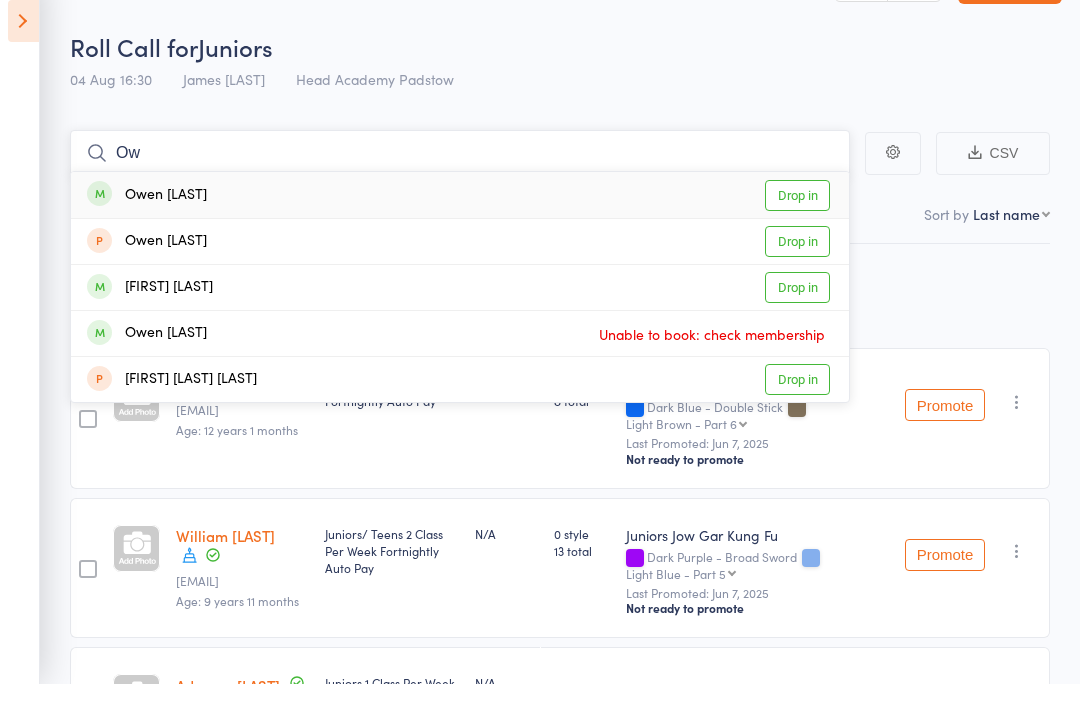 type on "O" 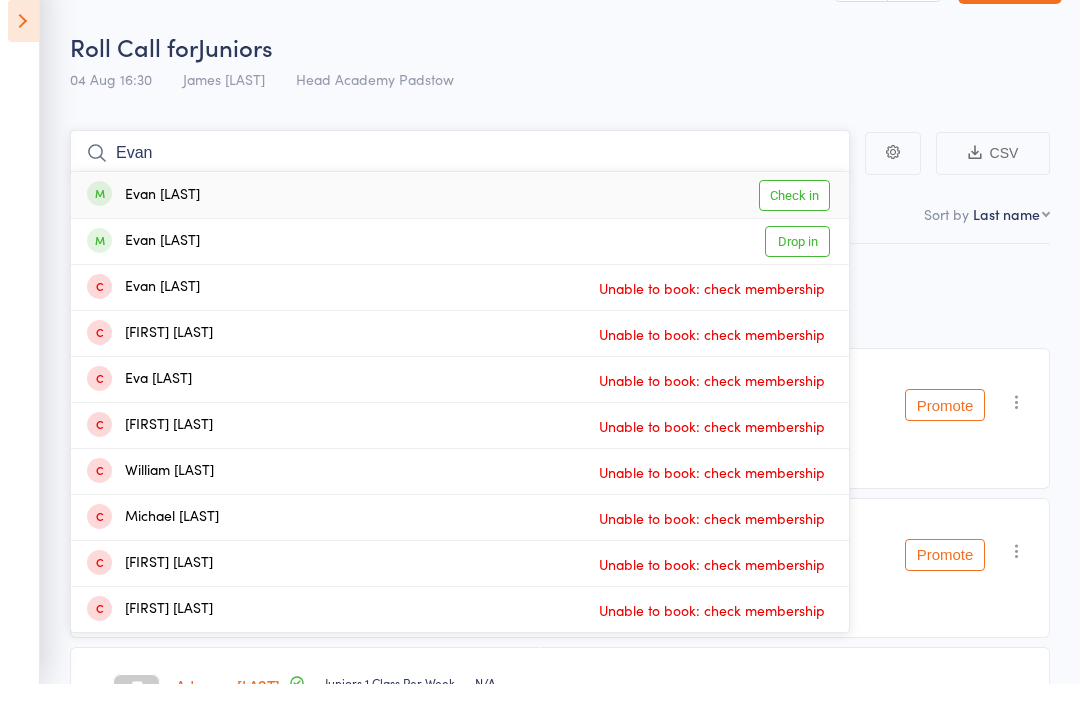 type on "Evan" 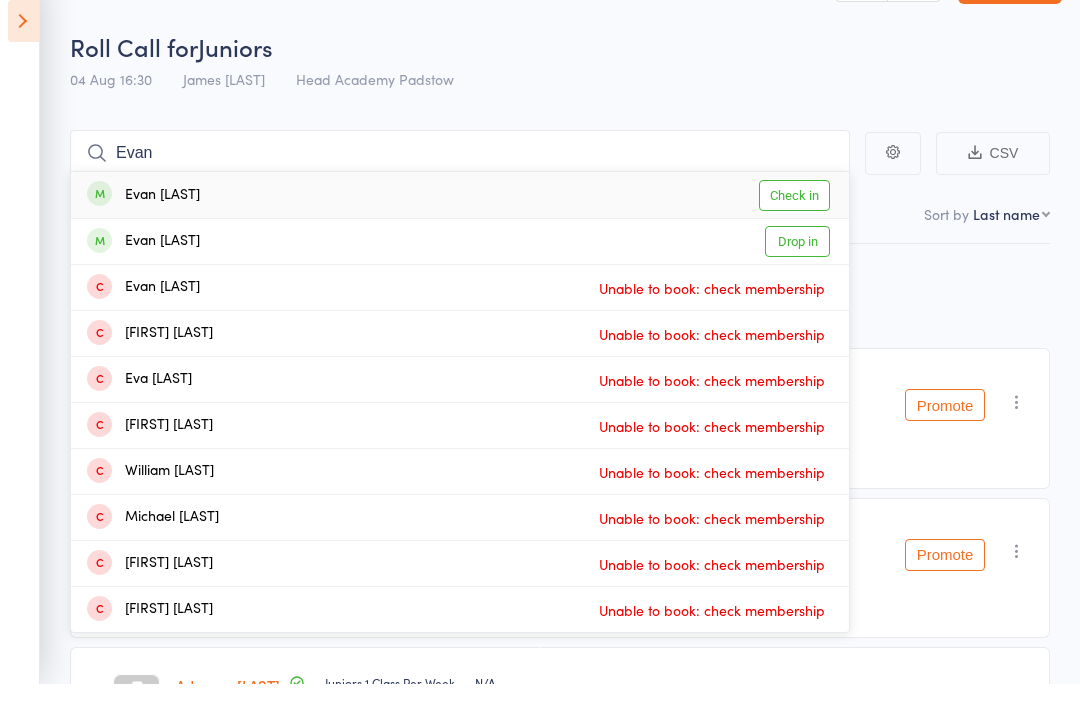 click on "Evan Jones" at bounding box center (143, 218) 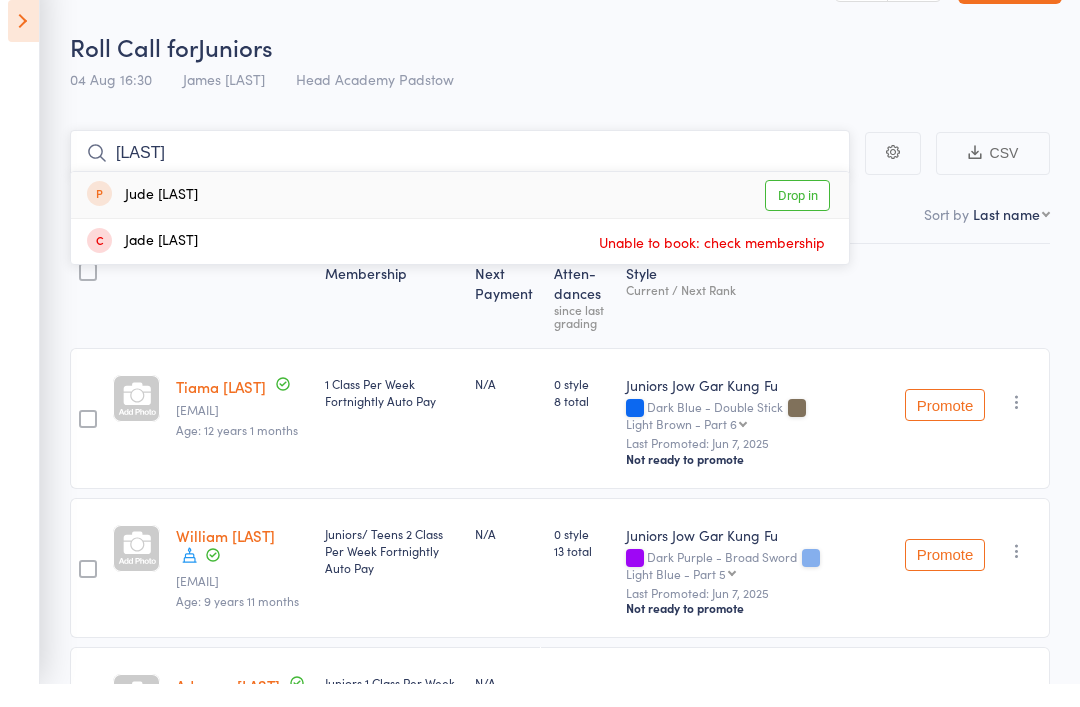type on "Jude" 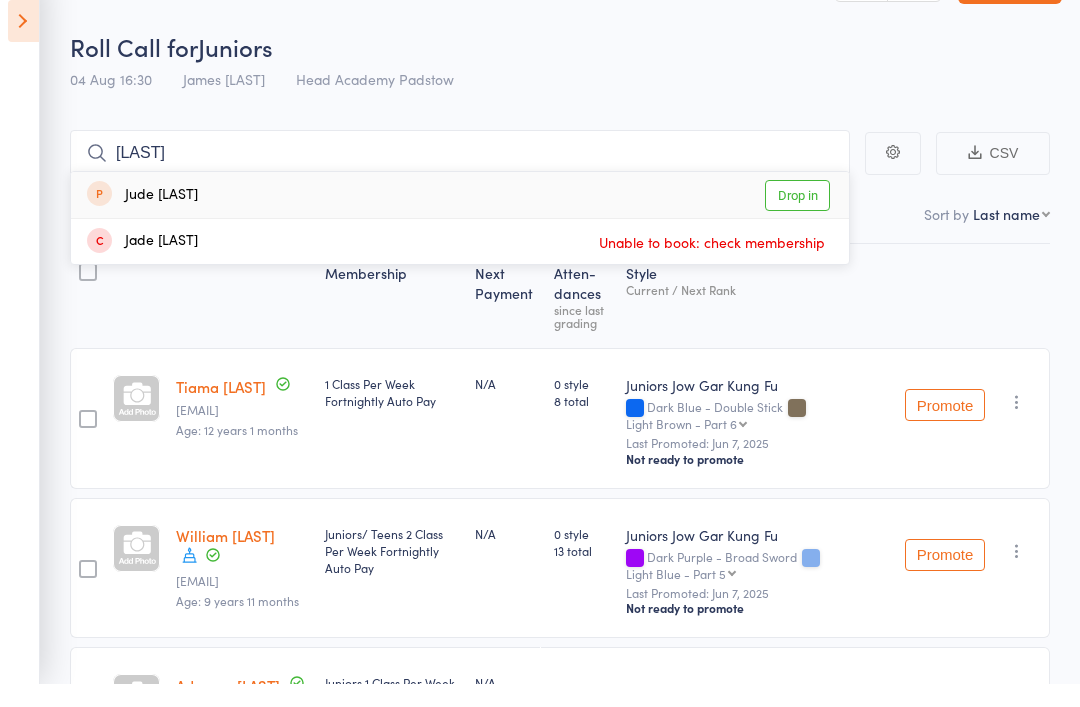 click on "Drop in" at bounding box center (797, 218) 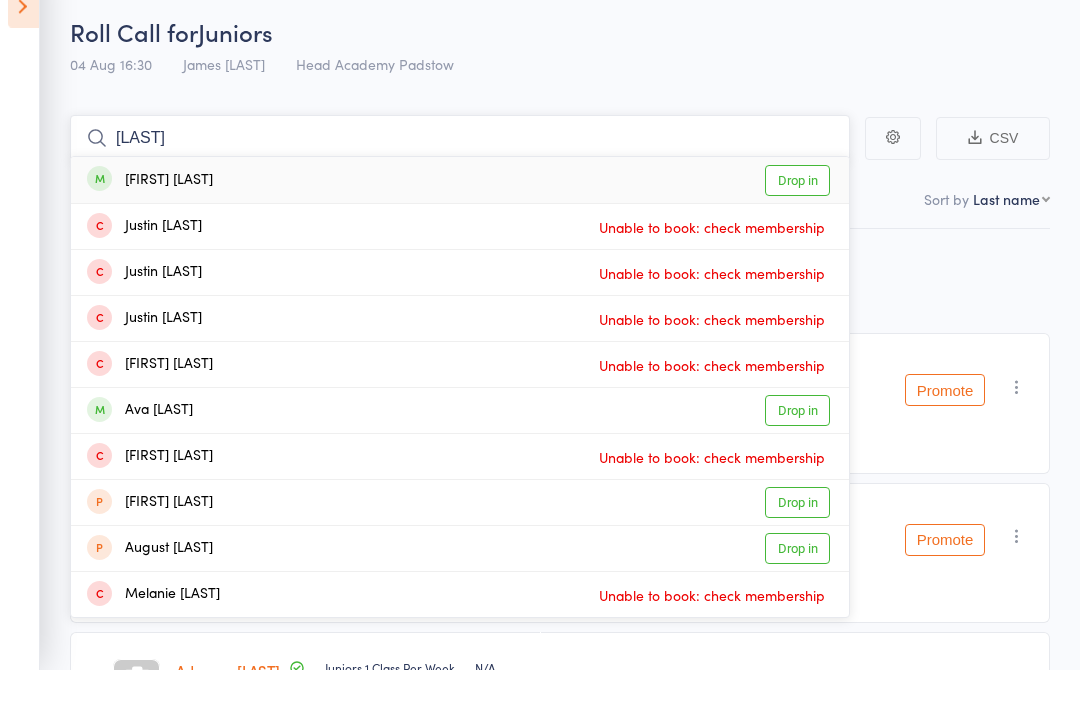 type on "Austin" 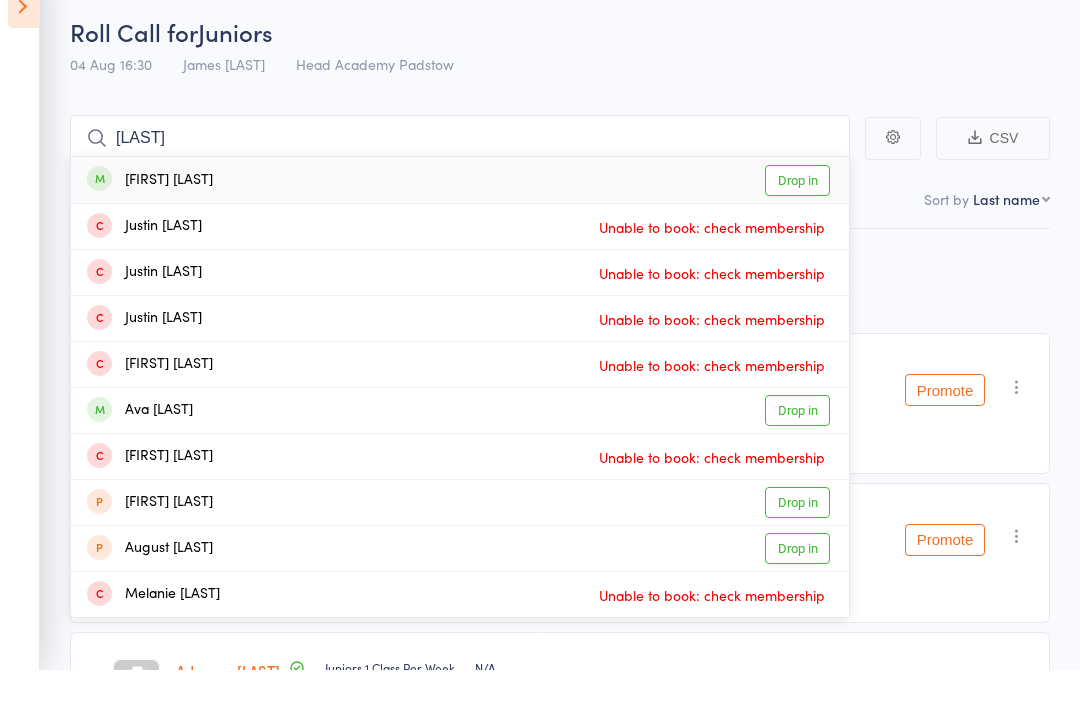 click on "Austin Debnam" at bounding box center (150, 218) 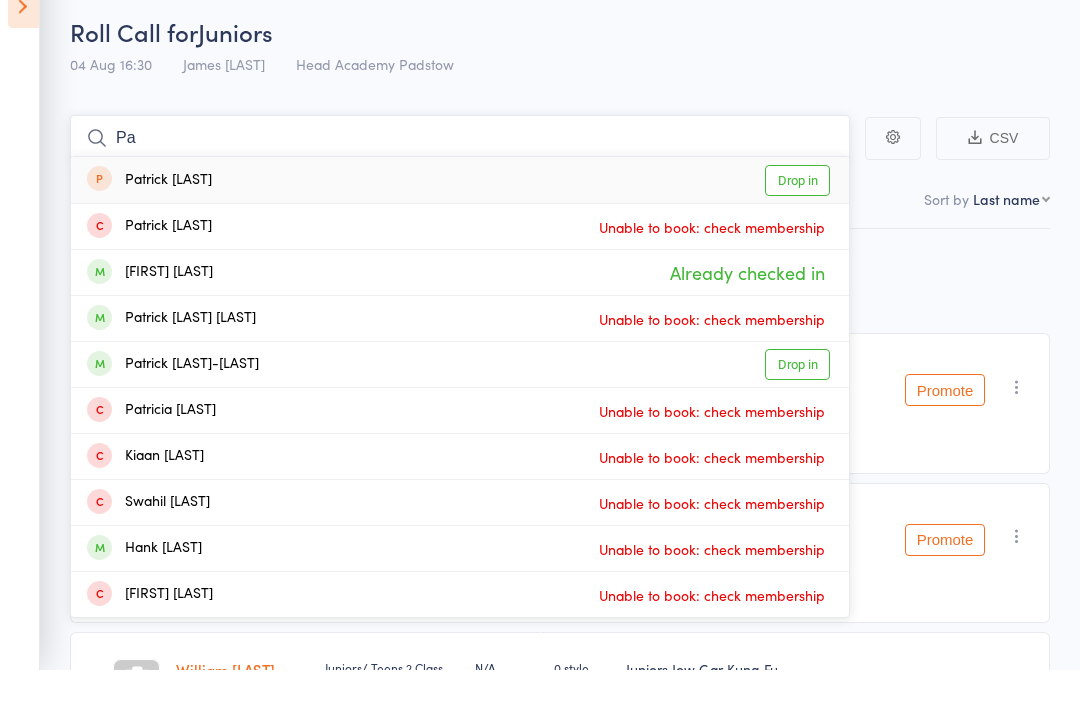 type on "P" 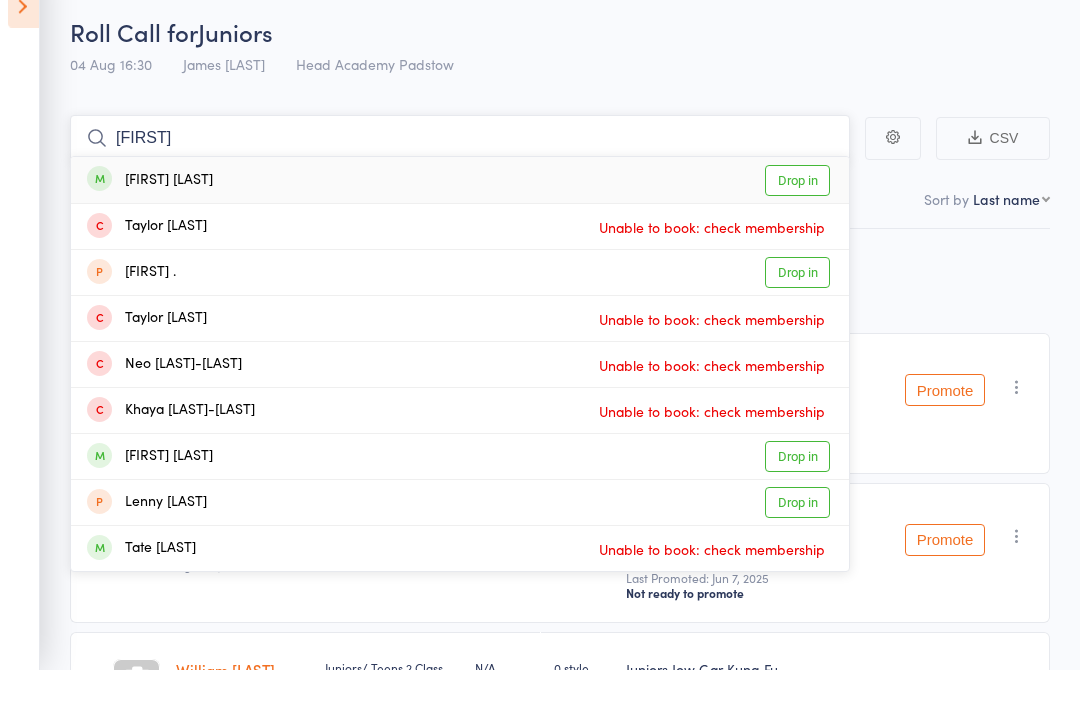 type on "Taym" 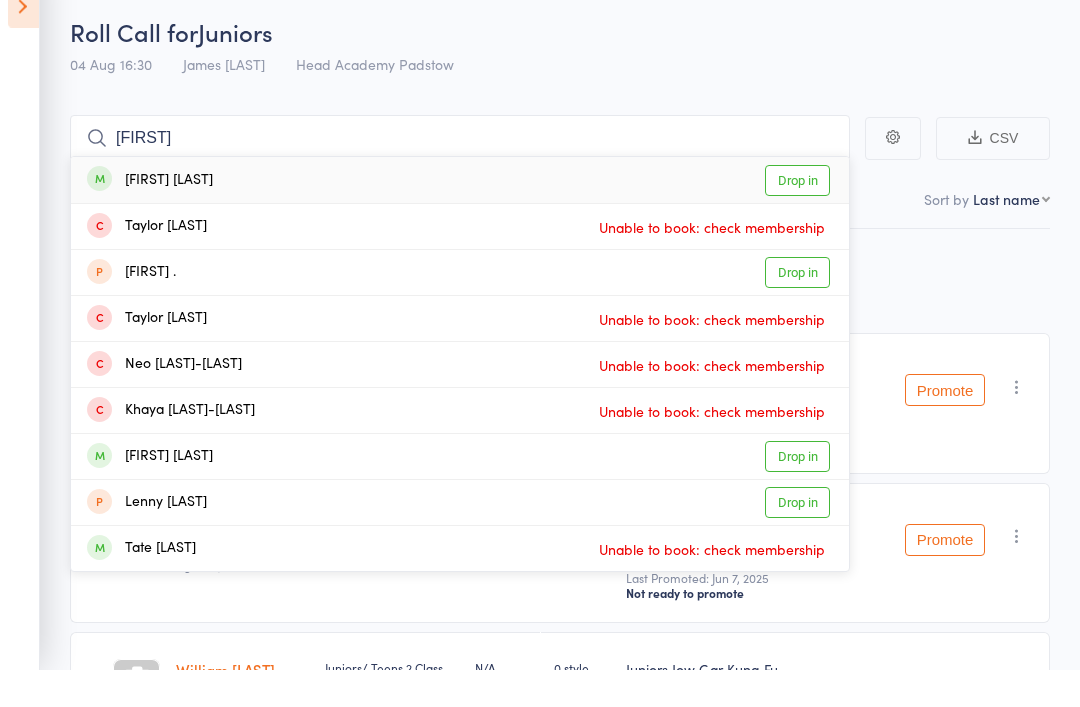 click on "Taym Alnasiri" at bounding box center (150, 218) 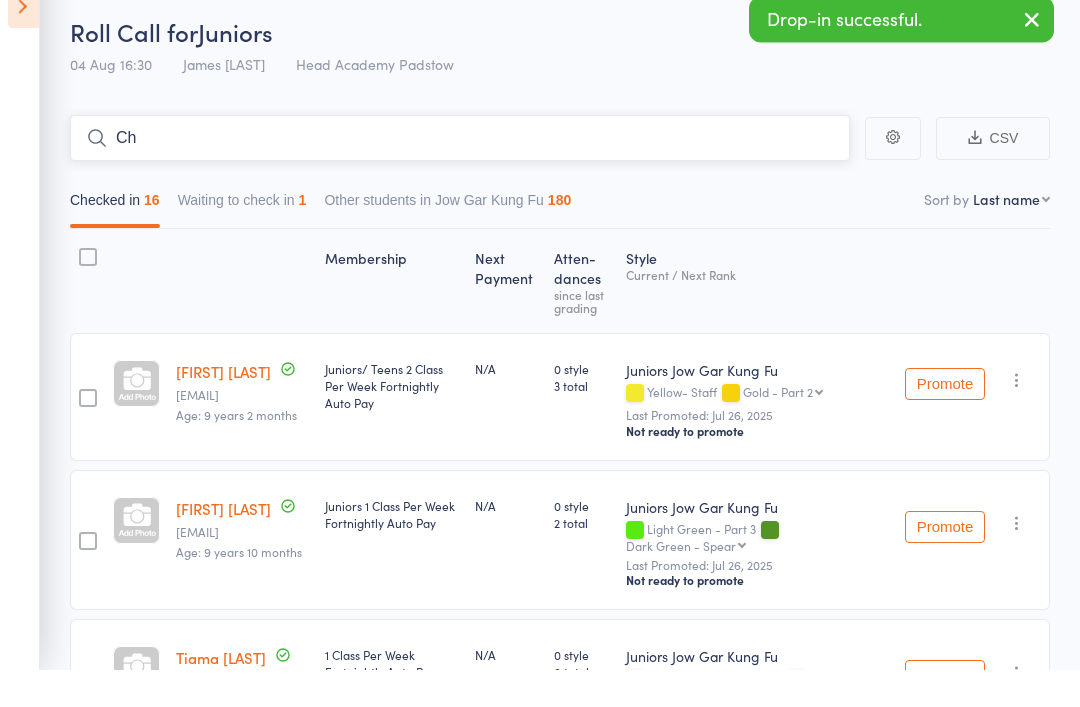 type on "C" 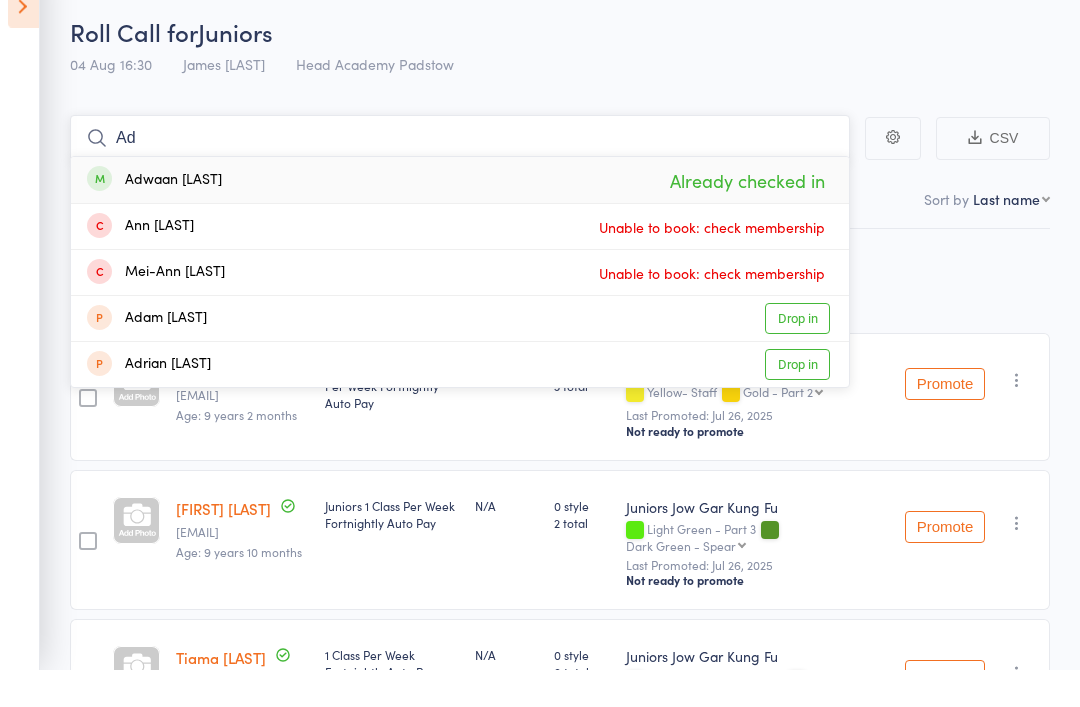 type on "A" 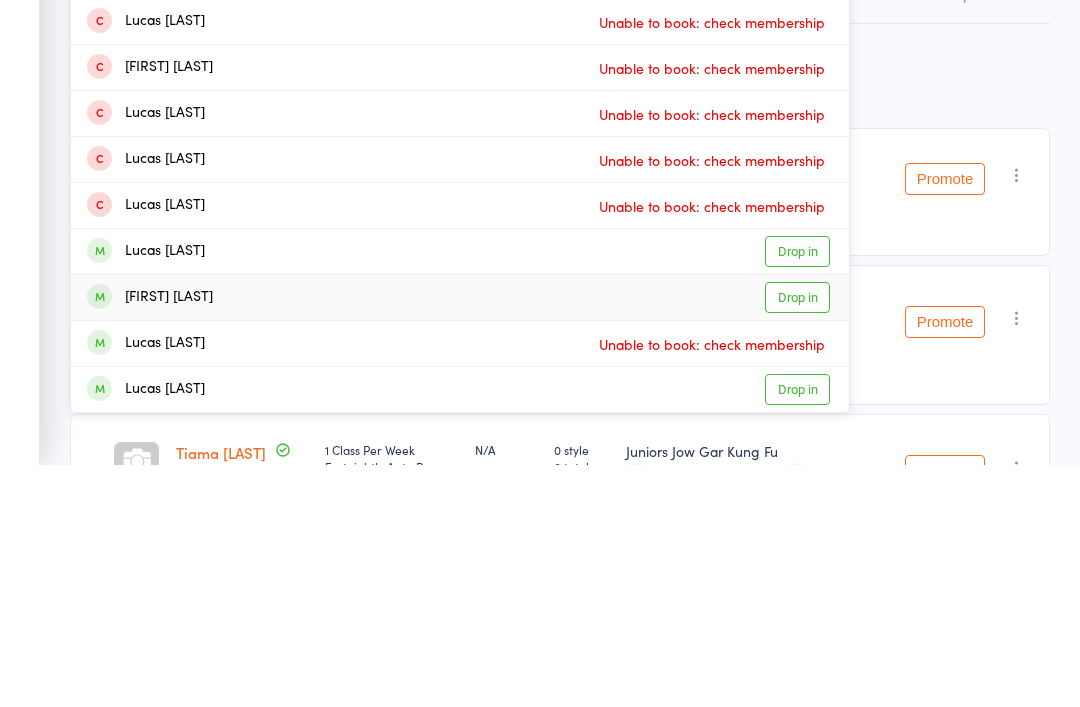 type on "Lucas" 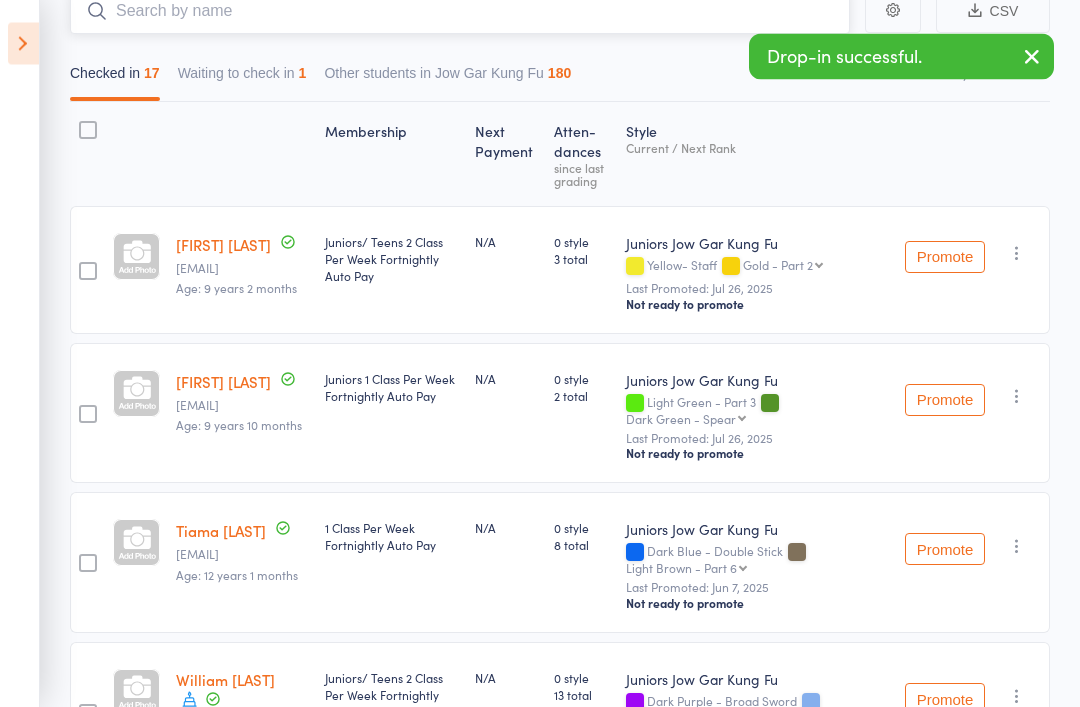 scroll, scrollTop: 196, scrollLeft: 0, axis: vertical 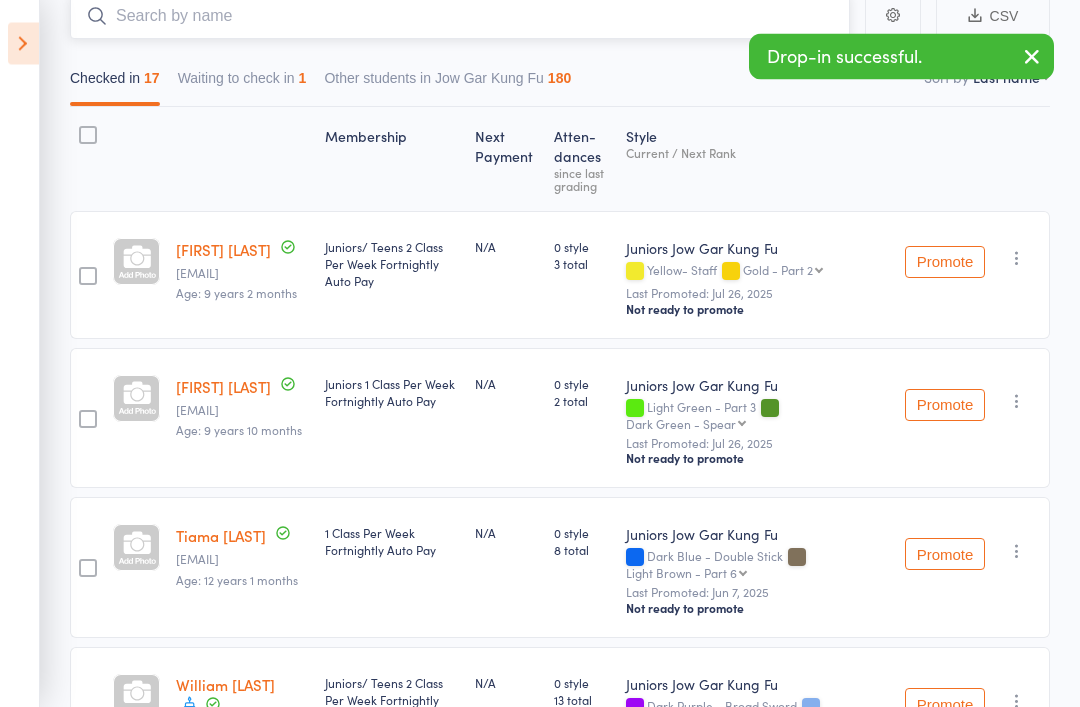 click at bounding box center (460, 17) 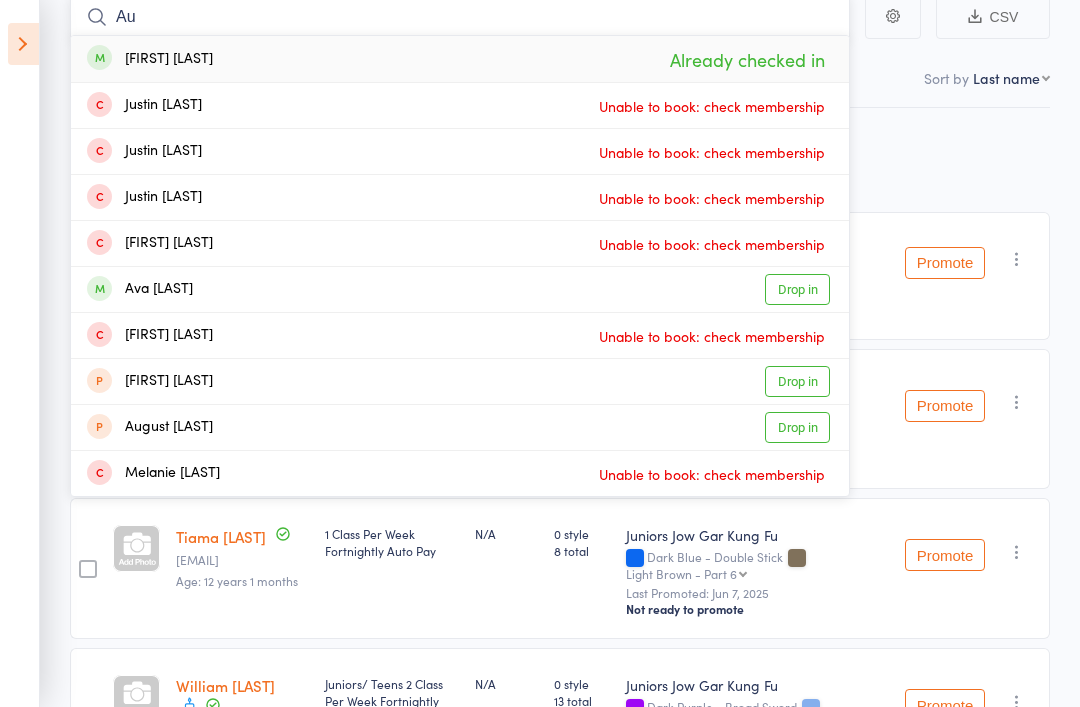 type on "A" 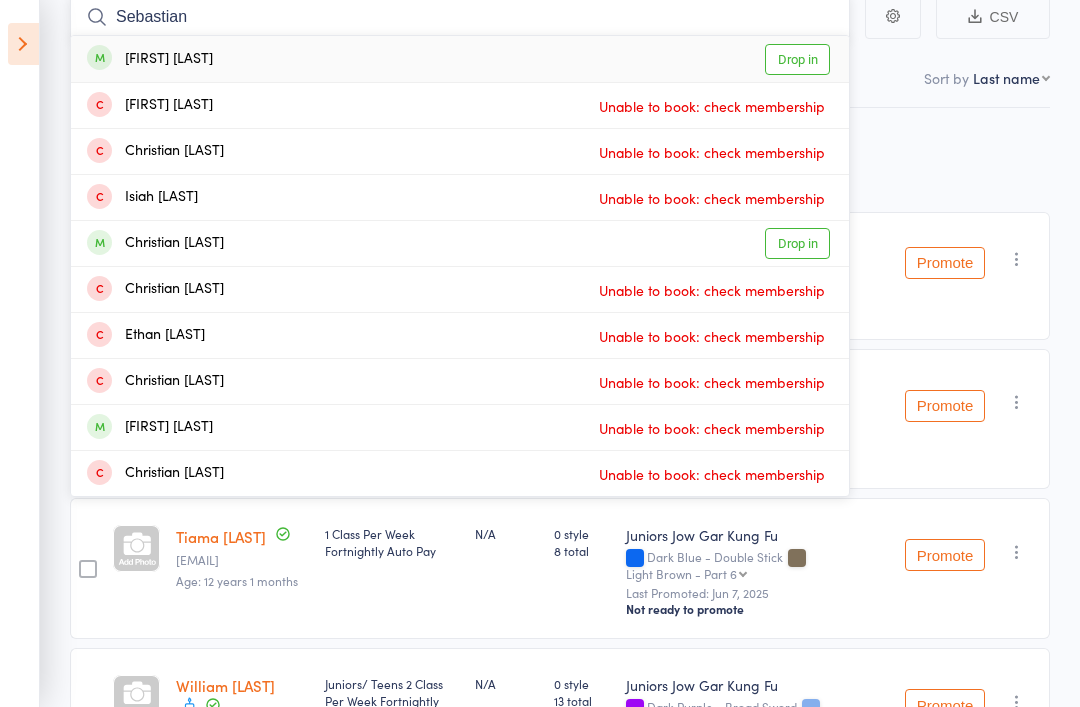 type on "Sebastian" 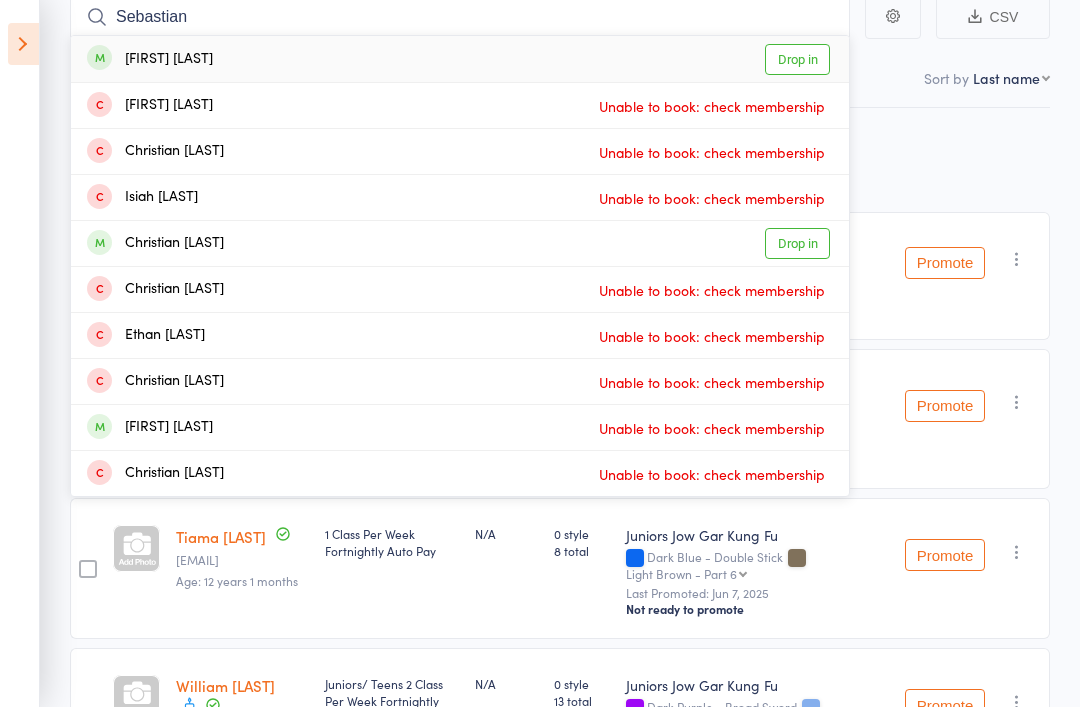 click on "Sebastian Tassone" at bounding box center (150, 59) 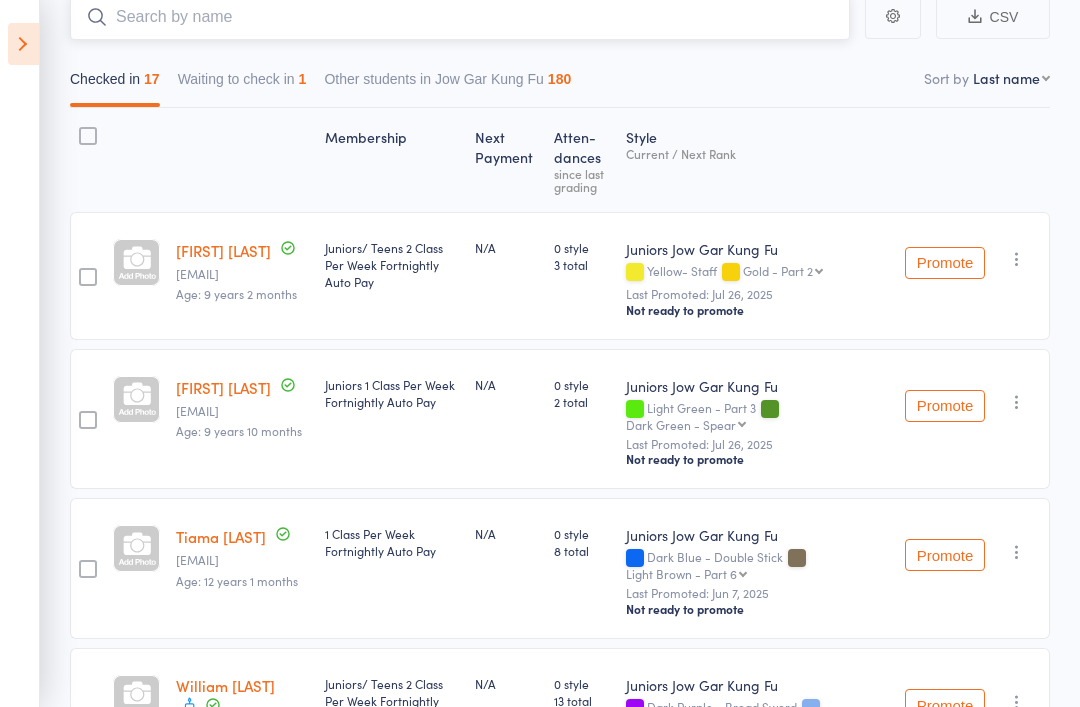 click at bounding box center (460, 17) 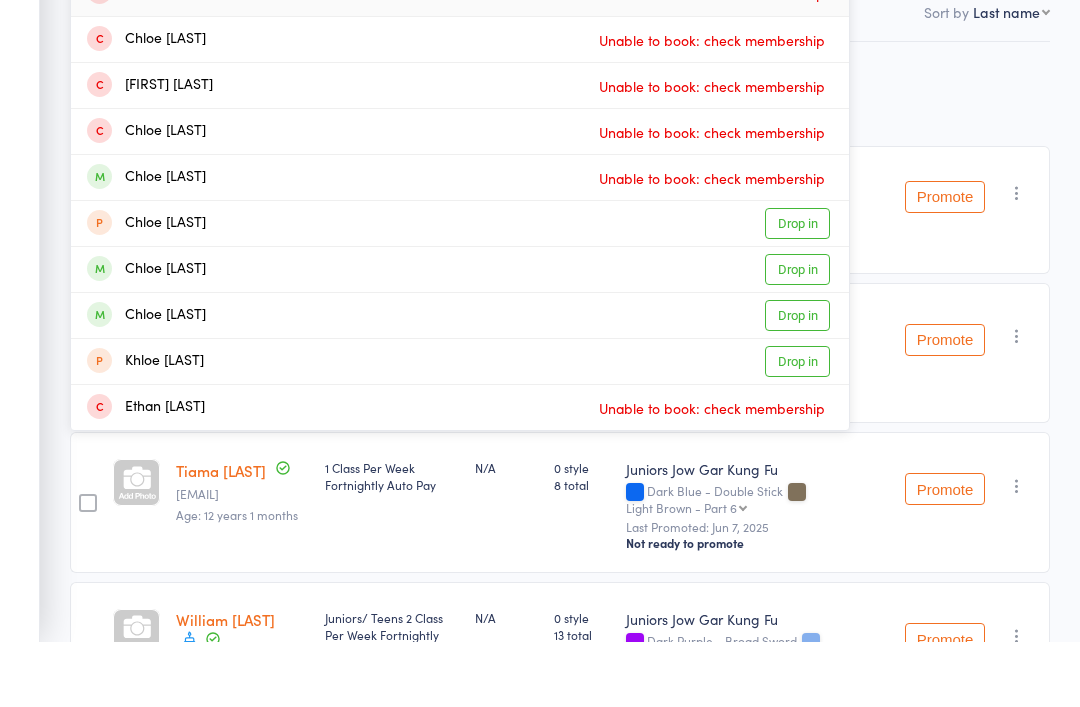 type on "Chloe" 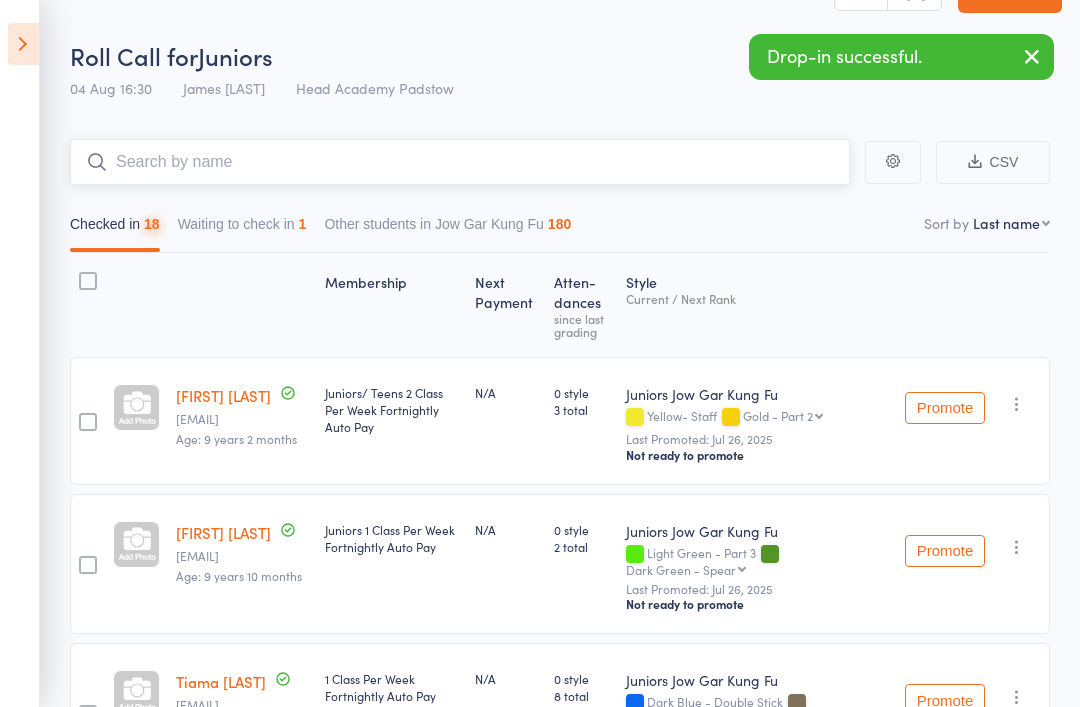scroll, scrollTop: 0, scrollLeft: 0, axis: both 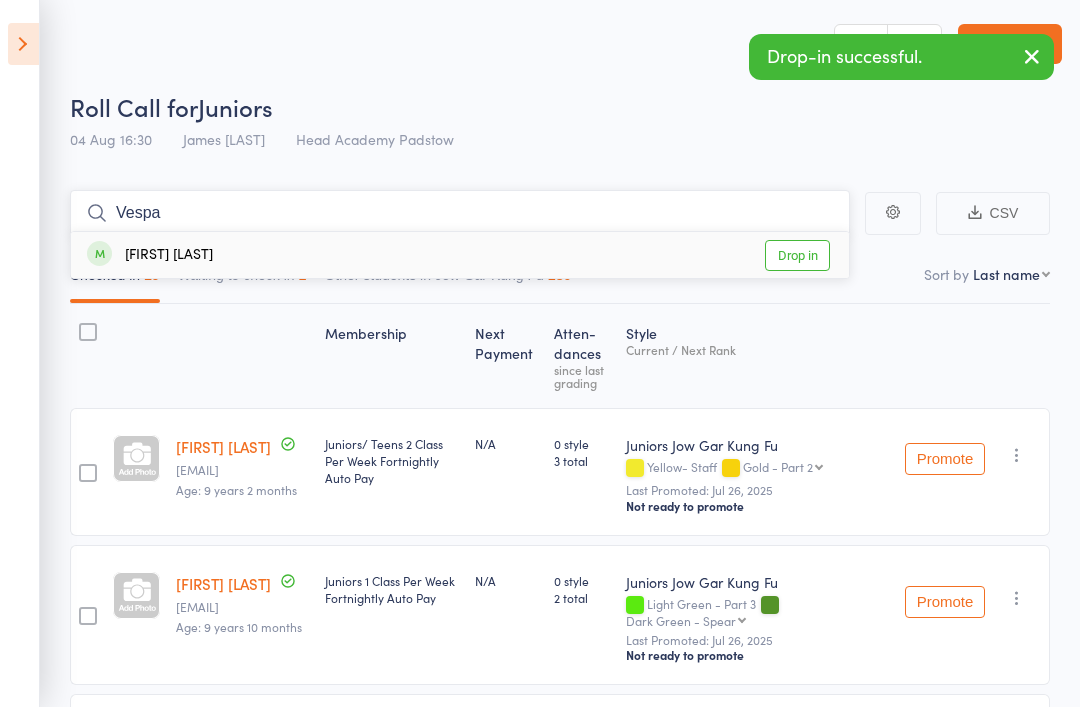 type on "Vespa" 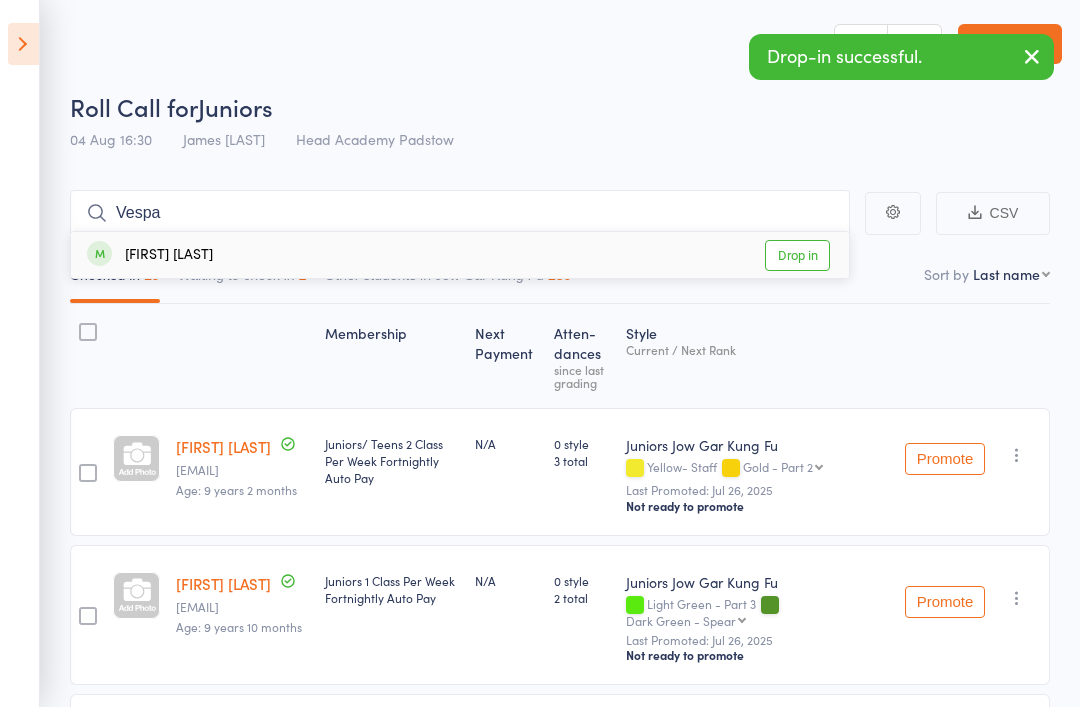 click on "Vespa Greenwell" at bounding box center [150, 255] 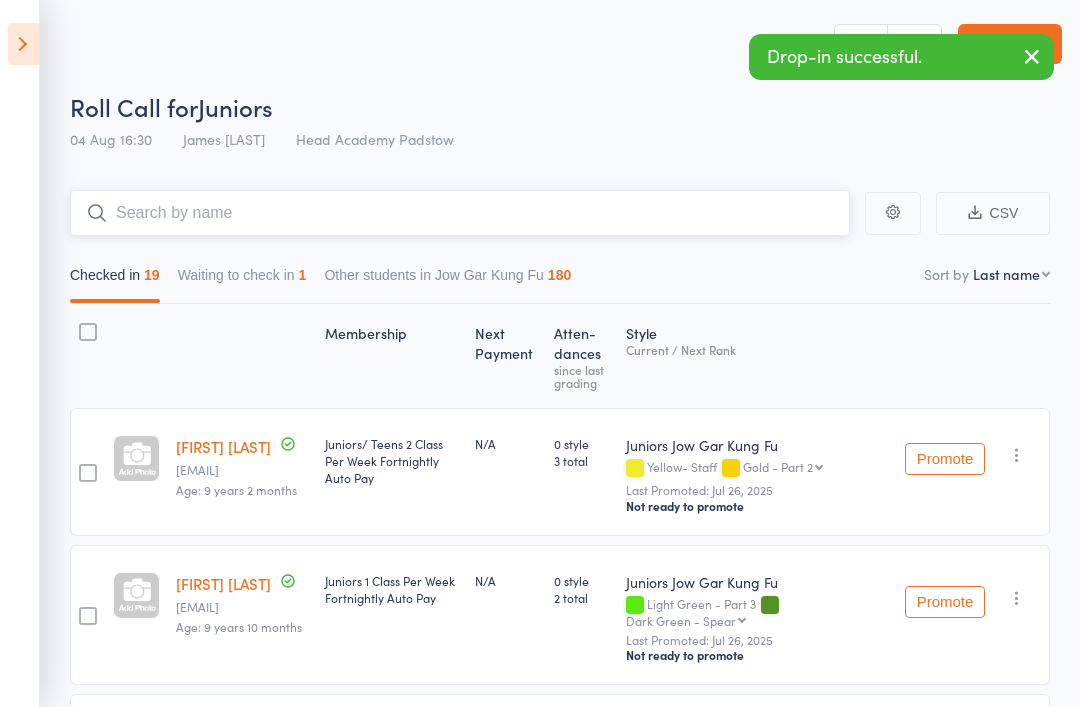 click at bounding box center (460, 213) 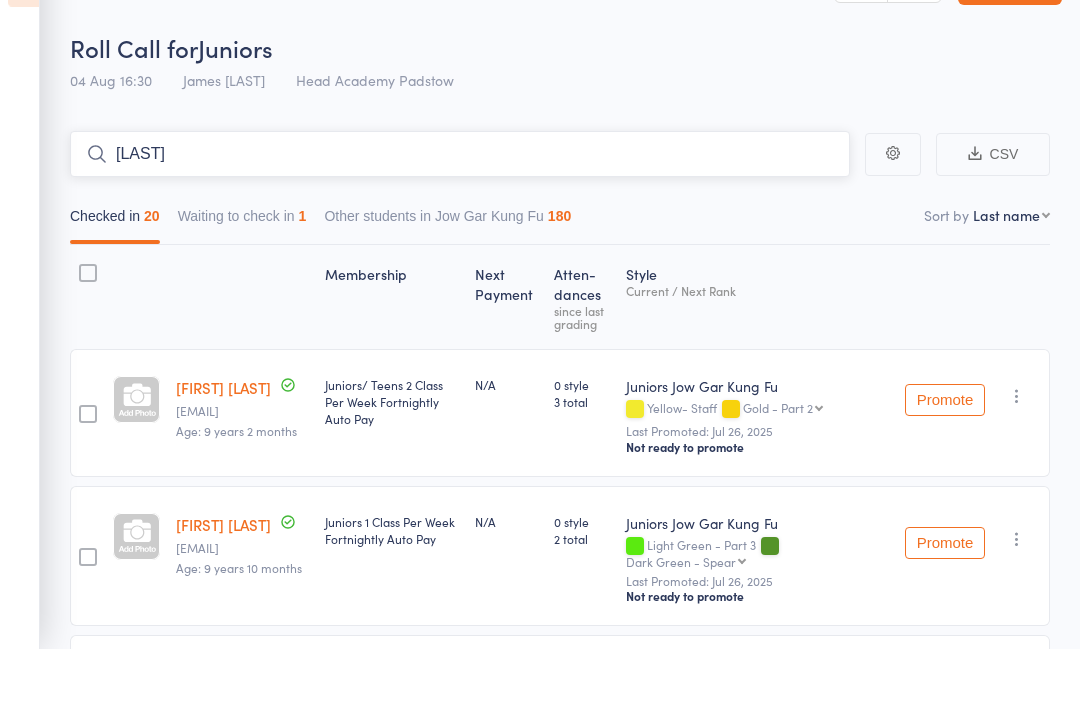 type on "J" 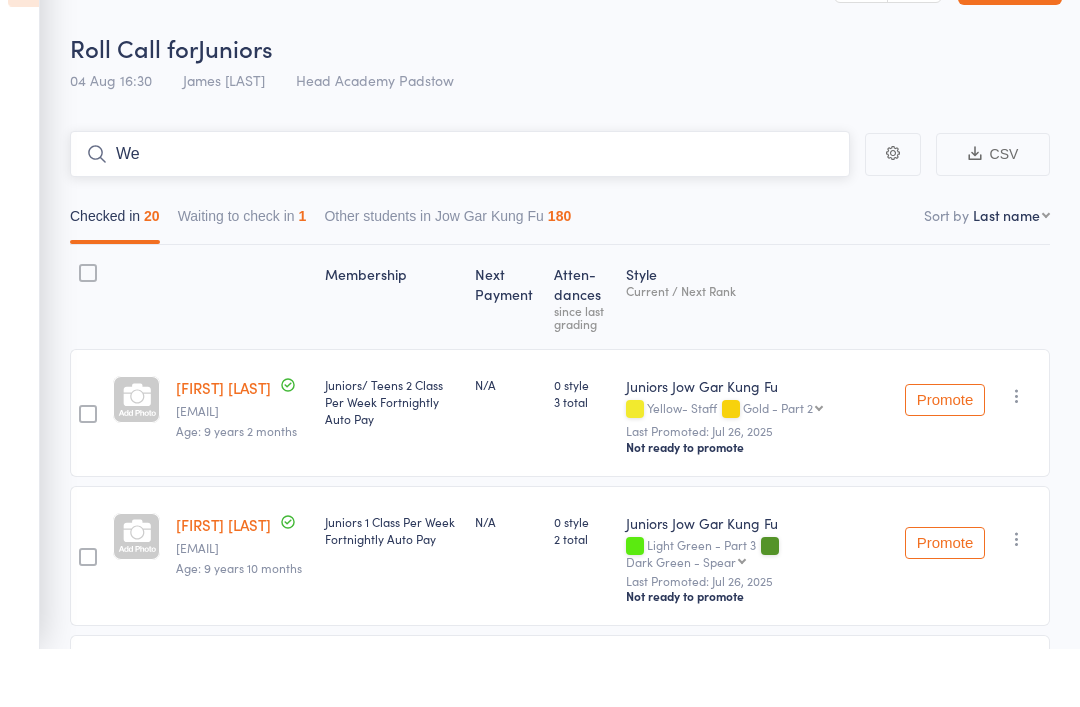 type on "W" 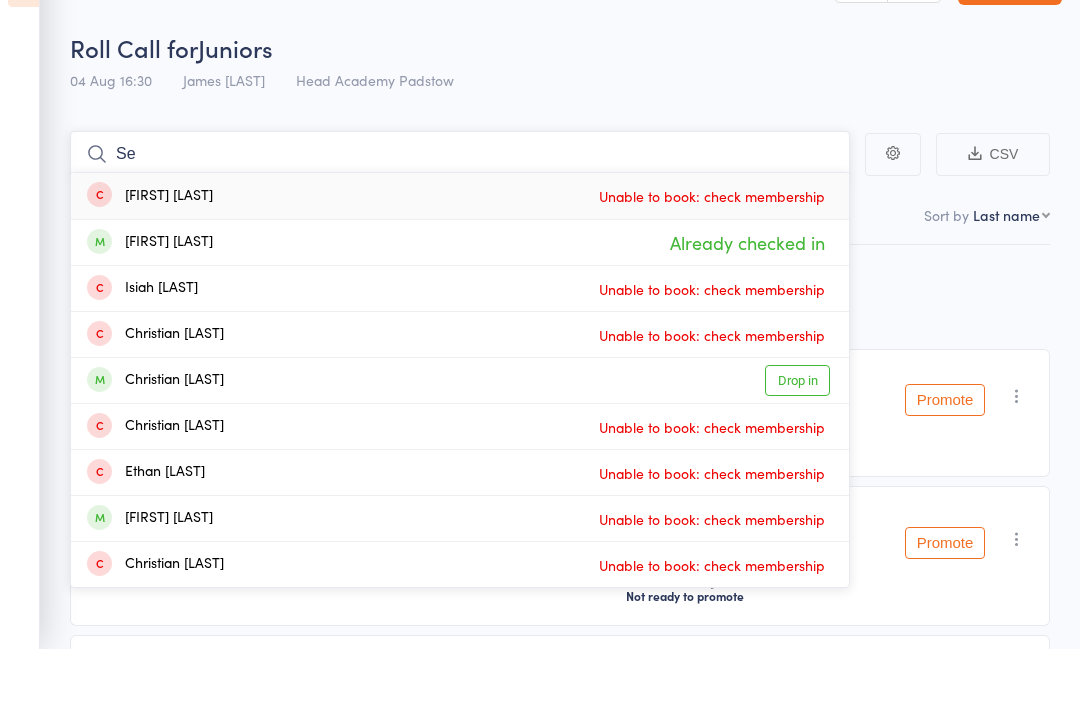 type on "S" 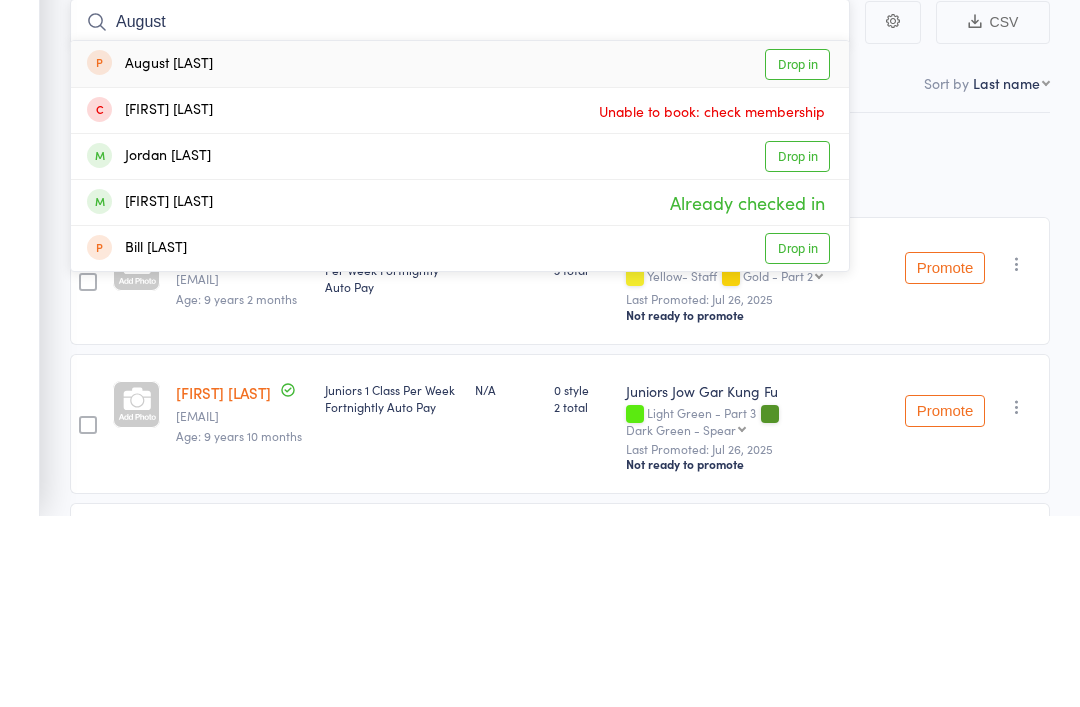 type on "August" 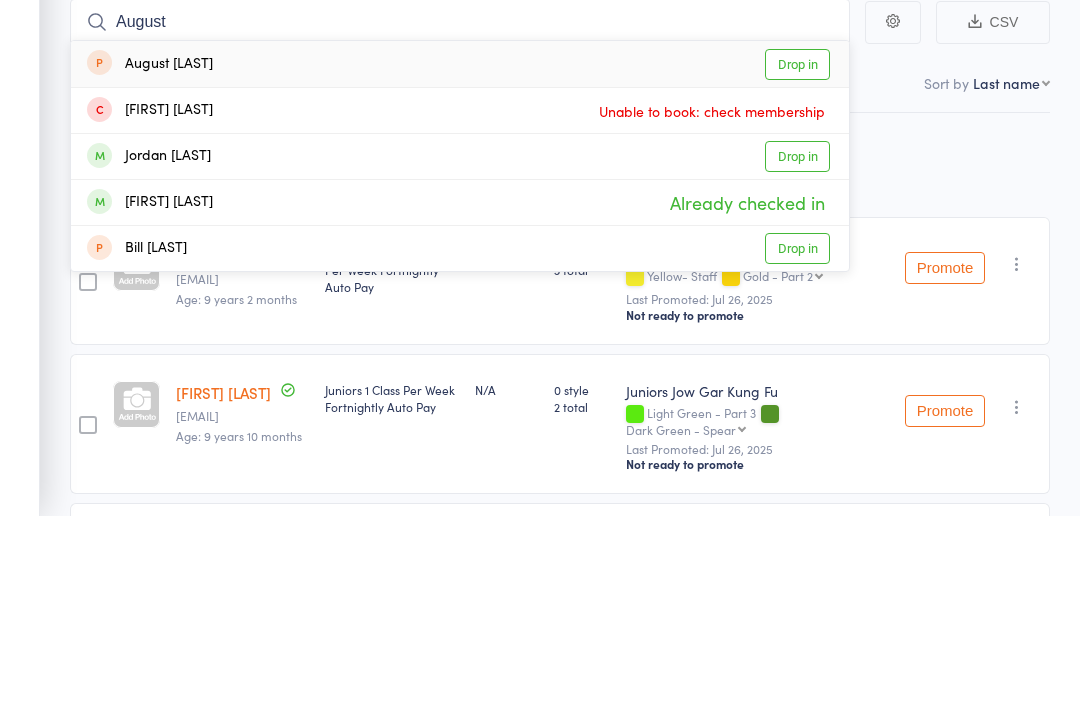 click on "August Samaan" at bounding box center (150, 255) 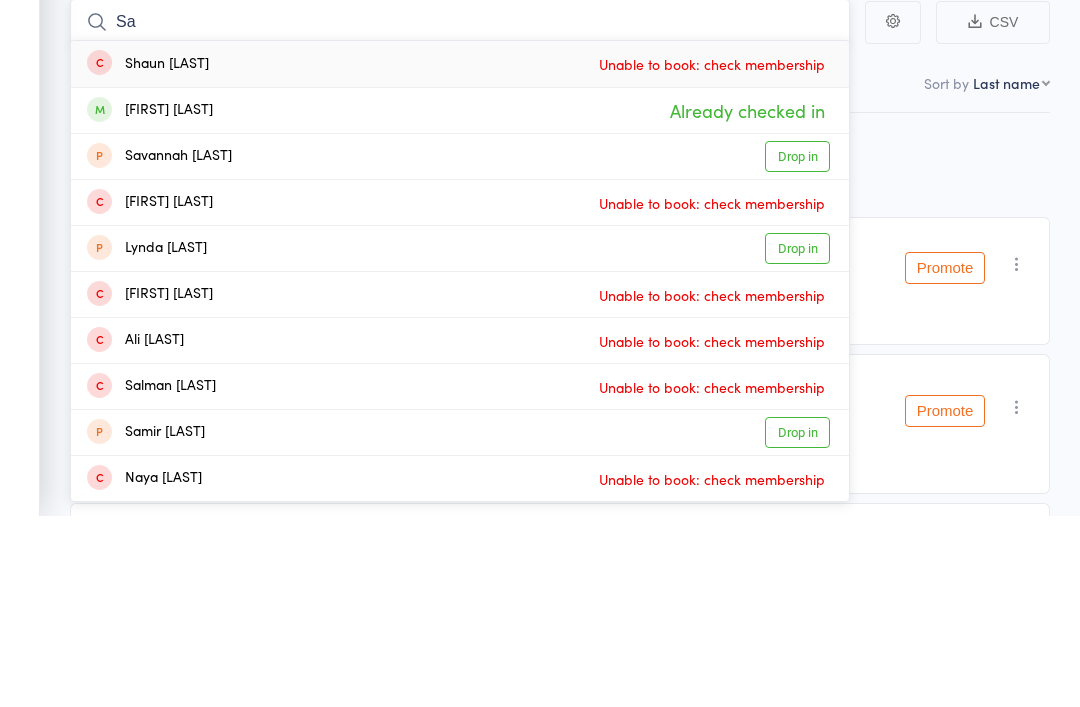 type on "S" 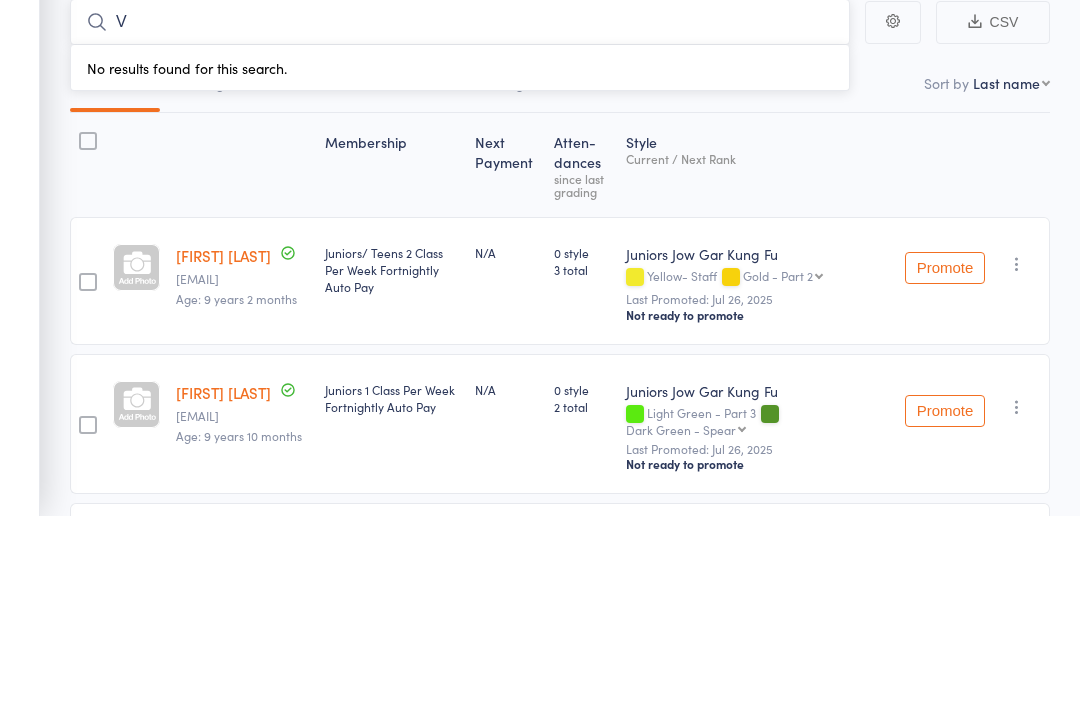 type on "V" 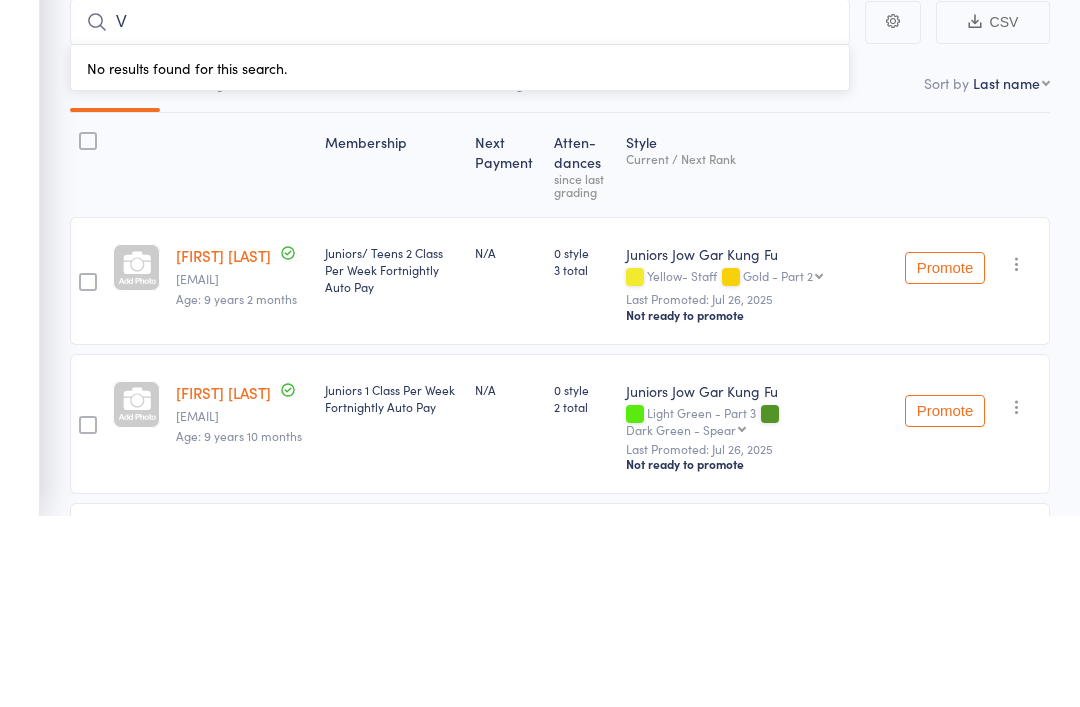 click on "V No results found for this search. CSV
Checked in  21 Waiting to check in  1 Other students in Jow Gar Kung Fu  180
Sort by   Last name First name Last name Birthday today? Behind on payments? Check in time Next payment date Next payment amount Membership name Membership expires Ready to grade Style and Rank Style attendance count All attendance count Last Promoted Membership Next Payment Atten­dances since last grading Style Current / Next Rank Taym Alnasiri    Yasso.abduljabar@gmail.com Age: 9 years 2 months Juniors/ Teens 2 Class Per Week Fortnightly Auto Pay N/A 0 style 3 total Juniors Jow Gar Kung Fu Yellow- Staff  Gold - Part 2  Gold - Part 2 Orange- Single Stick Light Green - Part 3 Dark Green - Spear Light Purple - Part 4 Dark Purple - Broad Sword Light Blue - Part 5 Dark Blue - Double Stick Light Brown - Part 6 Dark Brown - Double Butterfly Sword Juniors Black Last Promoted: Jul 26, 2025 Not ready to promote Promote Undo check-in Promote Send message Add Note Add Task Add Flag Remove
N/A" at bounding box center [540, 1771] 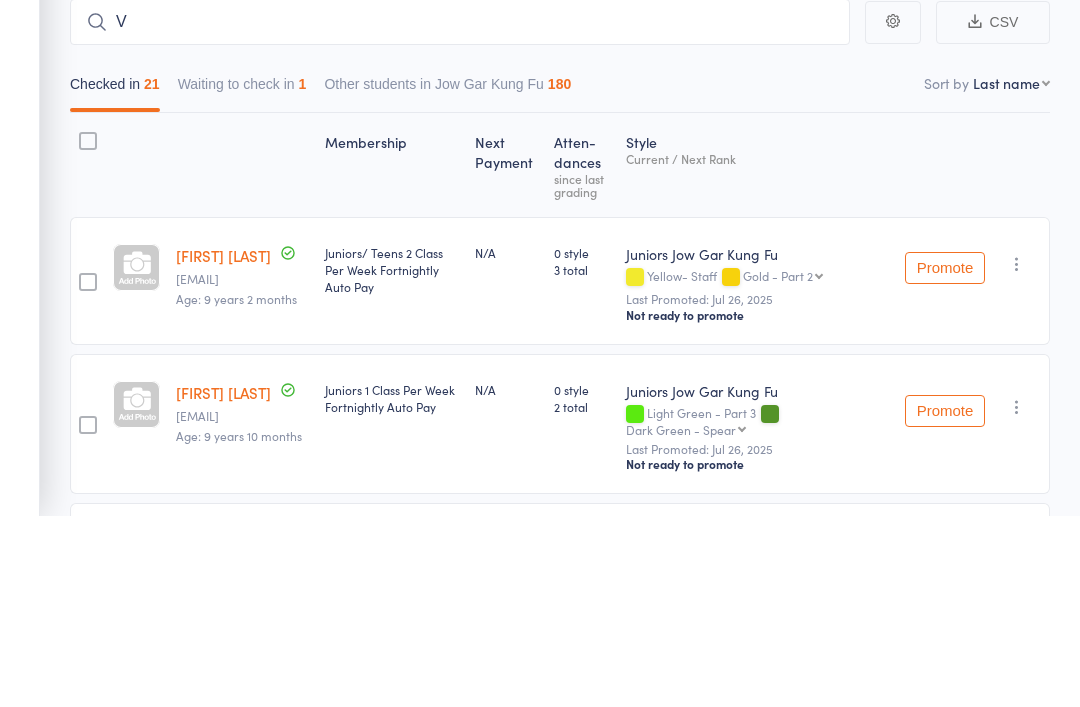 scroll, scrollTop: 191, scrollLeft: 0, axis: vertical 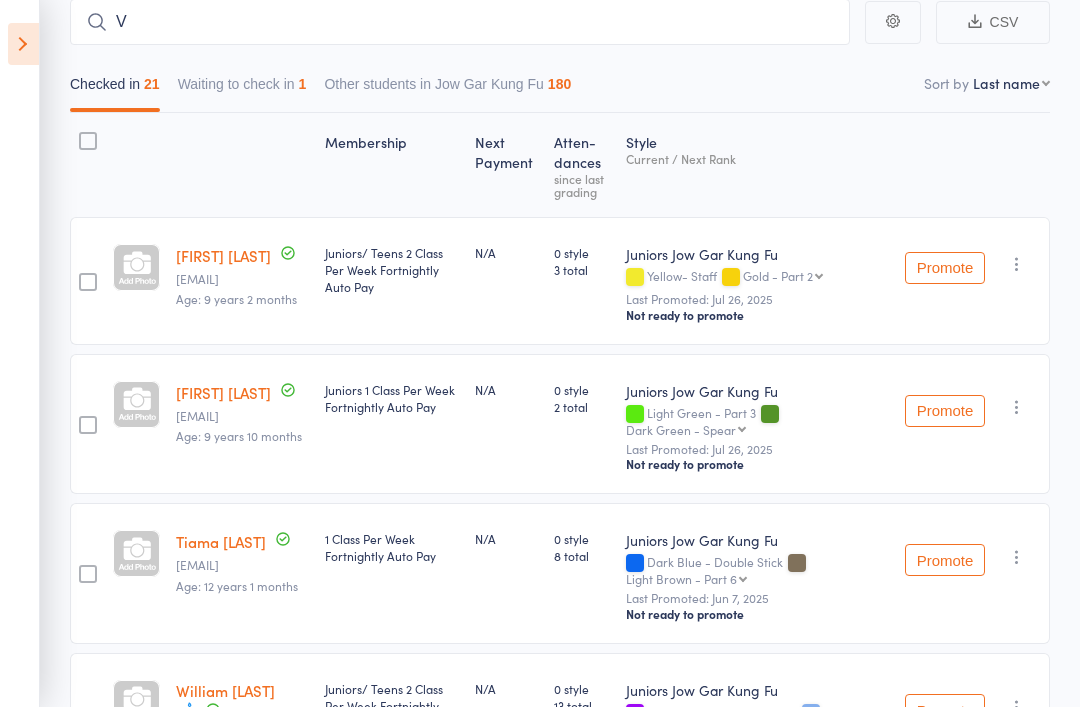 click on "Checked in  21 Waiting to check in  1 Other students in Jow Gar Kung Fu  180" at bounding box center [560, 79] 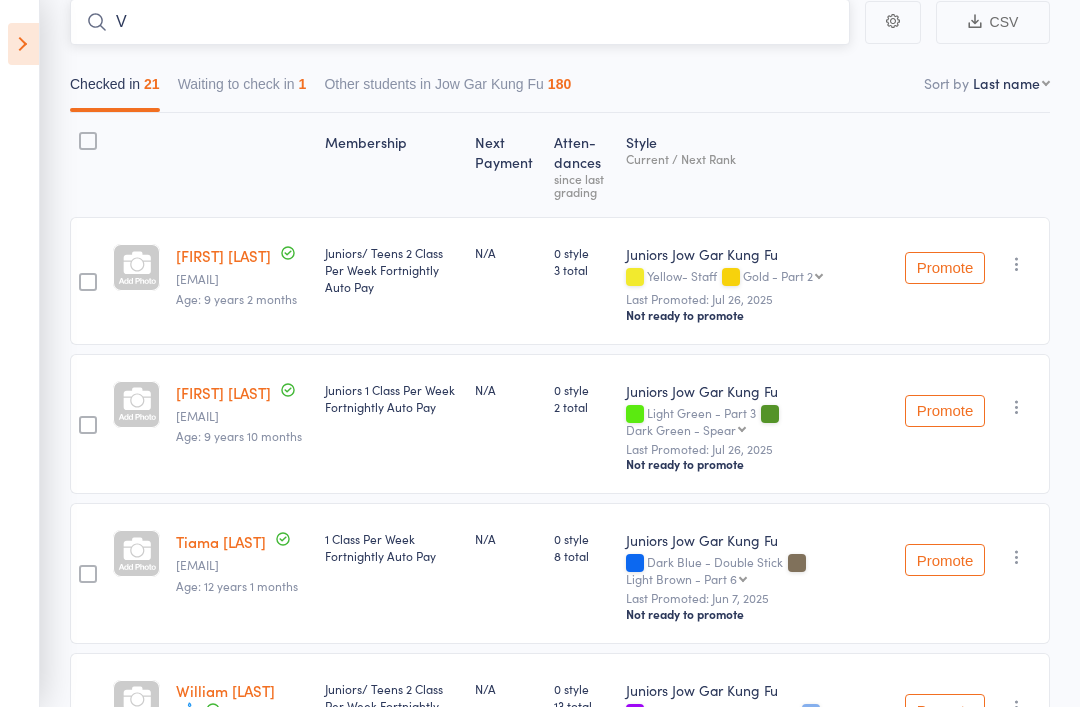 click on "V" at bounding box center (460, 22) 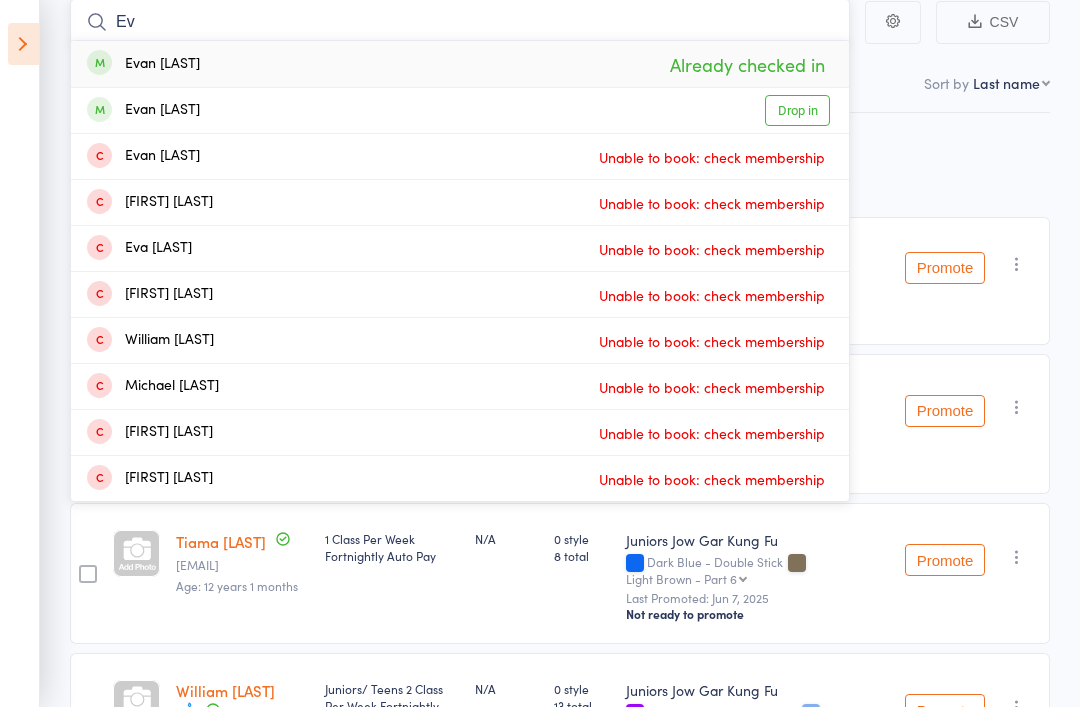type on "E" 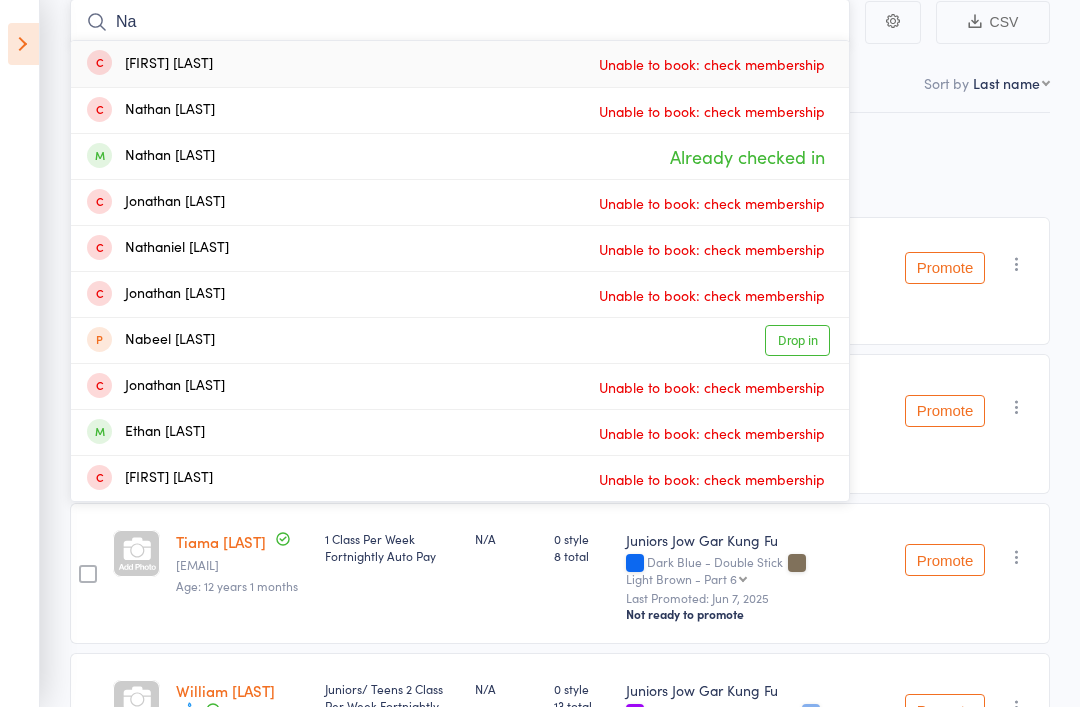 type on "N" 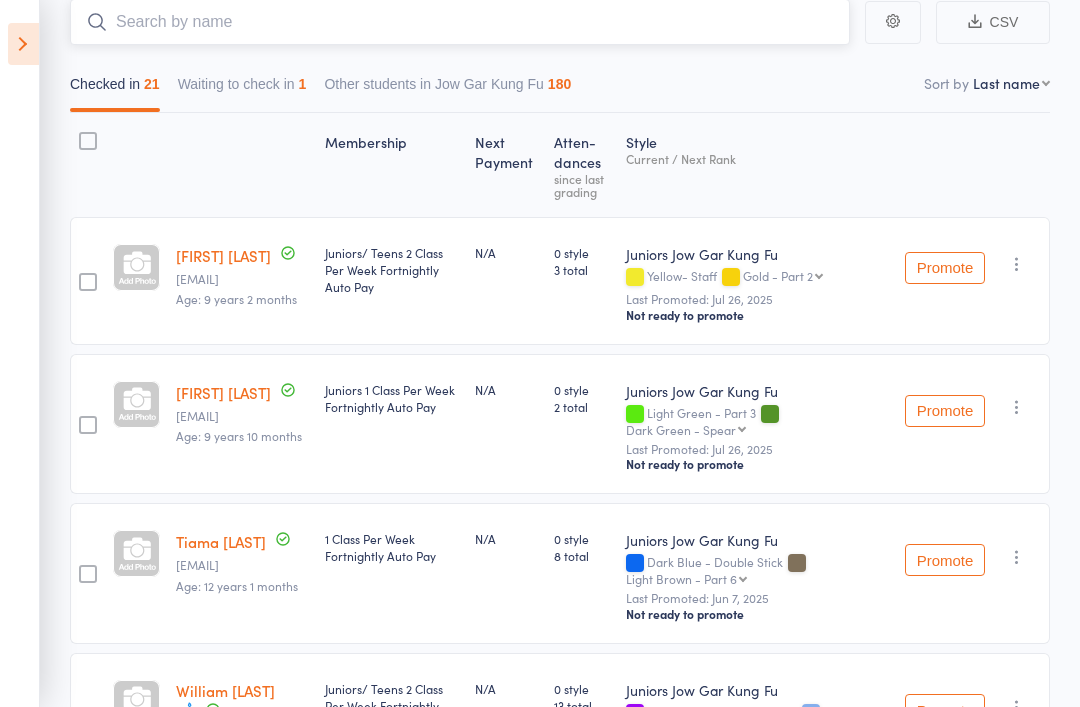 click on "Waiting to check in  1" at bounding box center [242, 89] 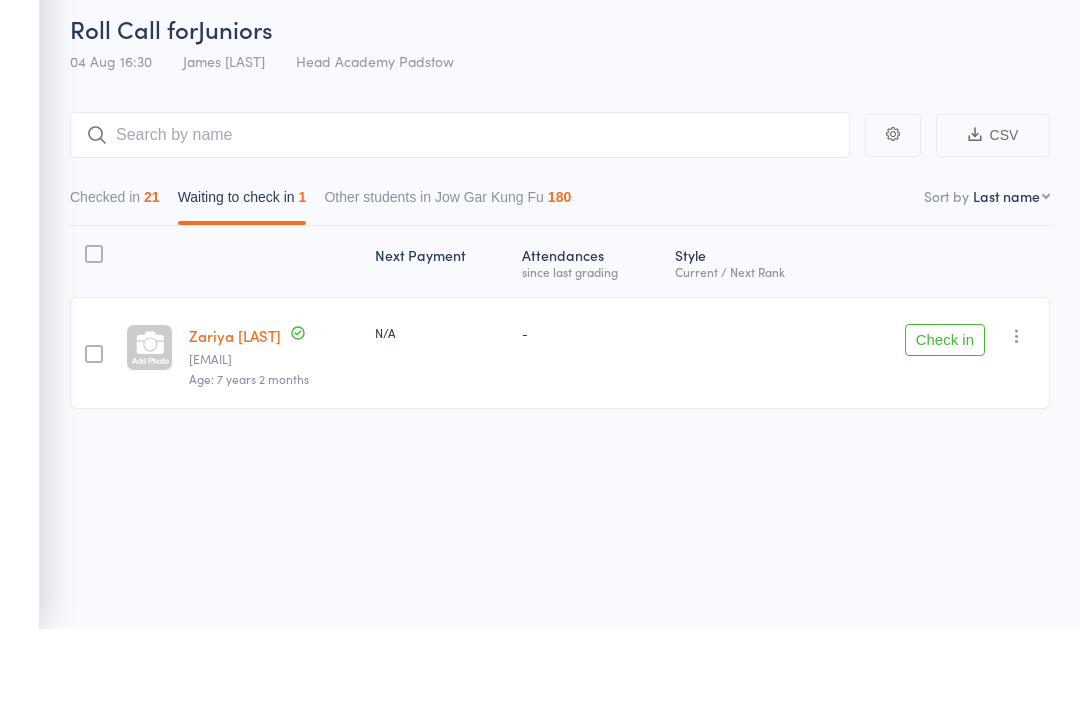 click on "Checked in  21 Waiting to check in  1 Other students in Jow Gar Kung Fu  180" at bounding box center (560, 270) 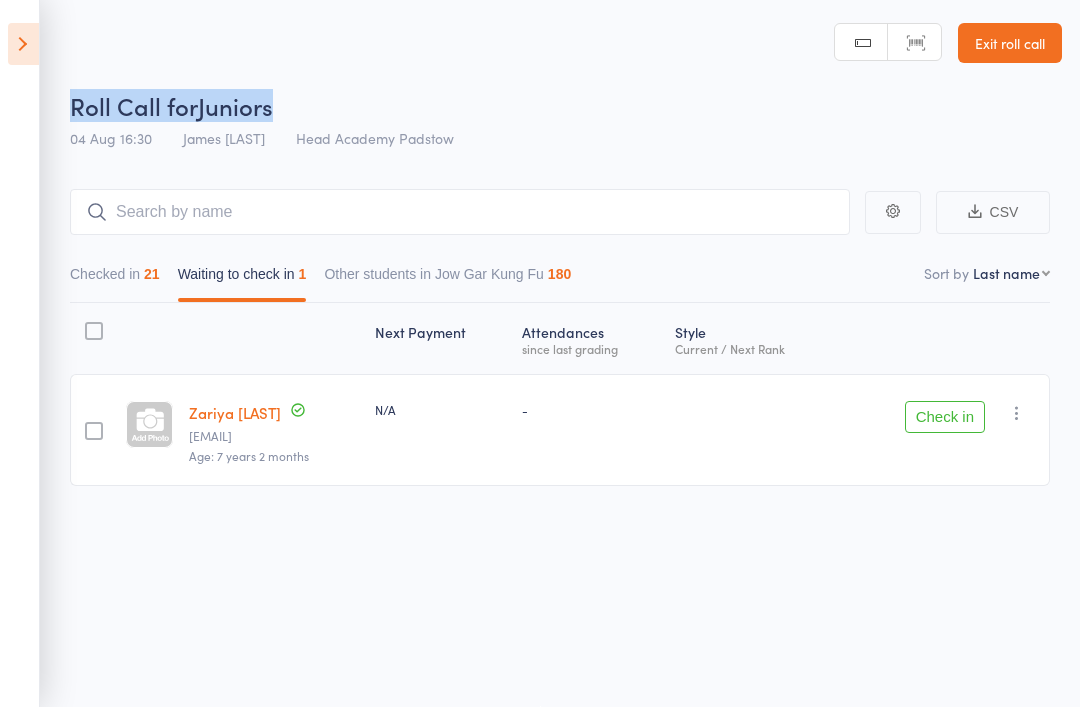 click on "Checked in  21" at bounding box center (115, 279) 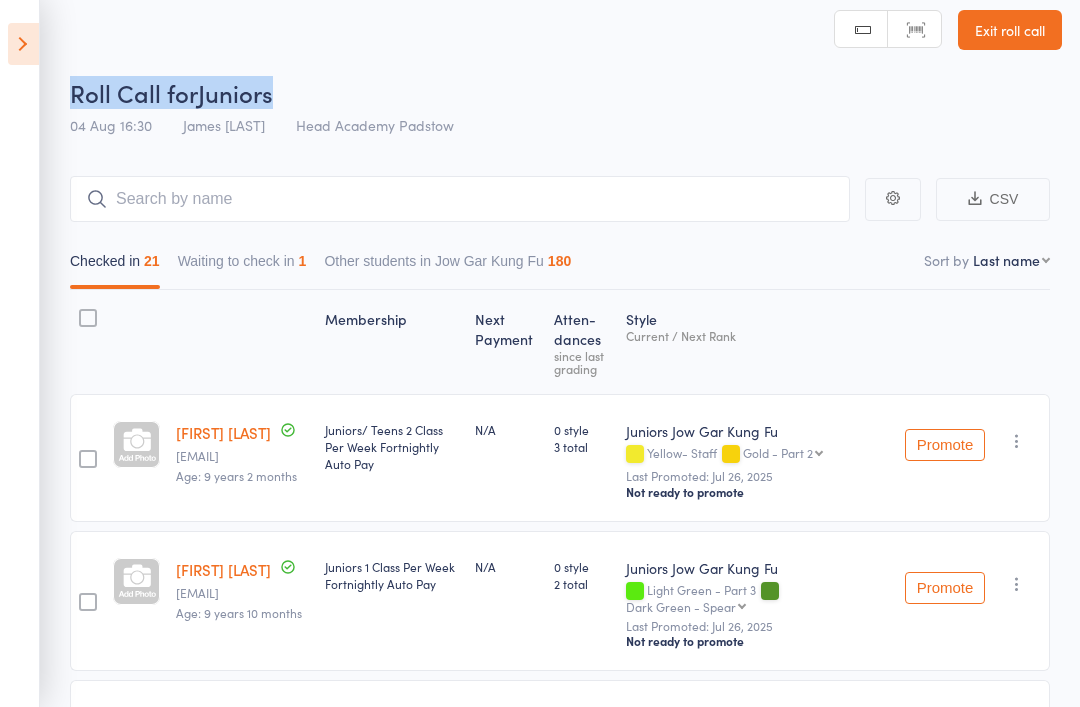 click on "CSV
Checked in  21 Waiting to check in  1 Other students in Jow Gar Kung Fu  180
Sort by   Last name First name Last name Birthday today? Behind on payments? Check in time Next payment date Next payment amount Membership name Membership expires Ready to grade Style and Rank Style attendance count All attendance count Last Promoted Membership Next Payment Atten­dances since last grading Style Current / Next Rank Taym Alnasiri    Yasso.abduljabar@gmail.com Age: 9 years 2 months Juniors/ Teens 2 Class Per Week Fortnightly Auto Pay N/A 0 style 3 total Juniors Jow Gar Kung Fu Yellow- Staff  Gold - Part 2  Gold - Part 2 Orange- Single Stick Light Green - Part 3 Dark Green - Spear Light Purple - Part 4 Dark Purple - Broad Sword Light Blue - Part 5 Dark Blue - Double Stick Light Brown - Part 6 Dark Brown - Double Butterfly Sword Juniors Black Last Promoted: Jul 26, 2025 Not ready to promote Promote Undo check-in Promote Send message Add Note Add Task Add Flag Remove Mark absent
Austin Debnam    N/A 0 style" at bounding box center (540, 1757) 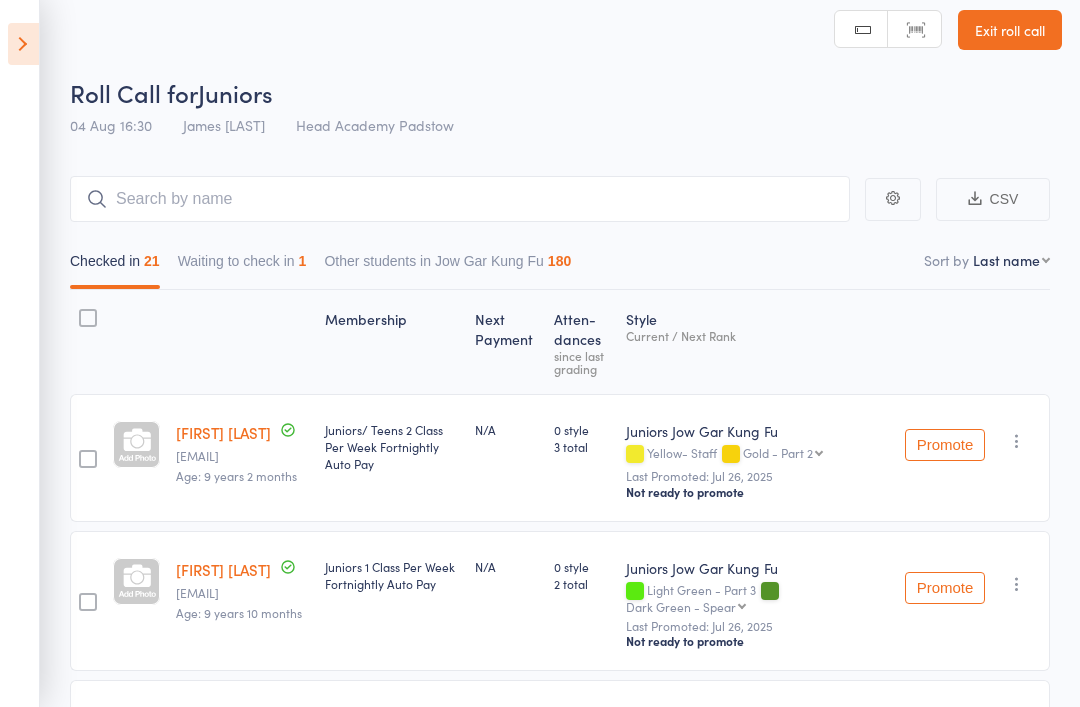 click on "Checked in  21" at bounding box center [115, 266] 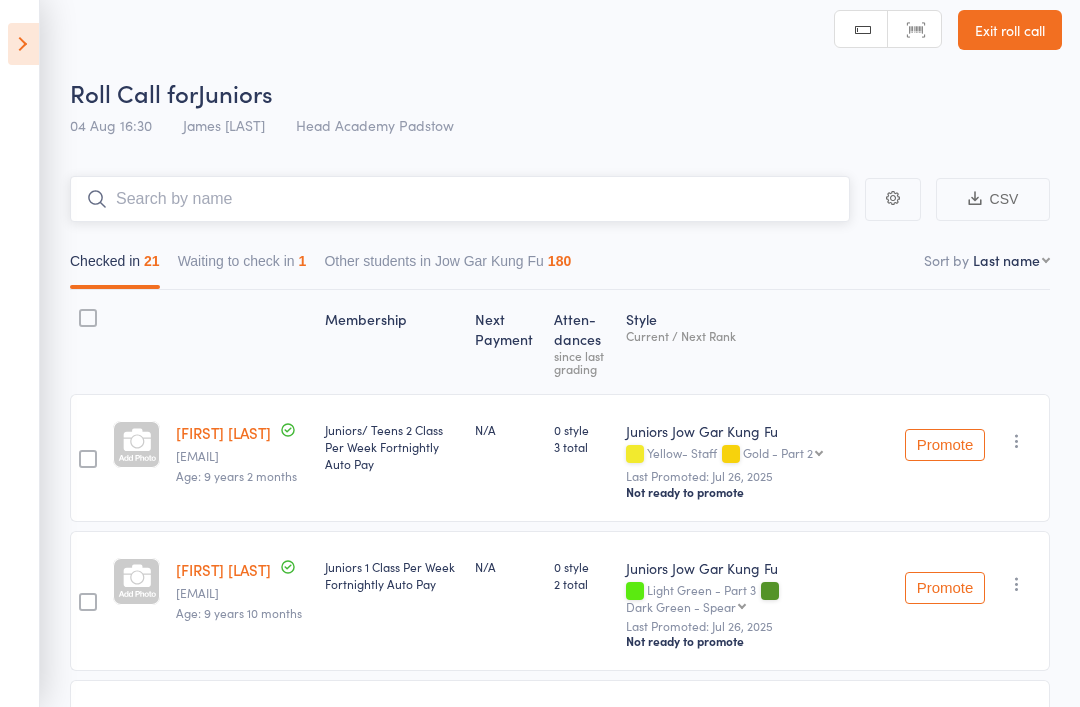 click at bounding box center [460, 199] 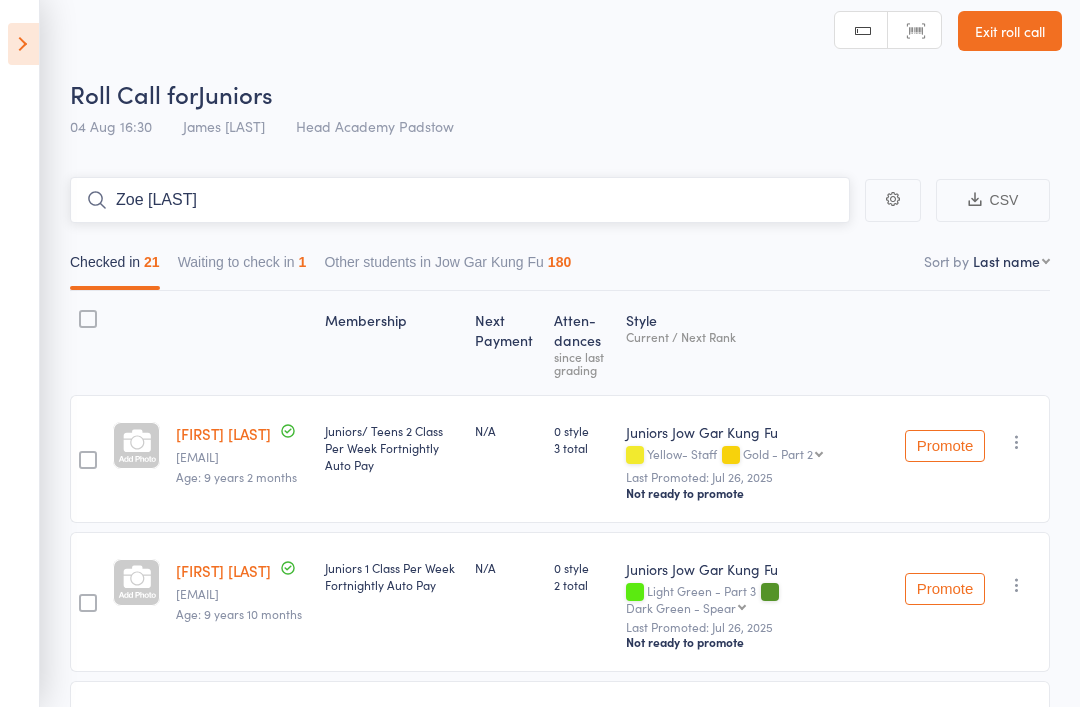 scroll, scrollTop: 12, scrollLeft: 0, axis: vertical 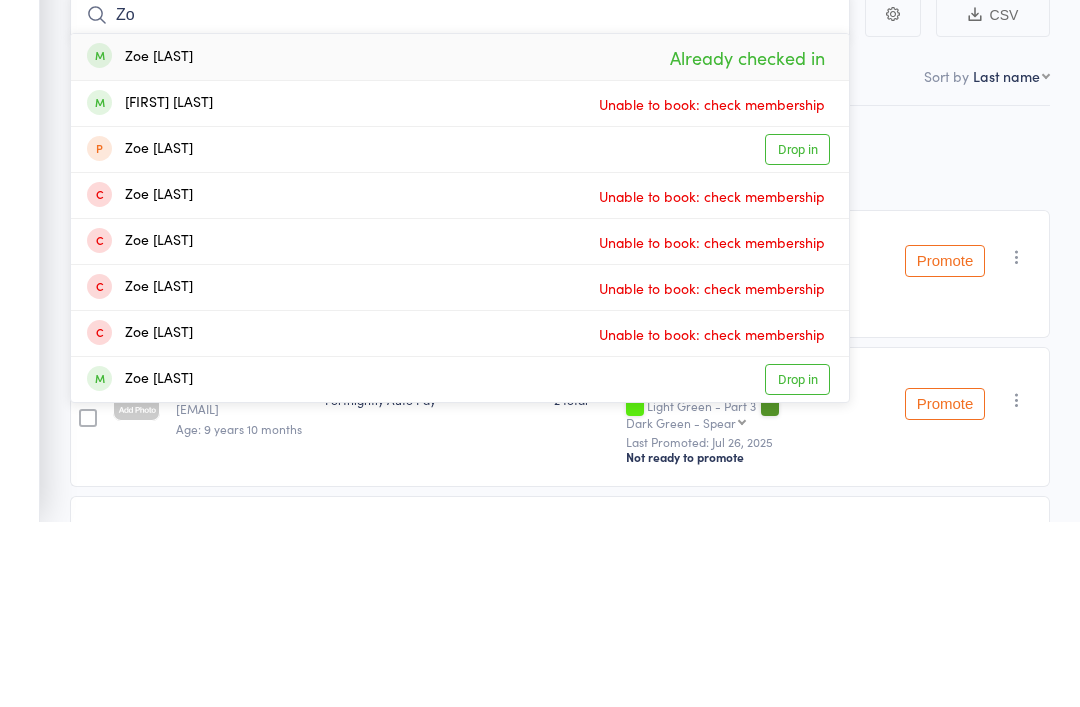 type on "Z" 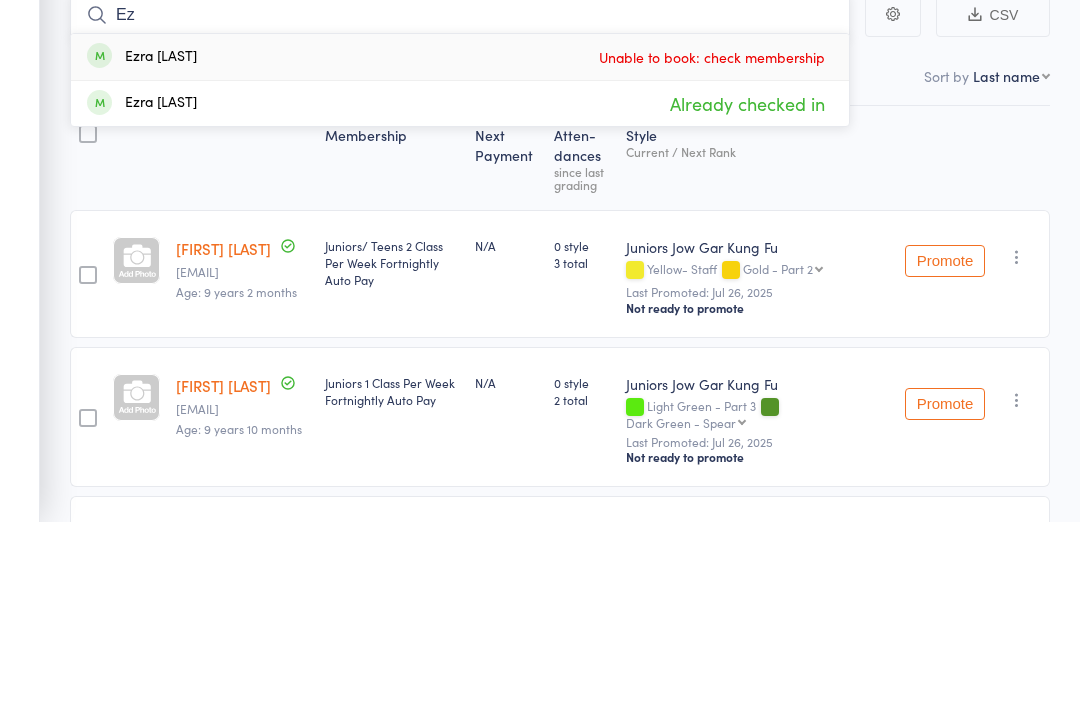 type on "E" 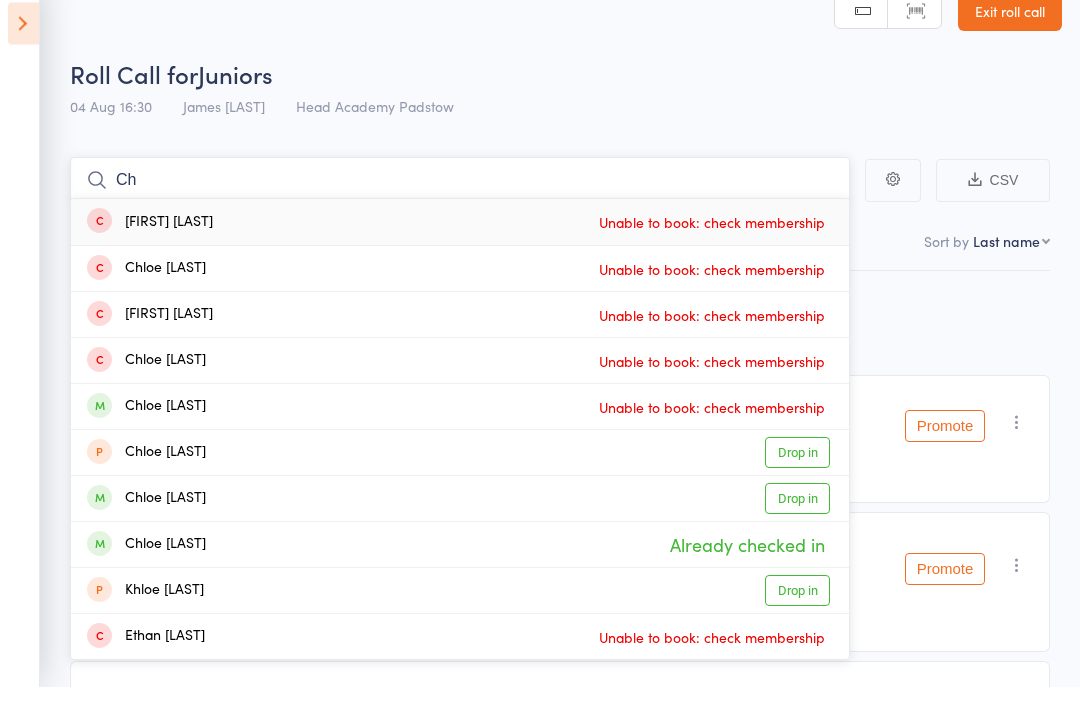 type on "C" 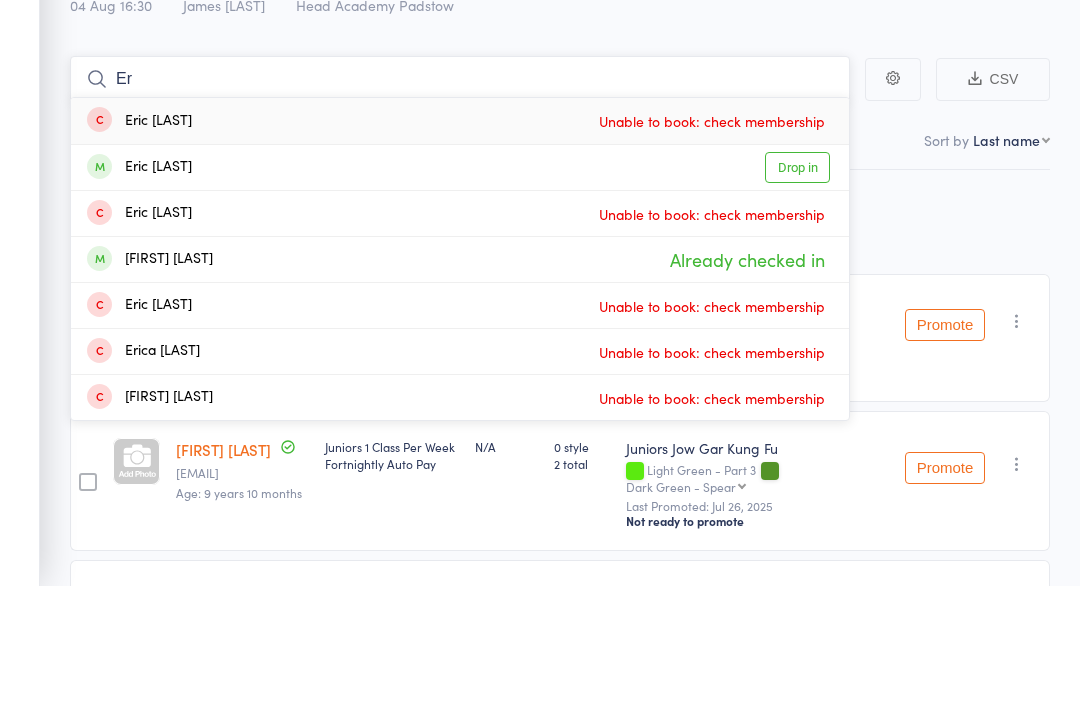 type on "E" 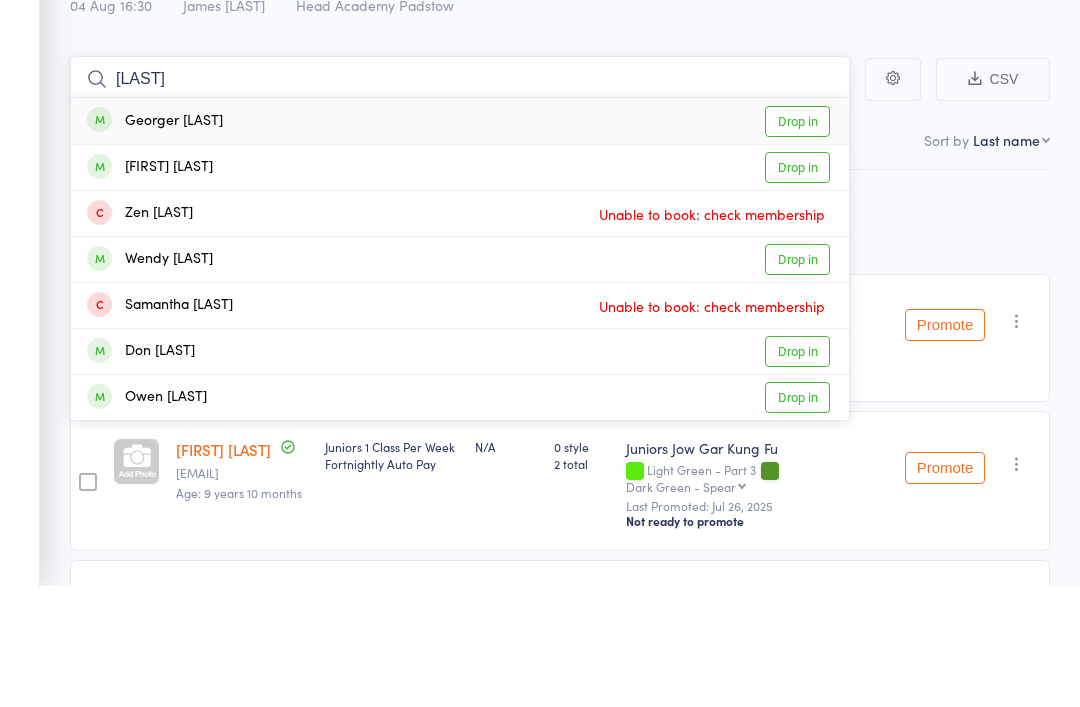 type on "Zeng" 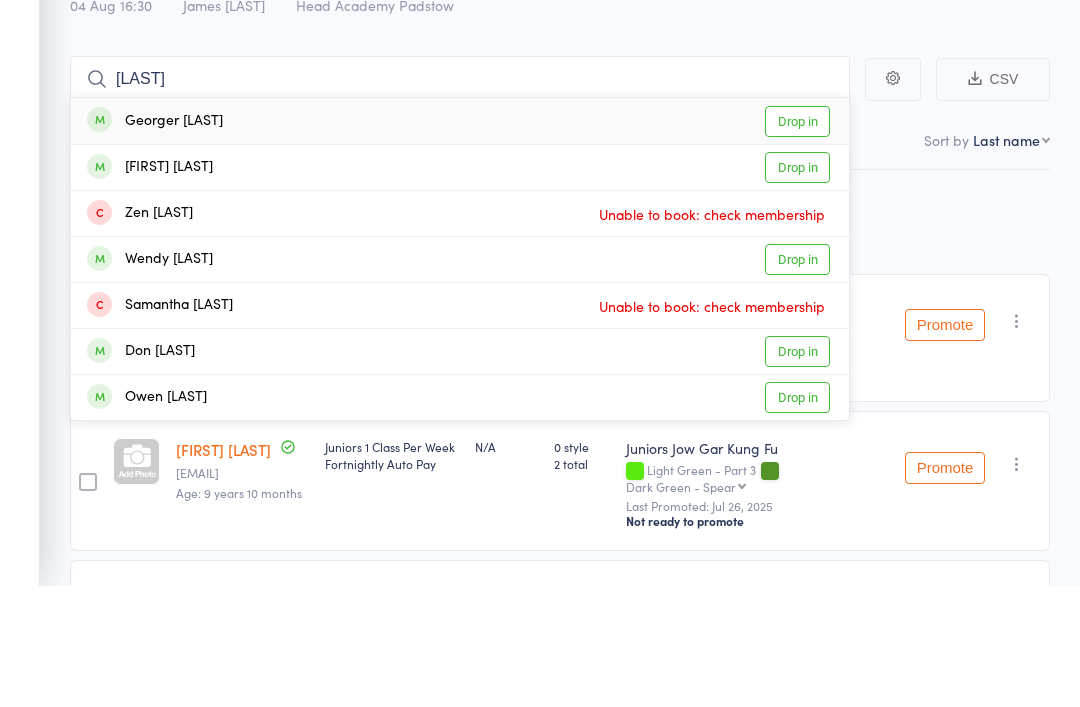 click on "Georger Zeng" at bounding box center (155, 243) 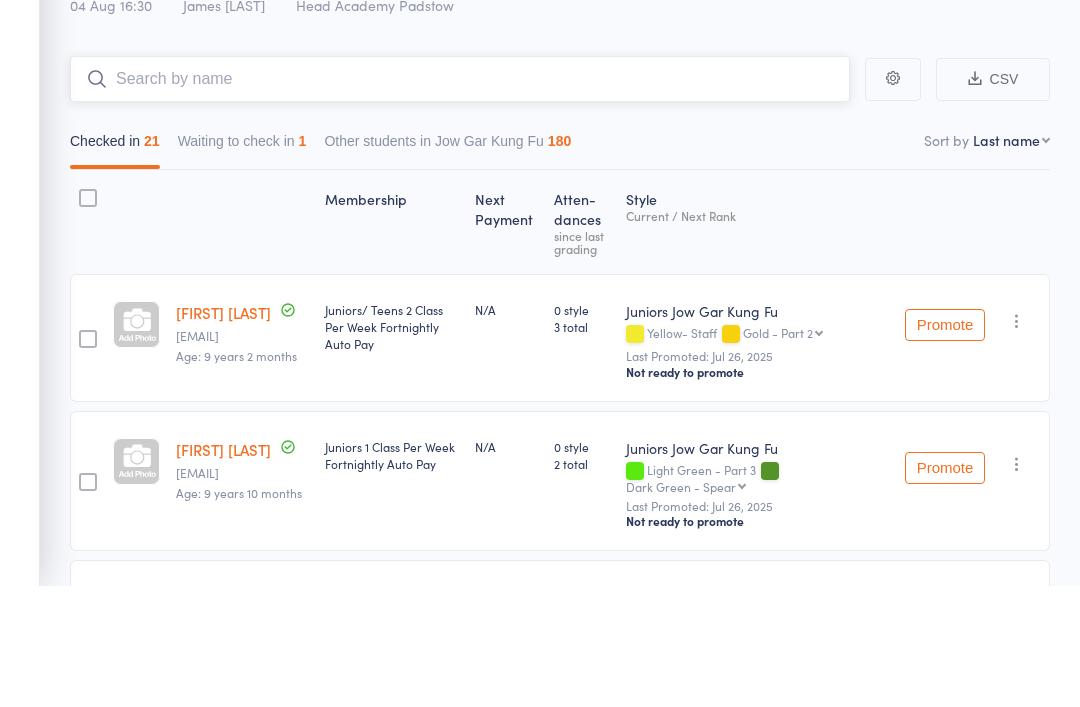 click at bounding box center [460, 201] 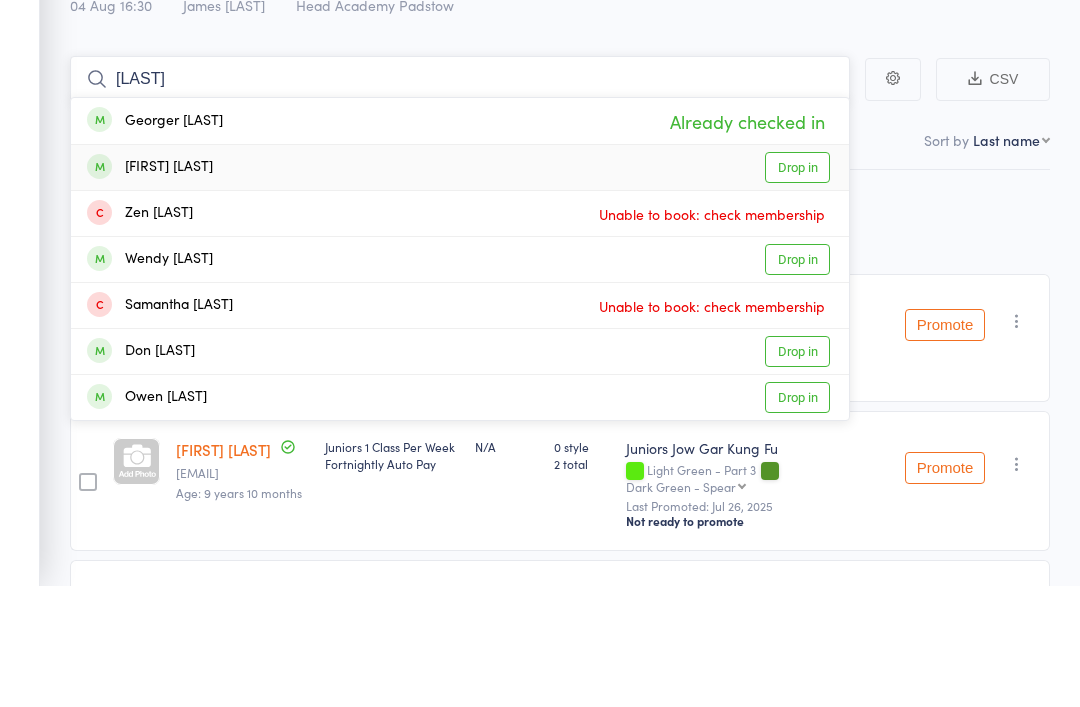 type on "Zeng" 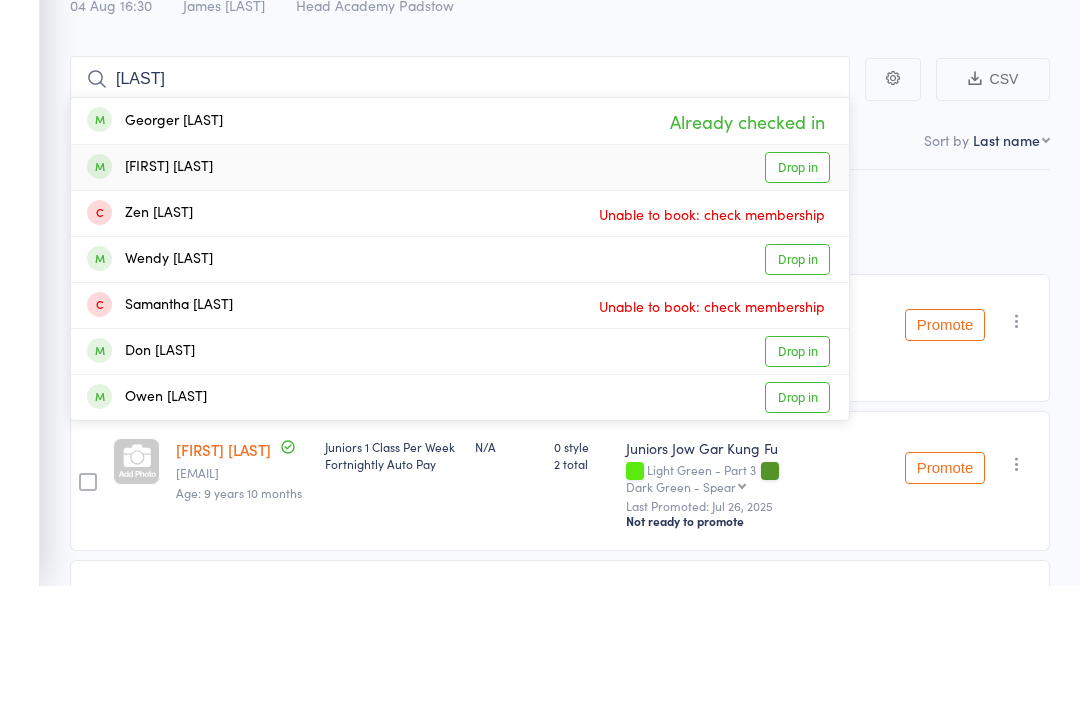 click on "Katherine Zeng" at bounding box center (150, 289) 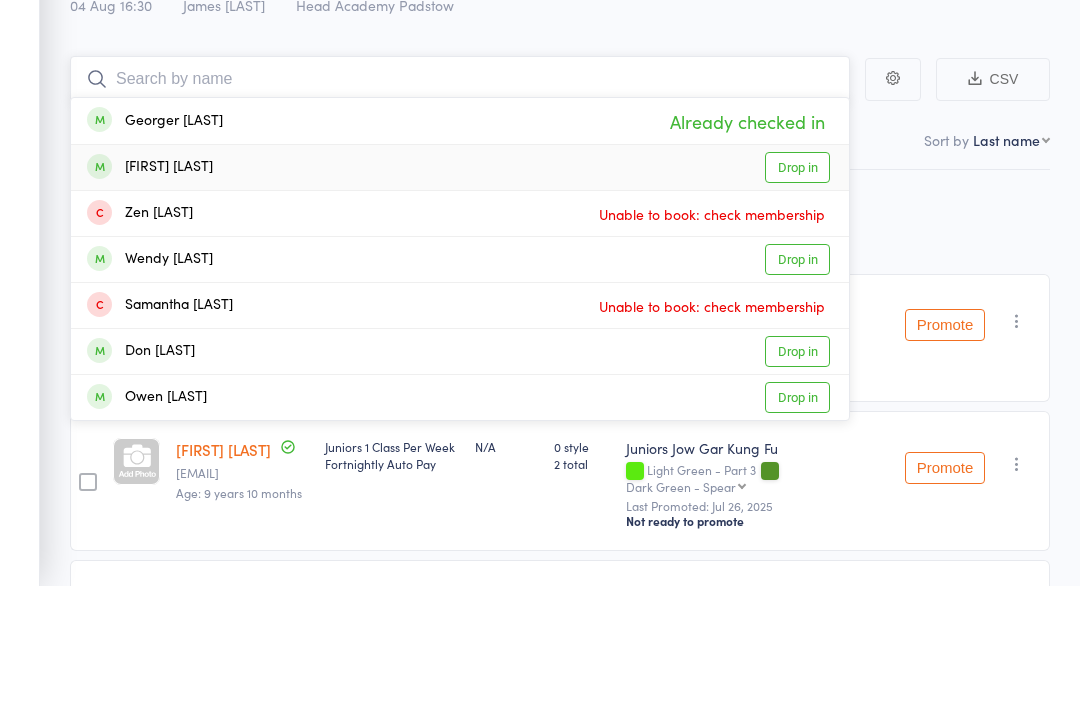scroll, scrollTop: 134, scrollLeft: 0, axis: vertical 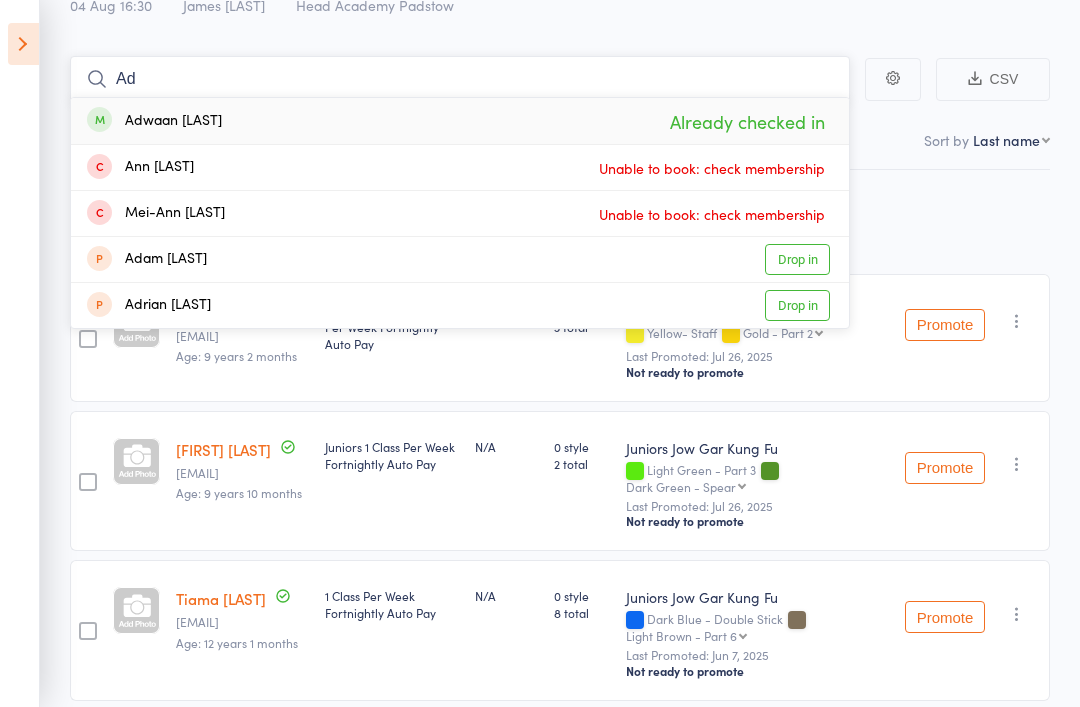 type on "A" 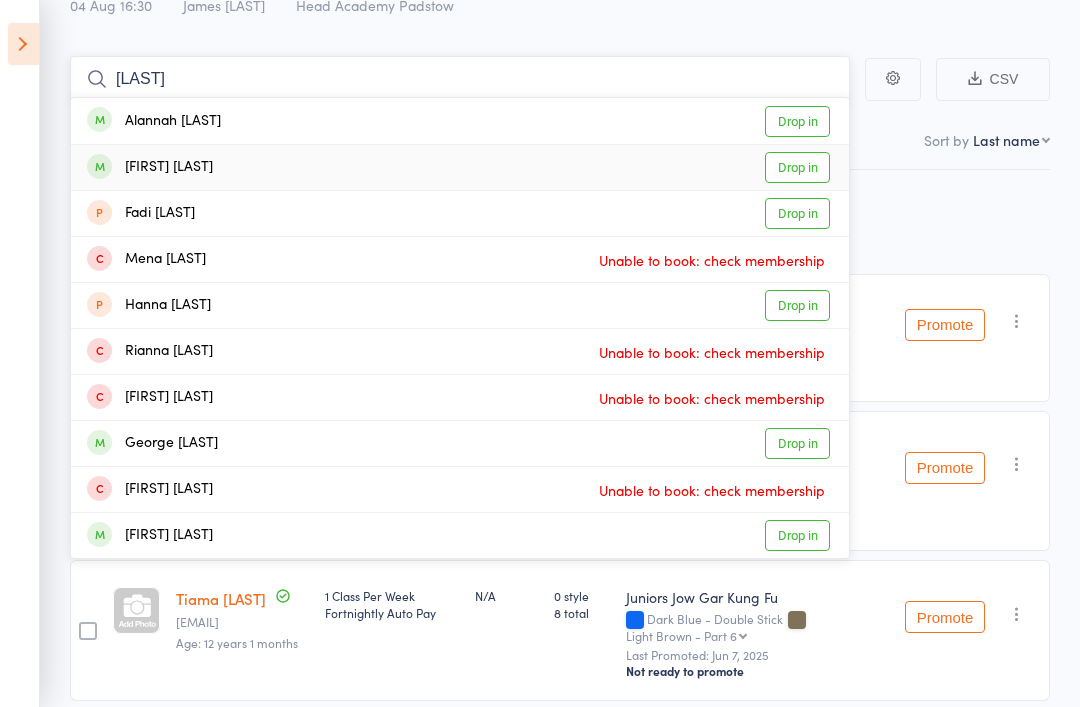 type on "Farwanna" 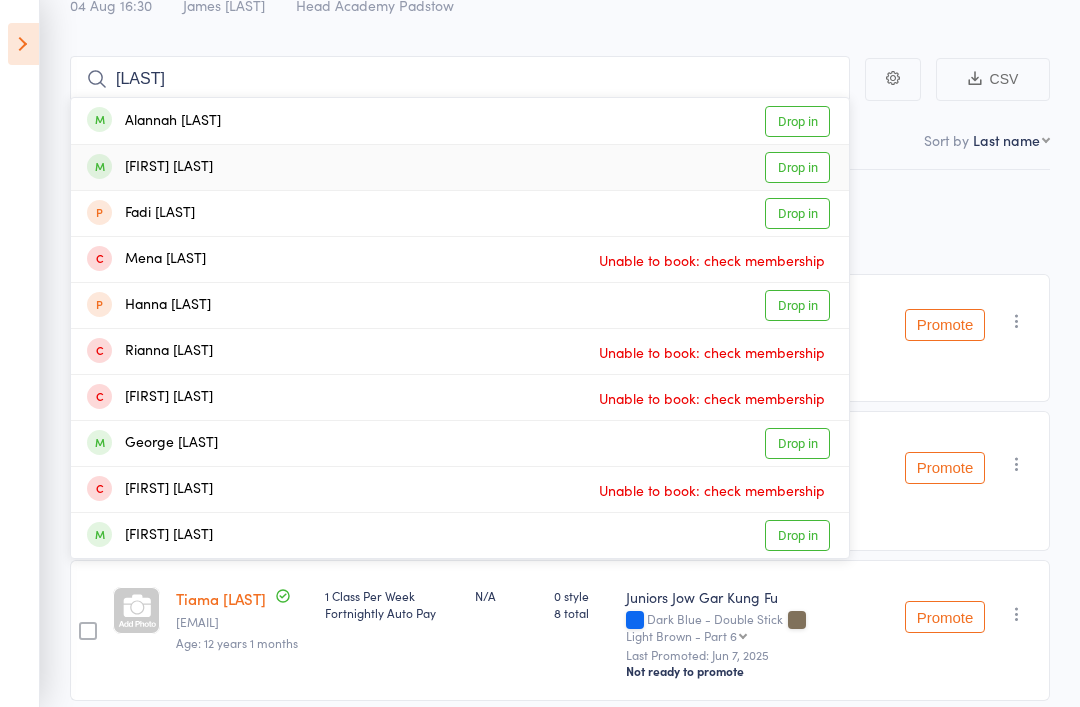 click on "Farwaan Hasan" at bounding box center [150, 167] 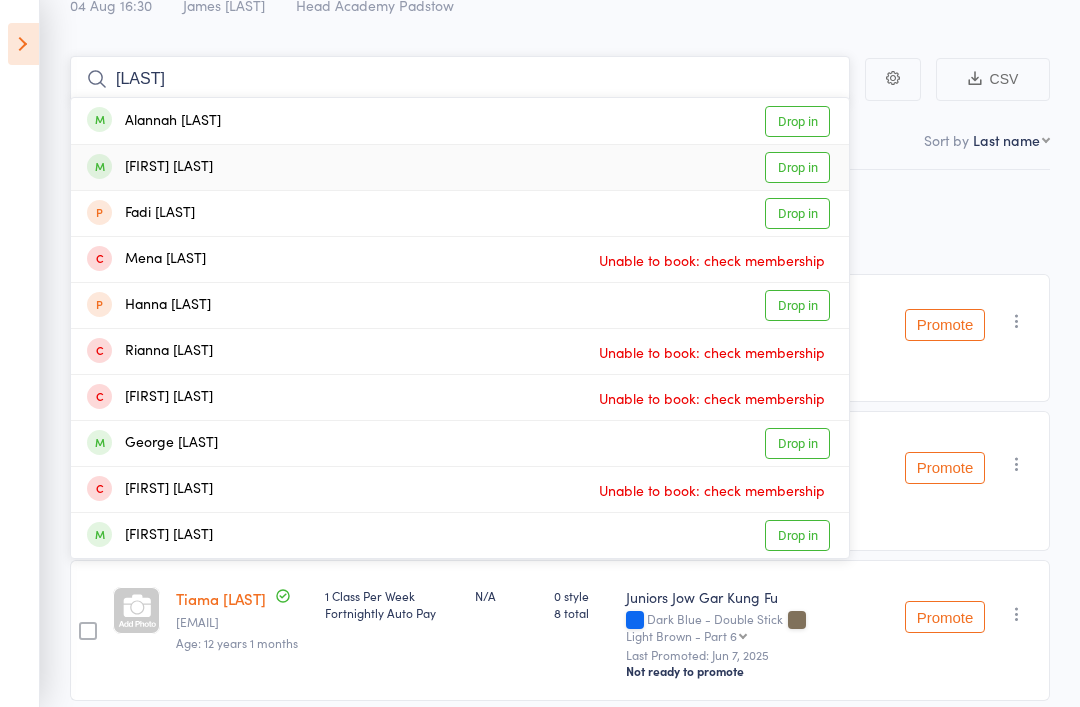 type 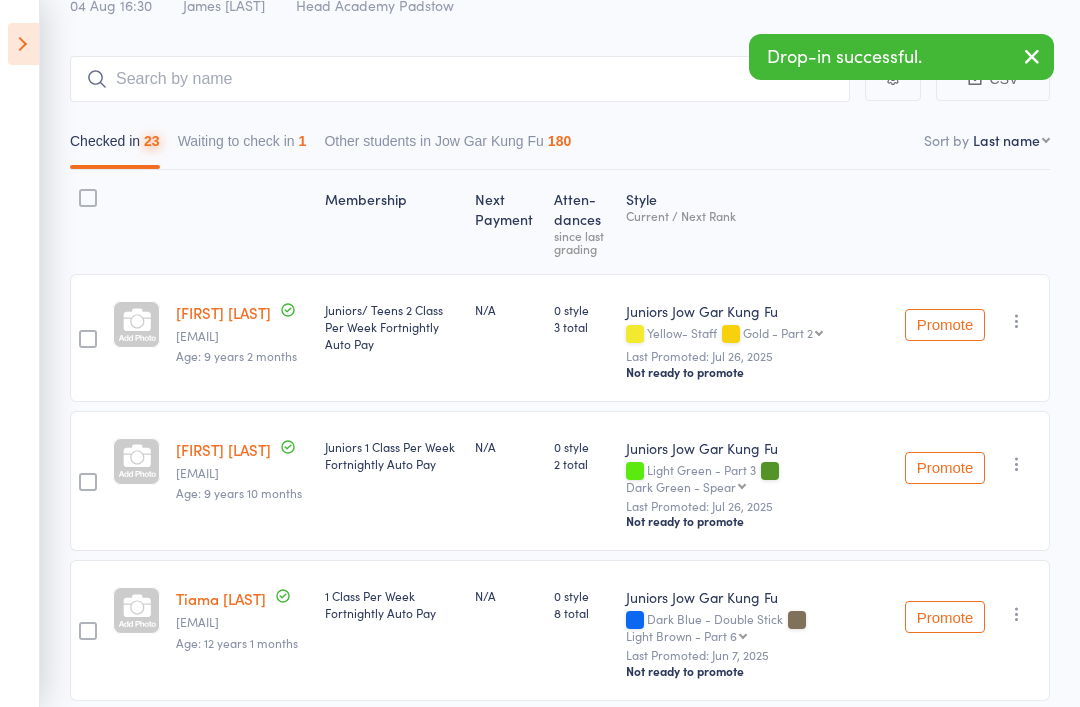 click at bounding box center (23, 44) 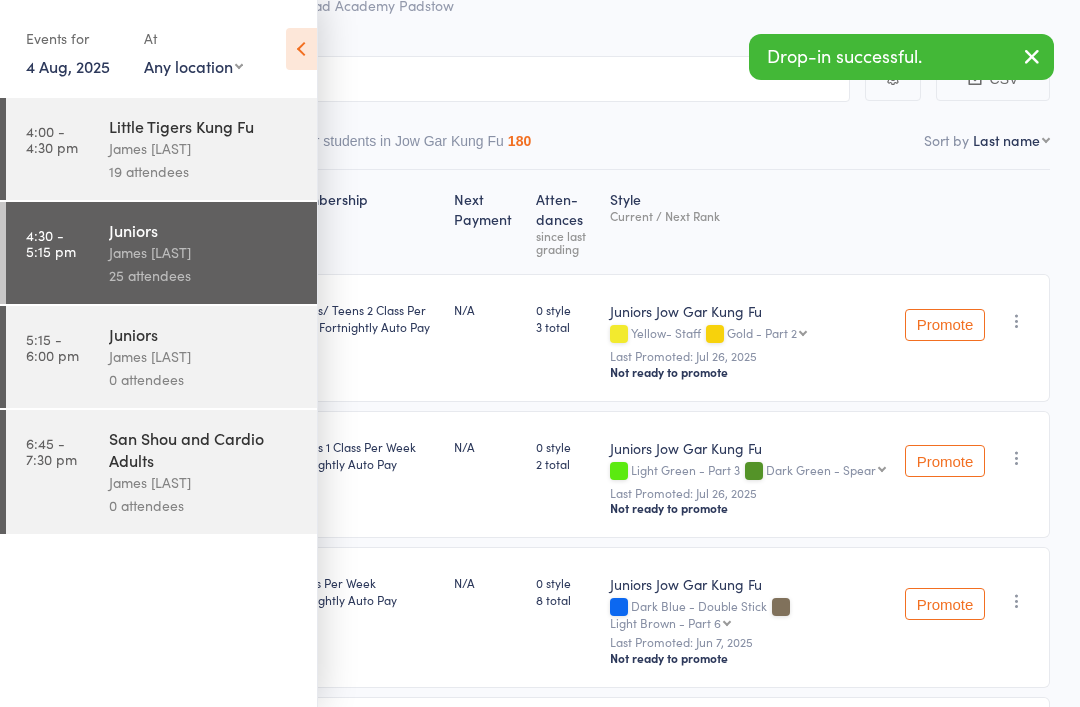 click on "5:15 - 6:00 pm" at bounding box center (52, 347) 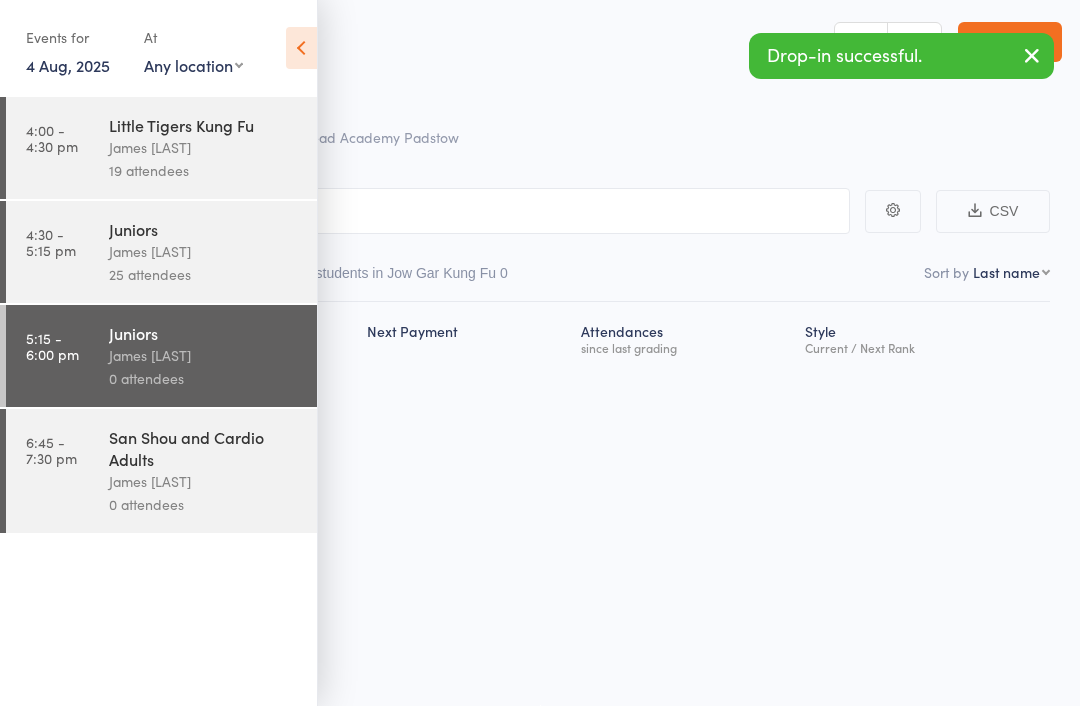 scroll, scrollTop: 14, scrollLeft: 0, axis: vertical 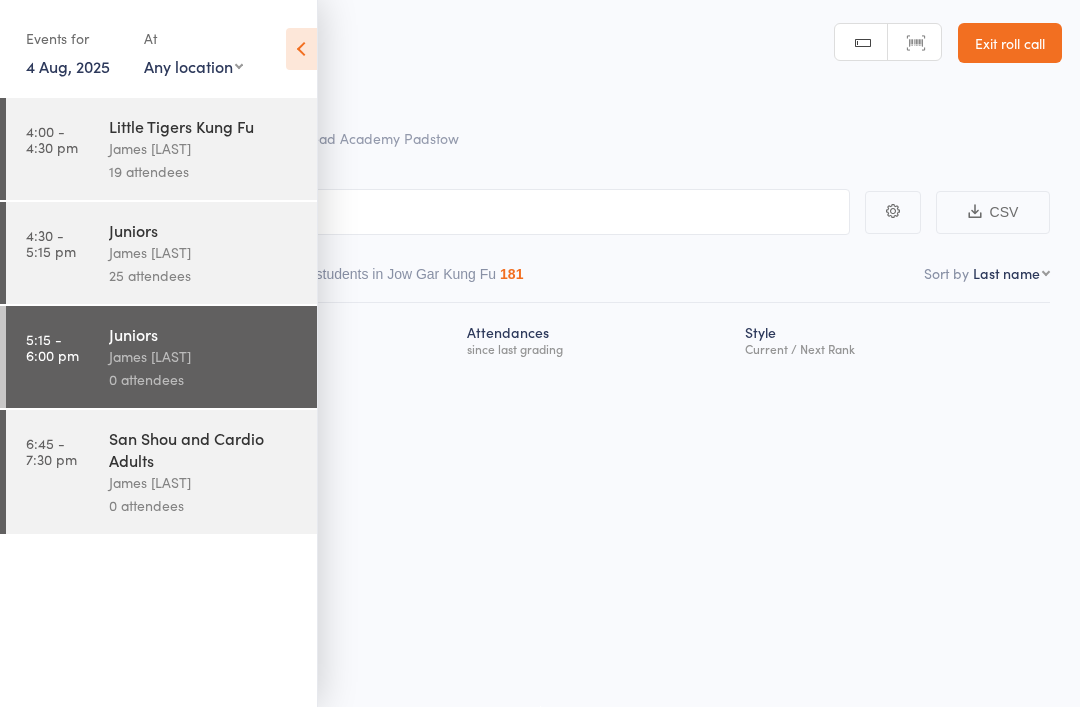 click at bounding box center [301, 49] 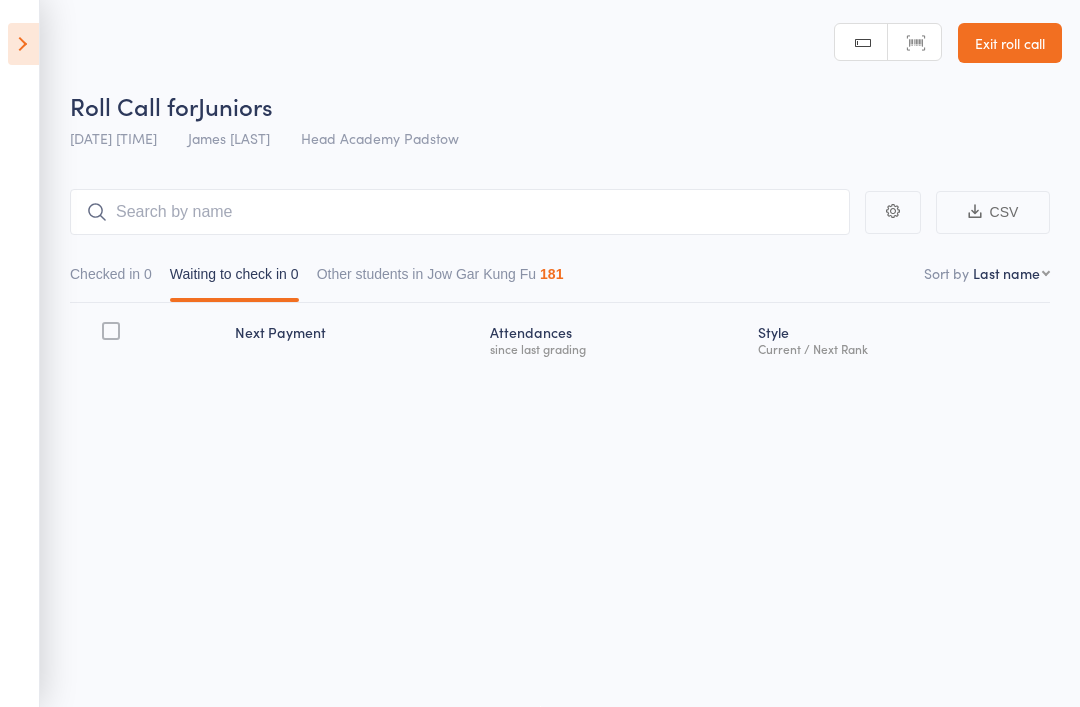 click at bounding box center (23, 44) 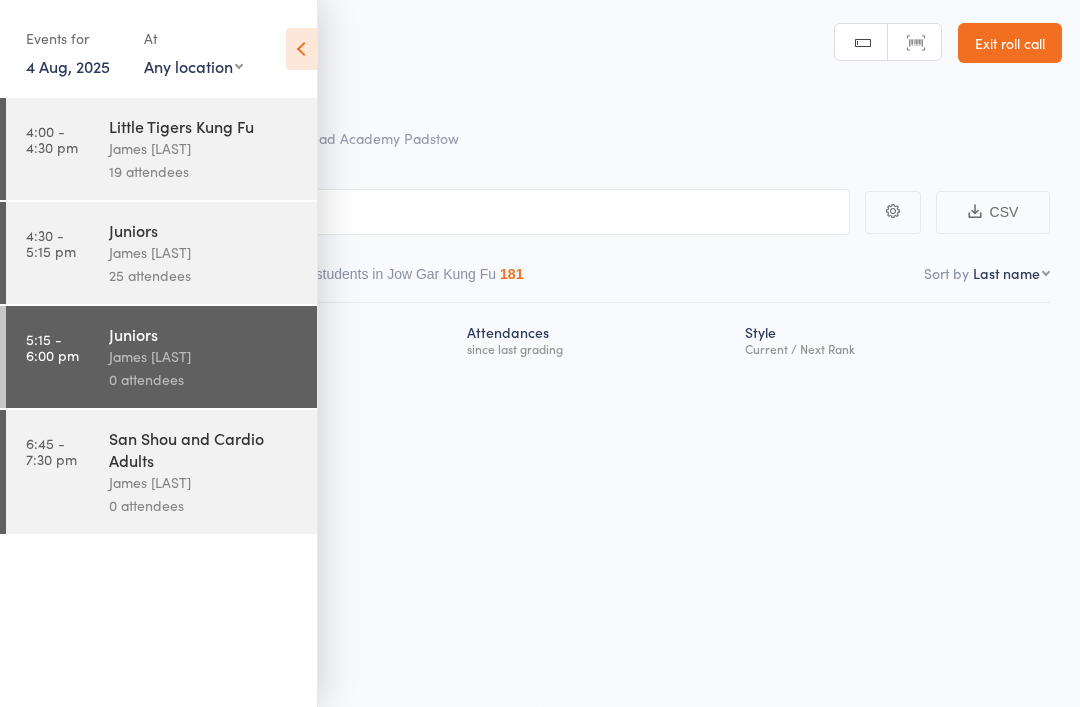 click at bounding box center (301, 49) 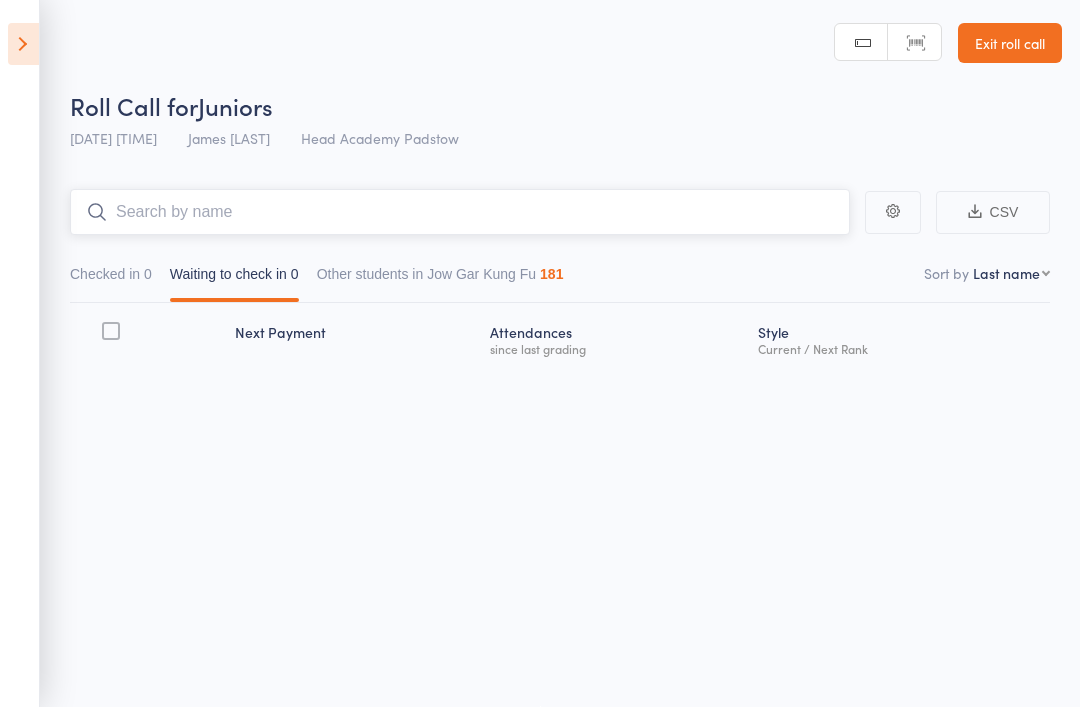 click at bounding box center [460, 212] 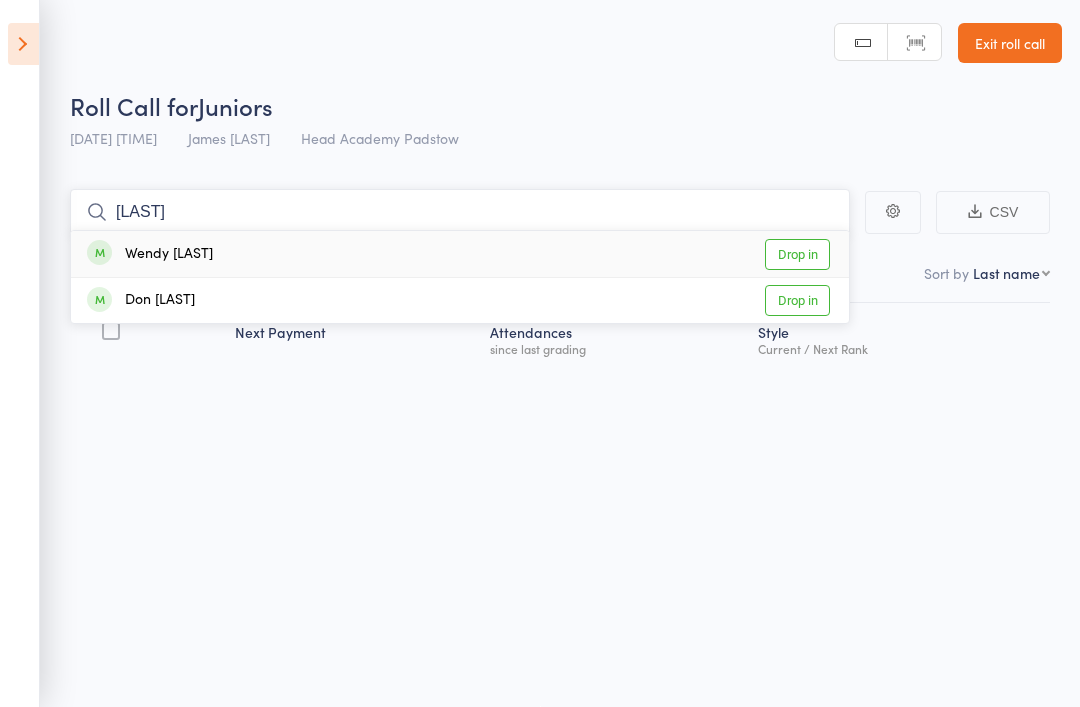 type on "Wendy" 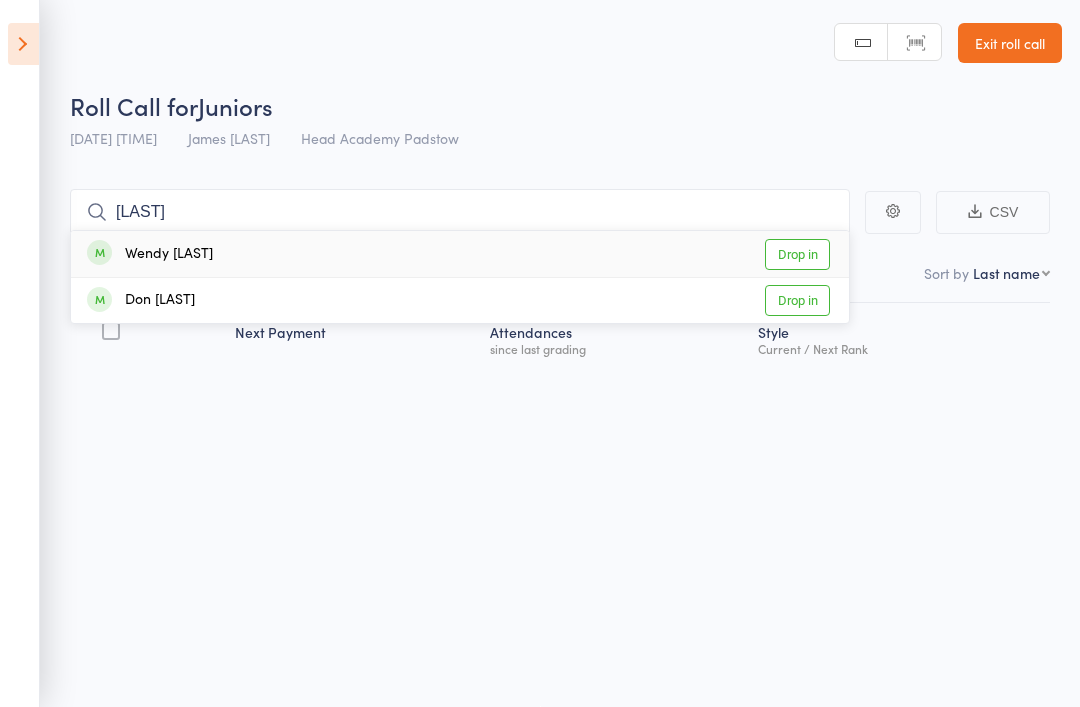 click on "Wendy Weng" at bounding box center (150, 254) 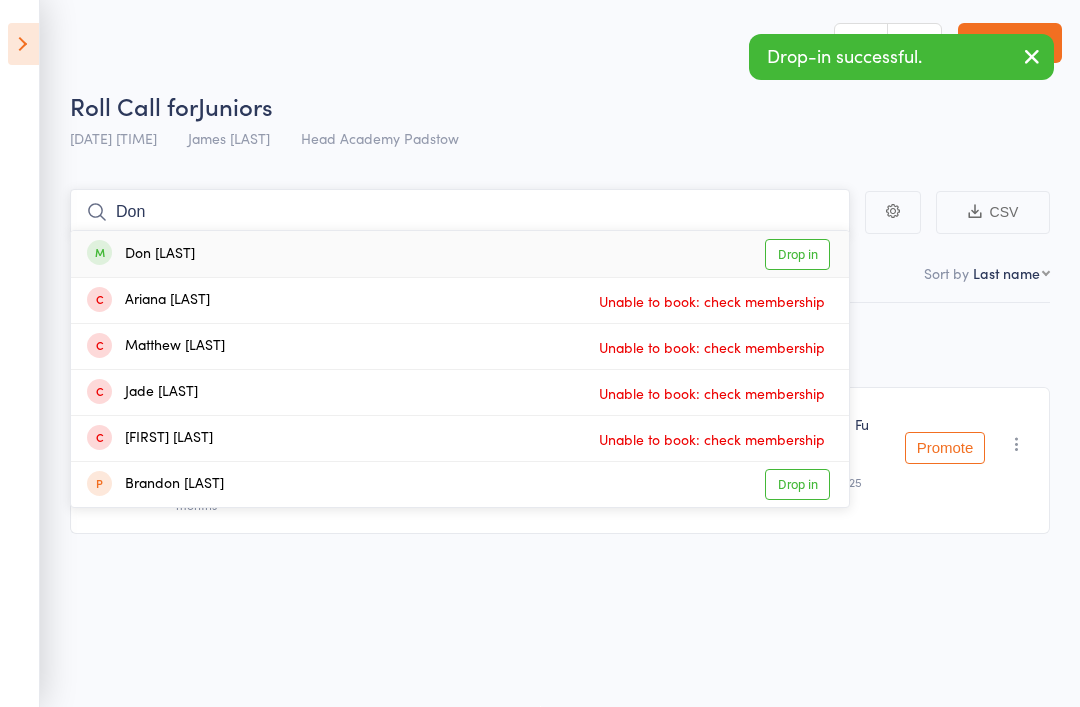 type on "Don" 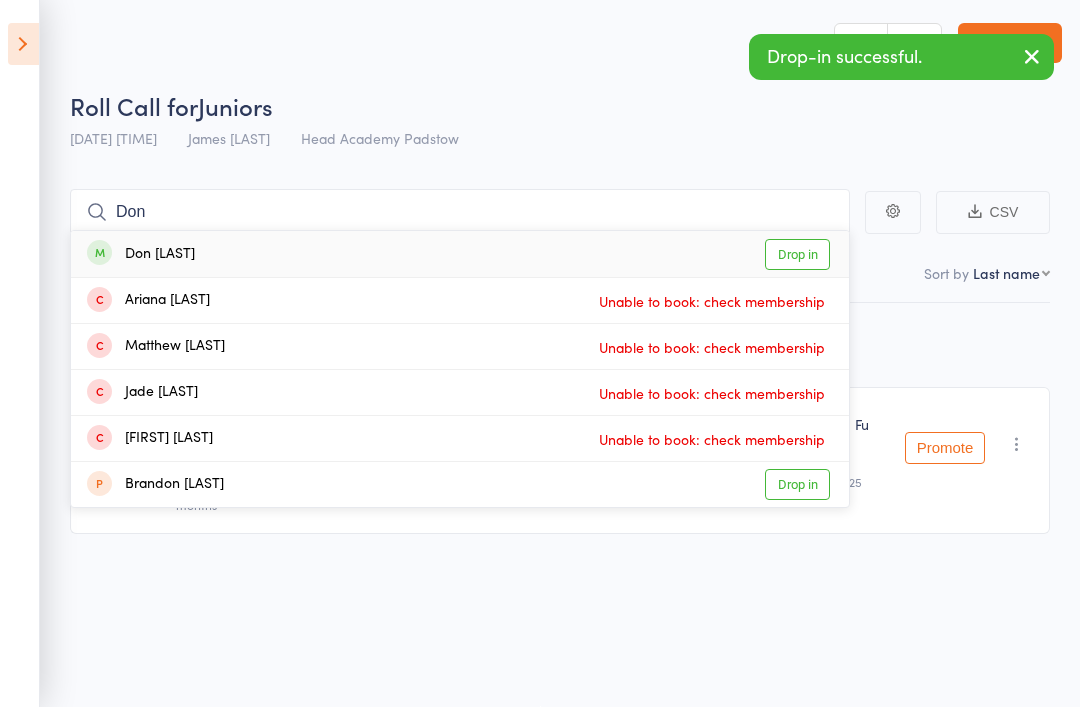 click on "Don Weng" at bounding box center (141, 254) 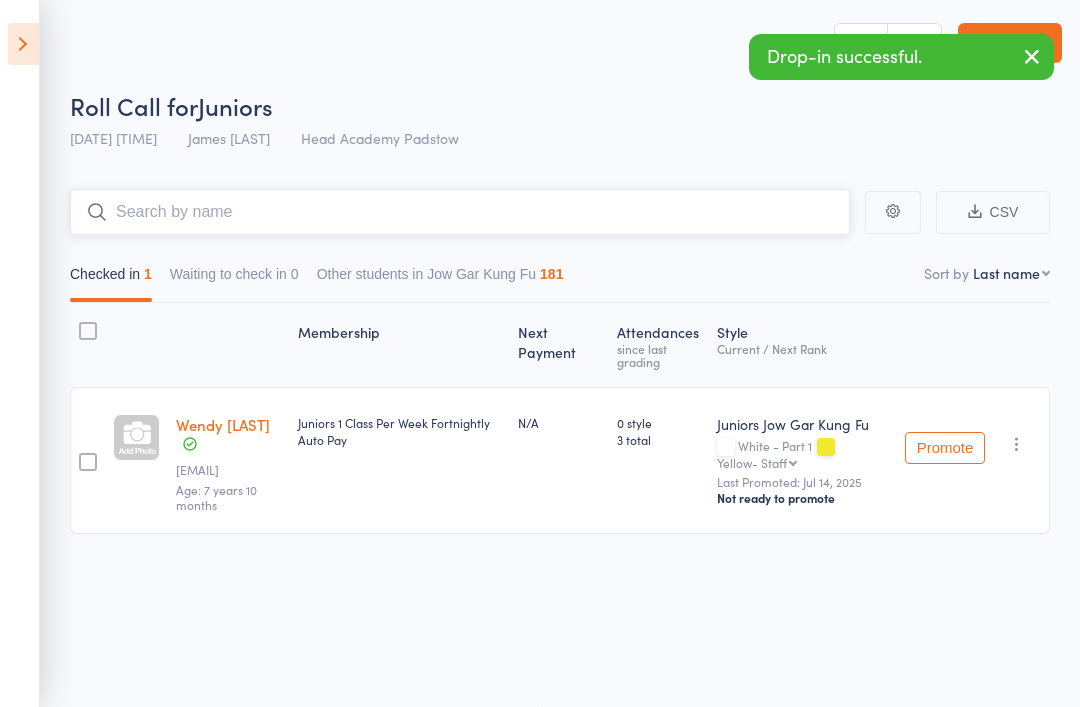 click at bounding box center [460, 212] 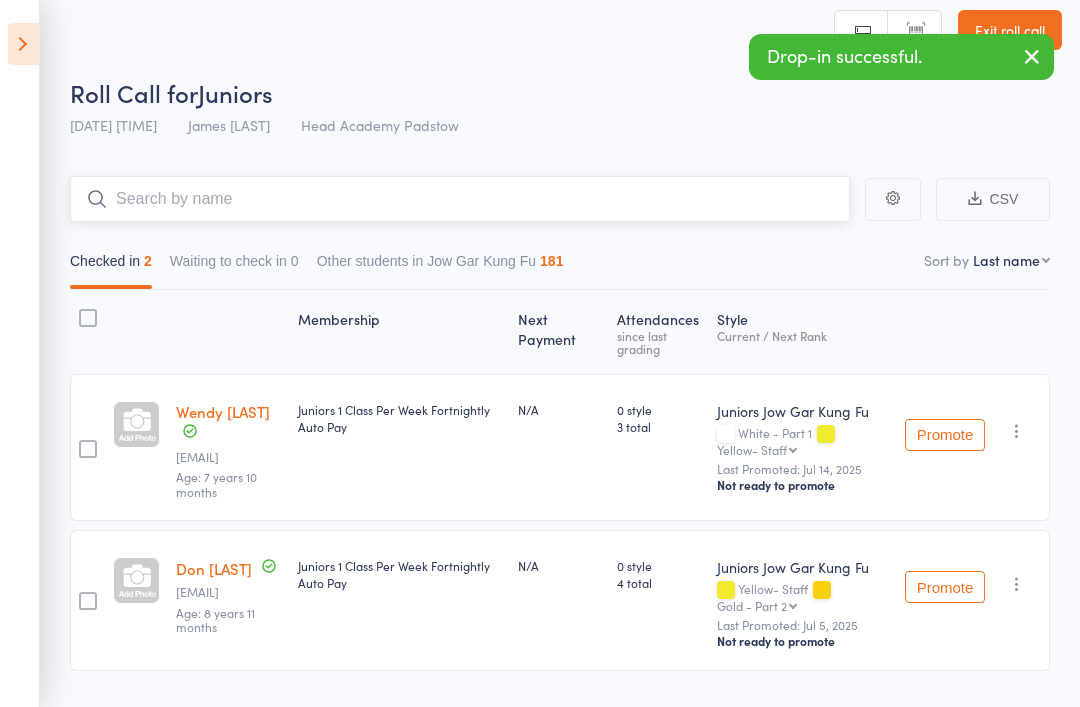 type on "2" 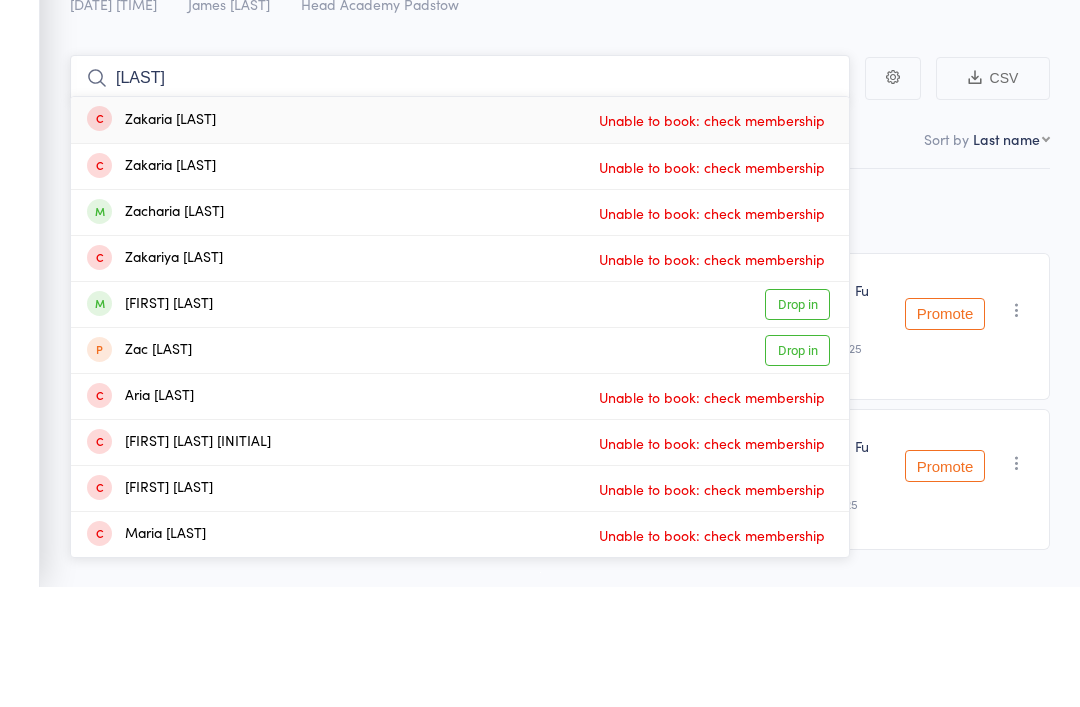 type on "Zackaria" 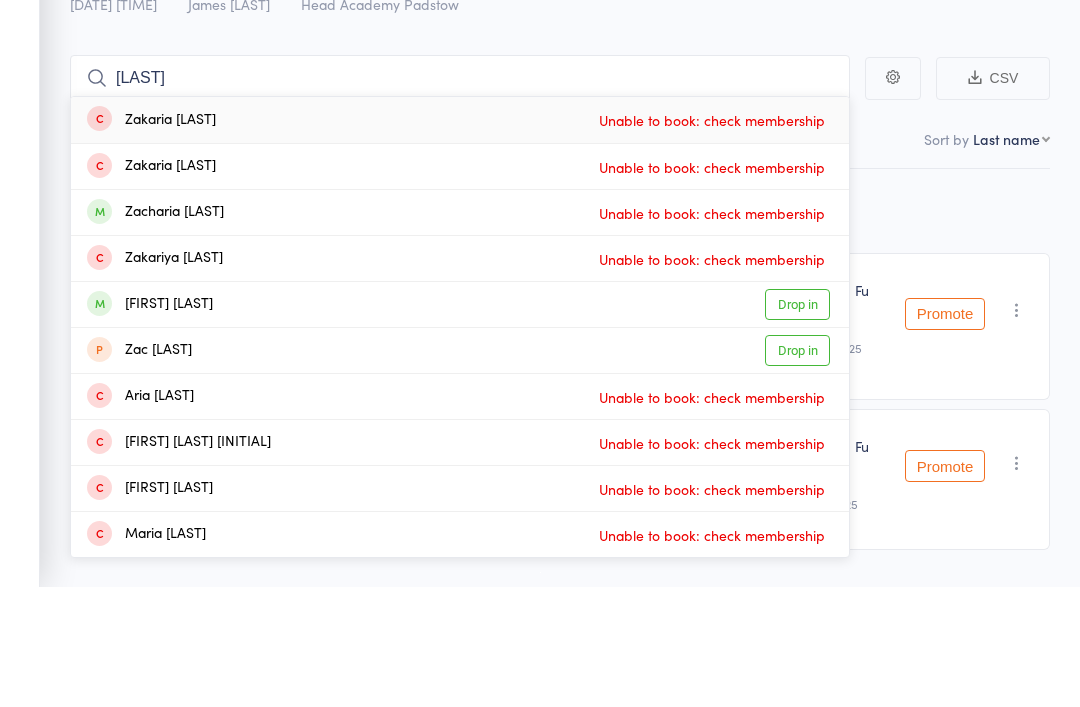 click on "Zakariya Ahmad" at bounding box center (150, 425) 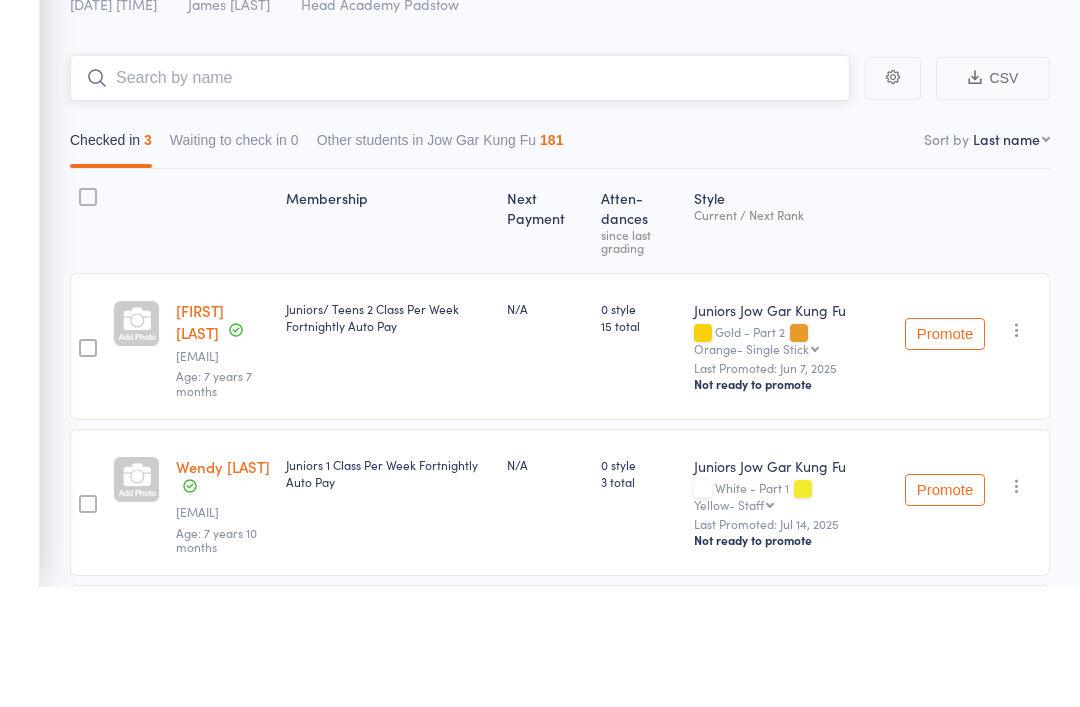 scroll, scrollTop: 134, scrollLeft: 0, axis: vertical 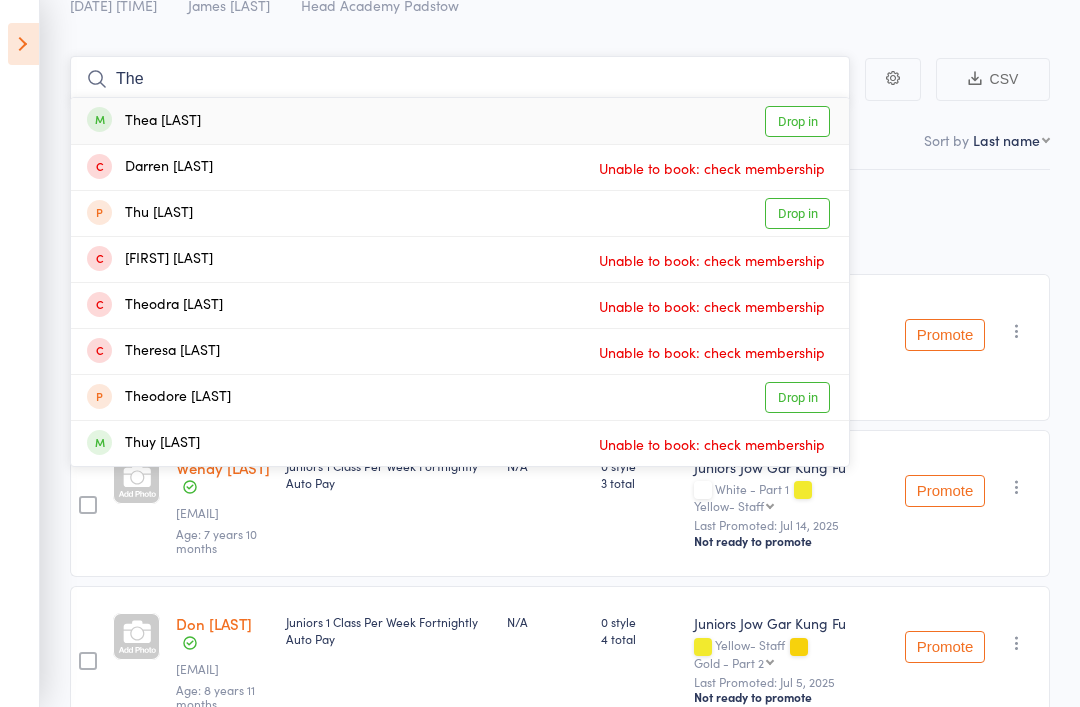 type on "The" 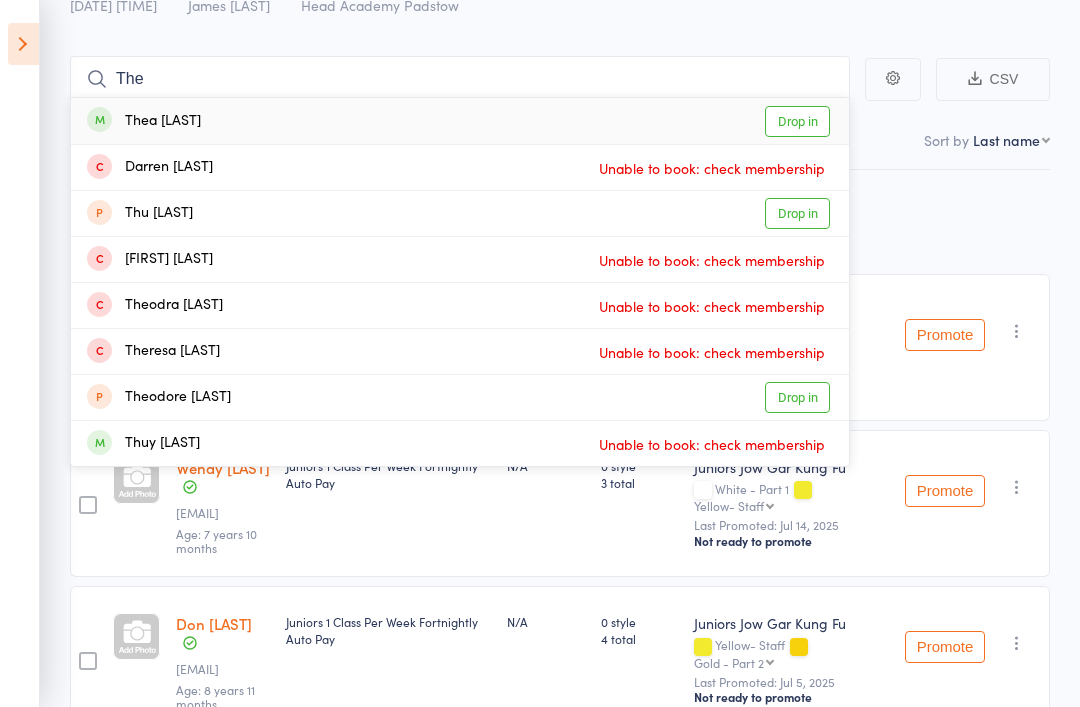 click on "Thea Olazo" at bounding box center (144, 121) 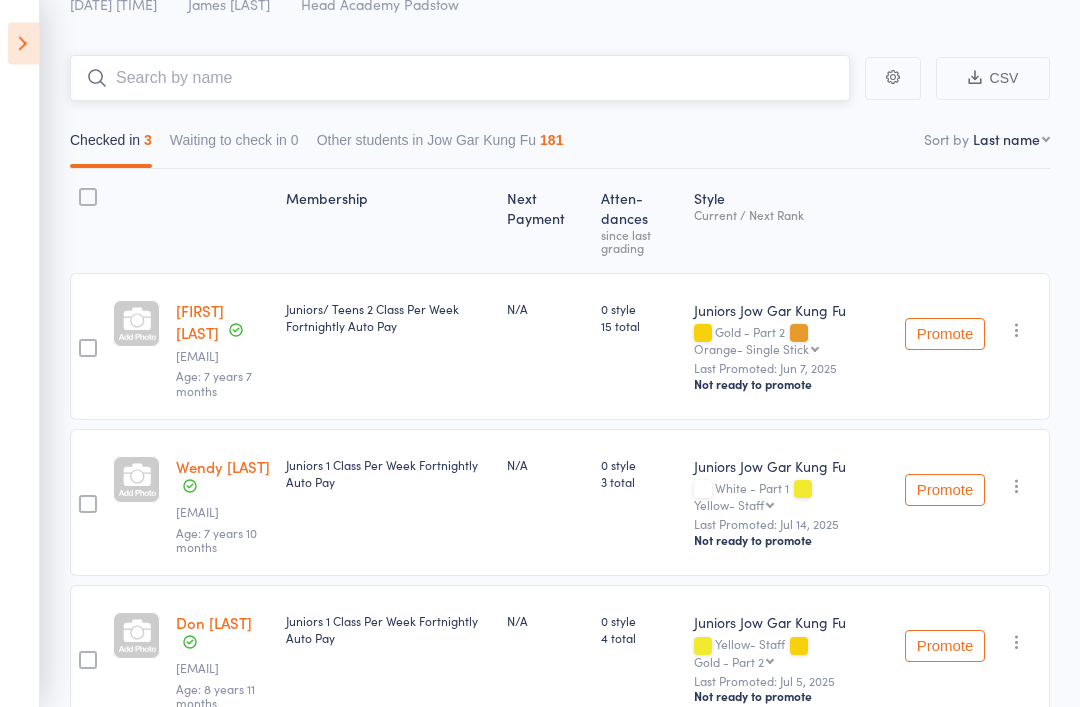 scroll, scrollTop: 135, scrollLeft: 0, axis: vertical 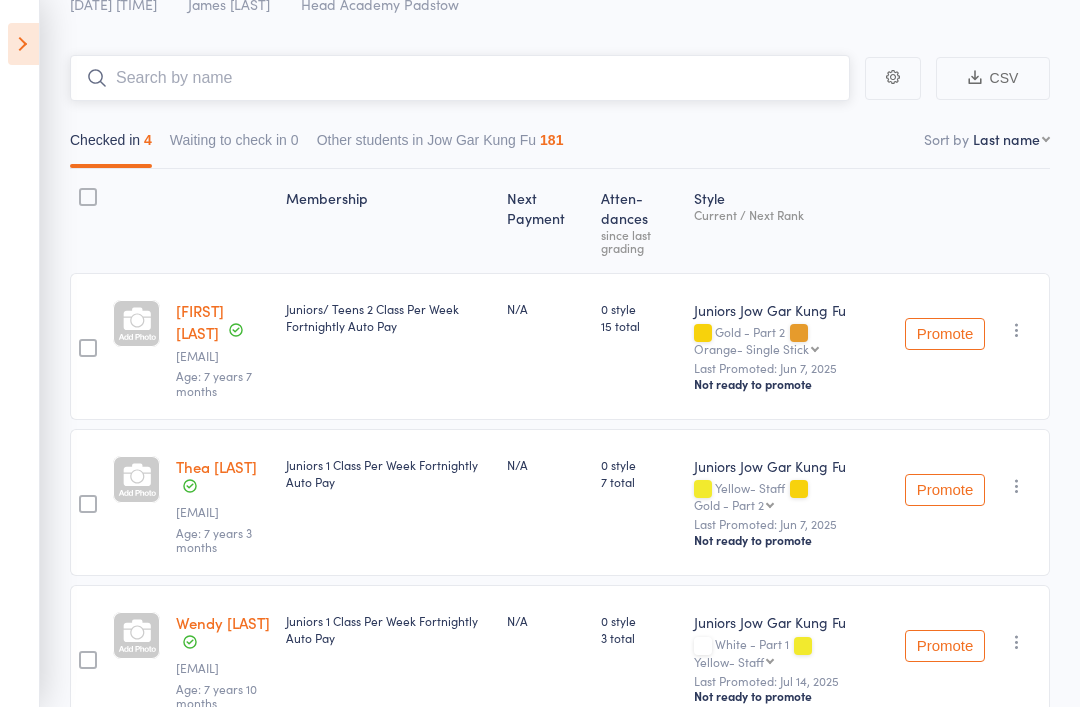 click at bounding box center [460, 78] 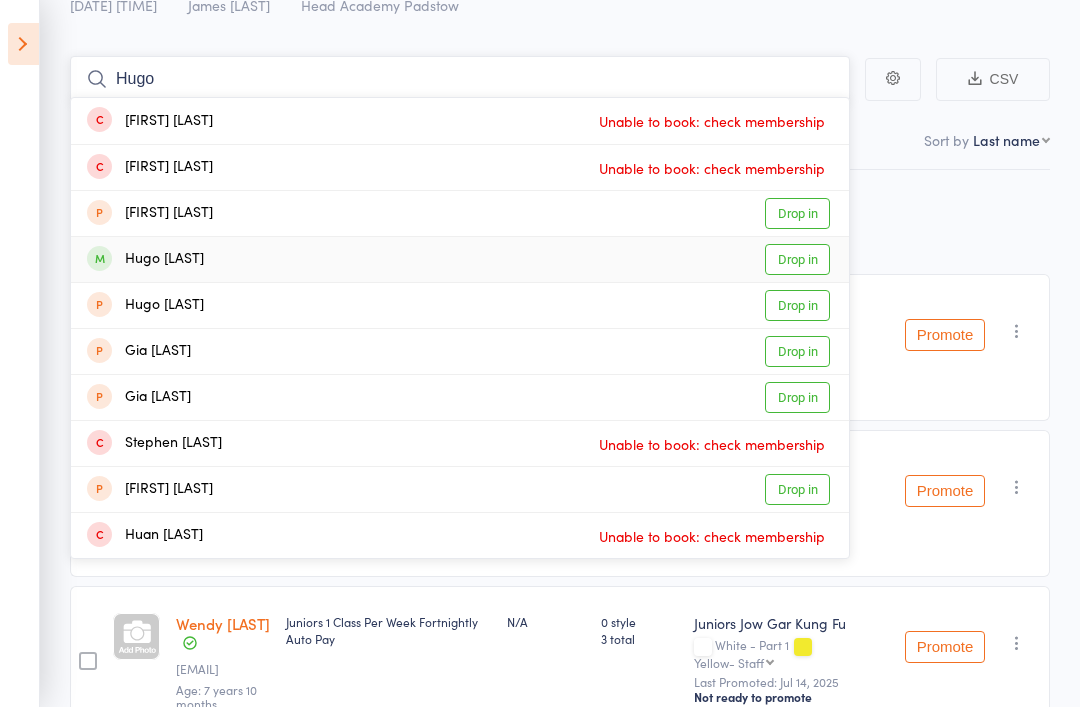 type on "Hugo" 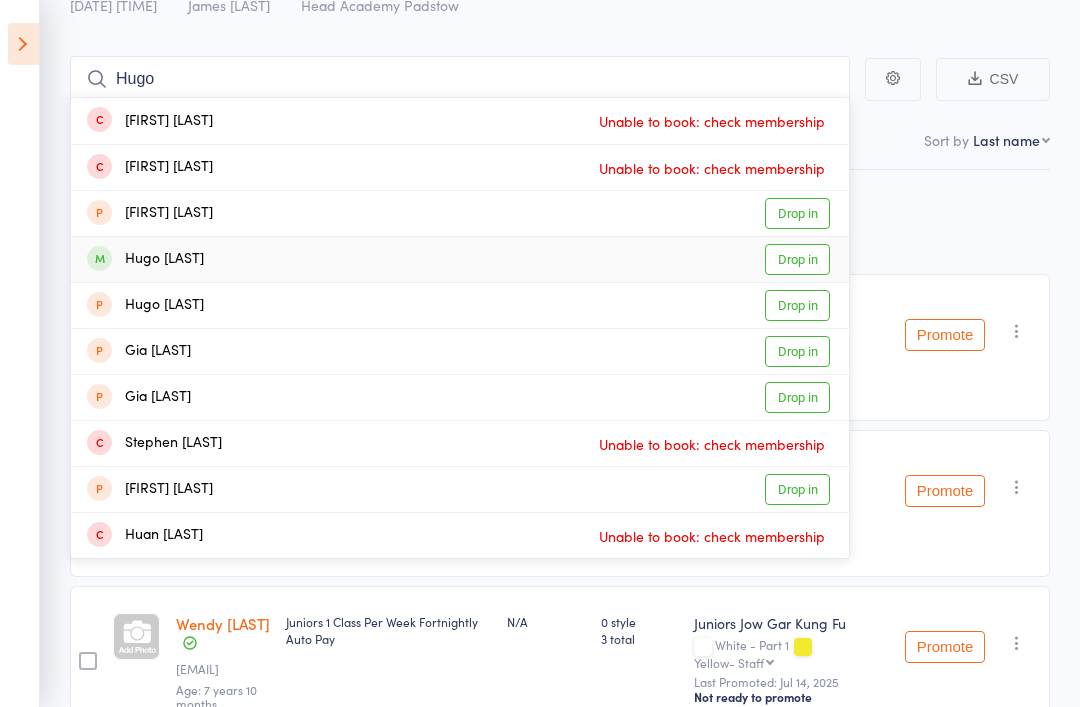 click on "Hugo Pradhan" at bounding box center (145, 259) 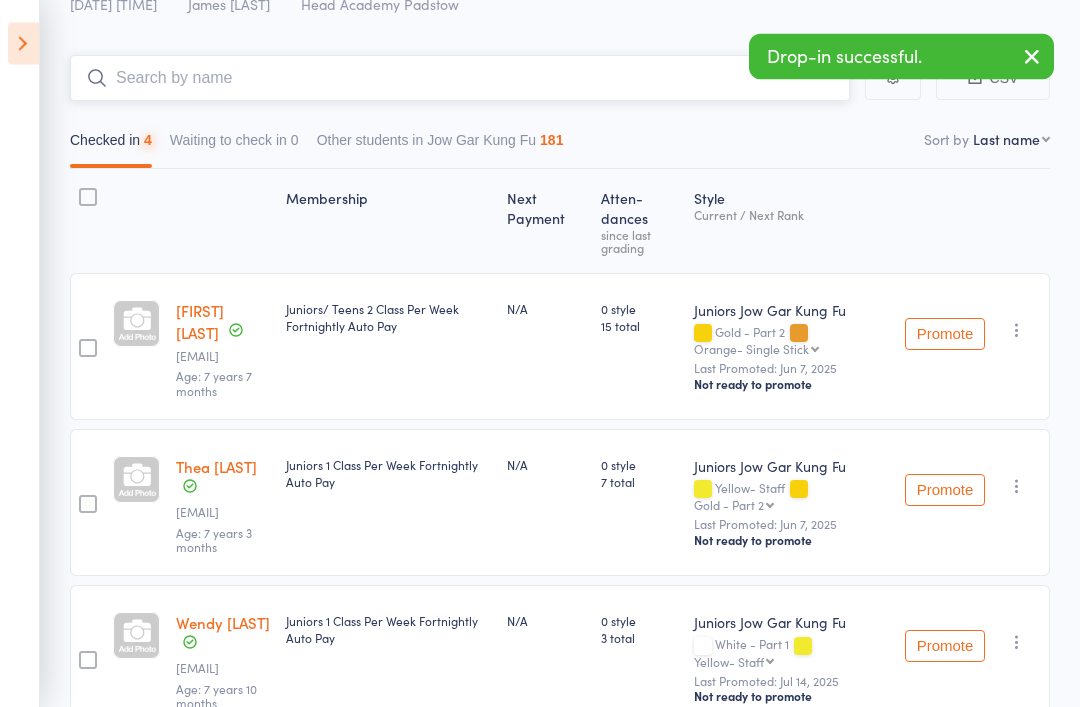scroll, scrollTop: 135, scrollLeft: 0, axis: vertical 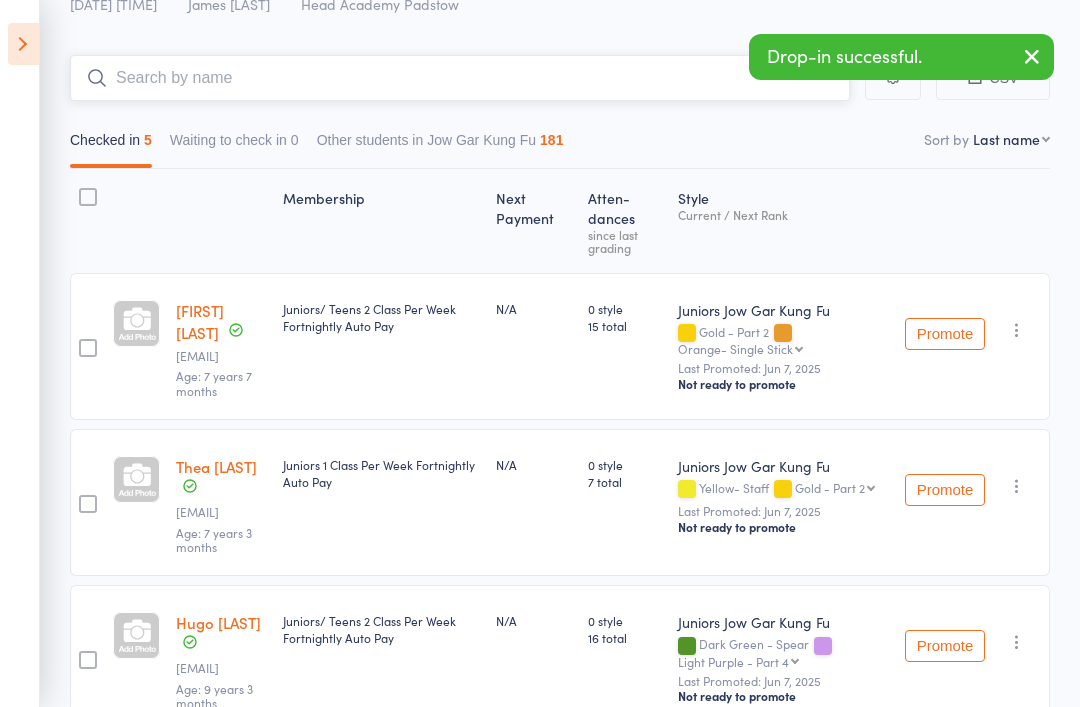 click at bounding box center (460, 78) 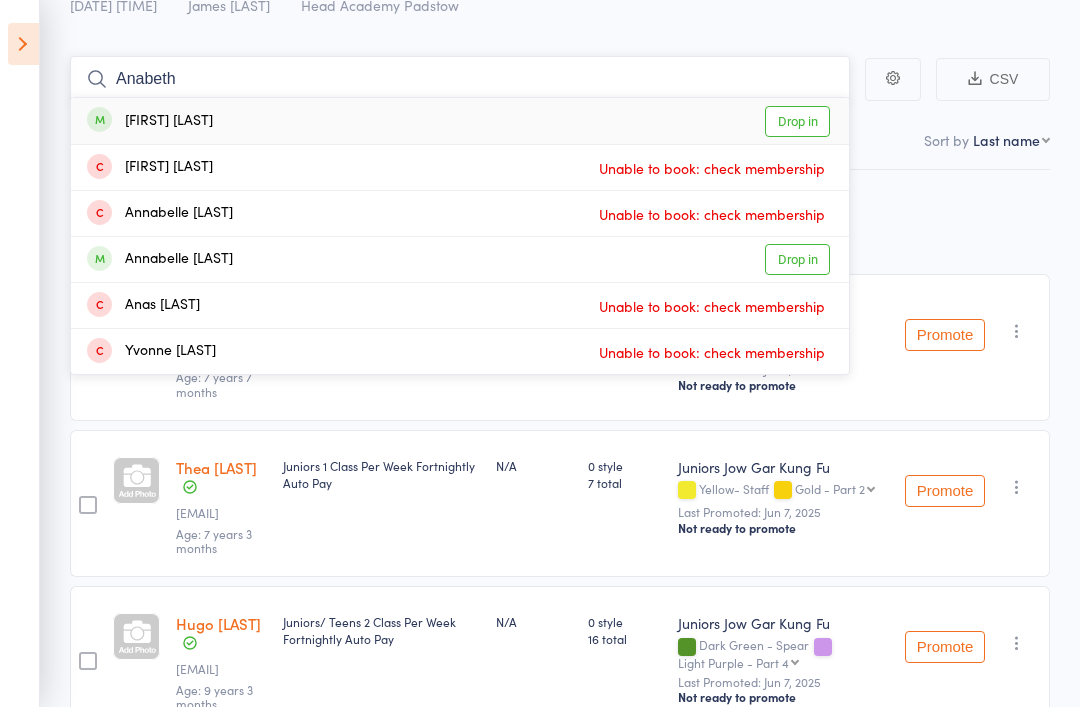 type on "Anabeth" 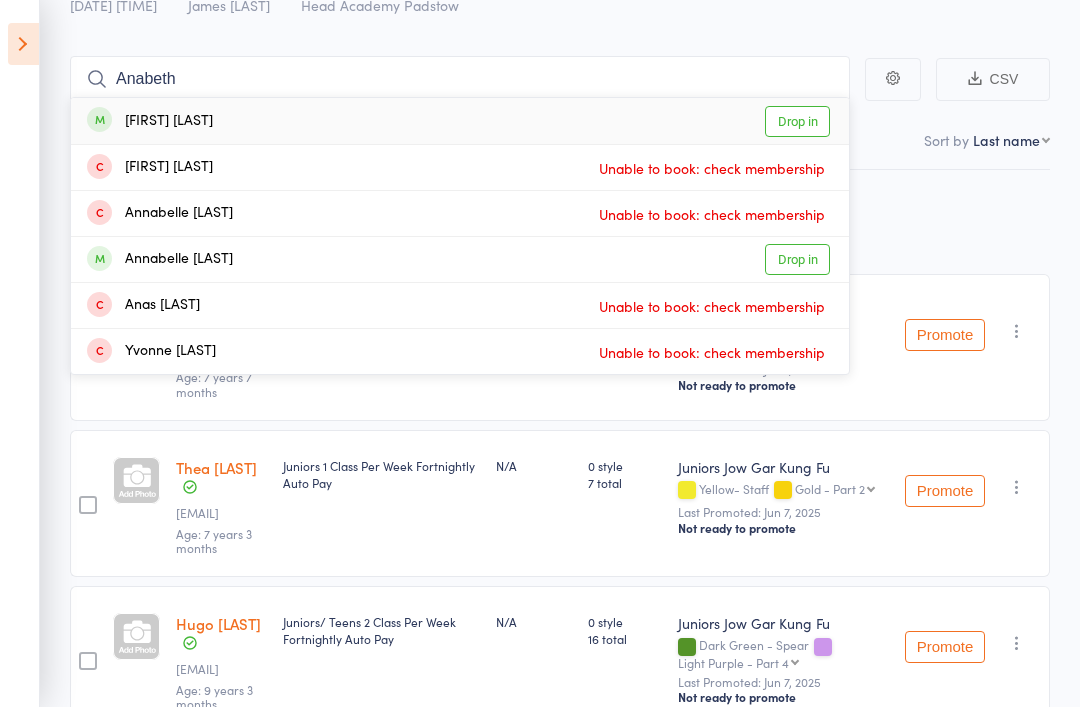 click on "Annabeth Bryant" at bounding box center [150, 121] 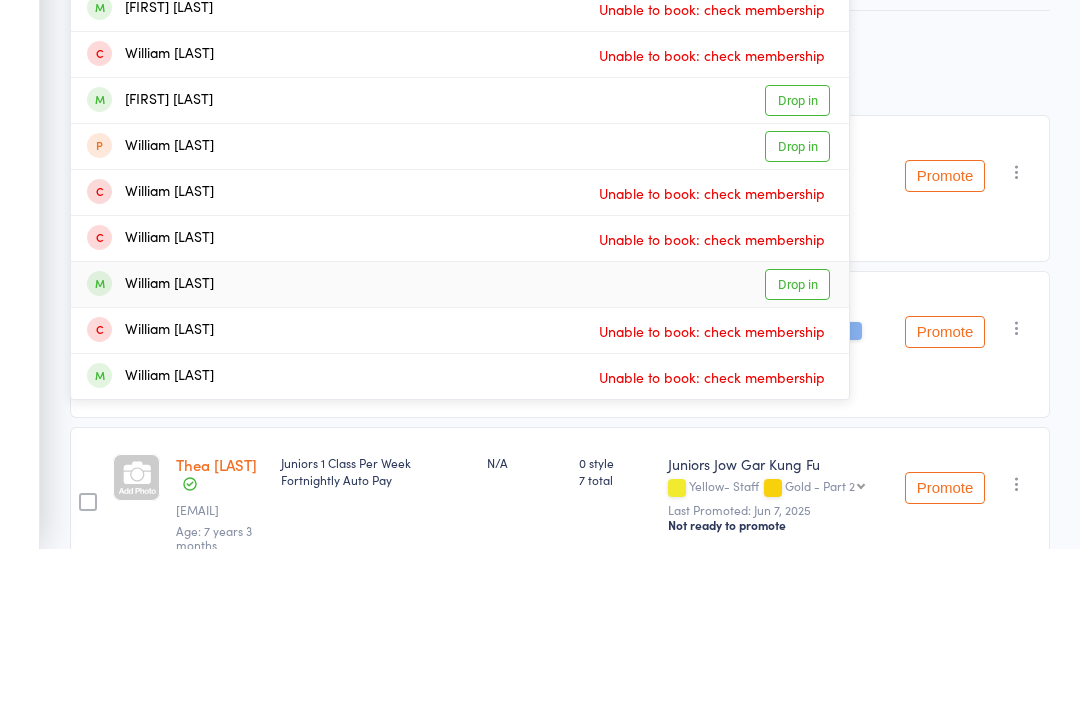 type on "William" 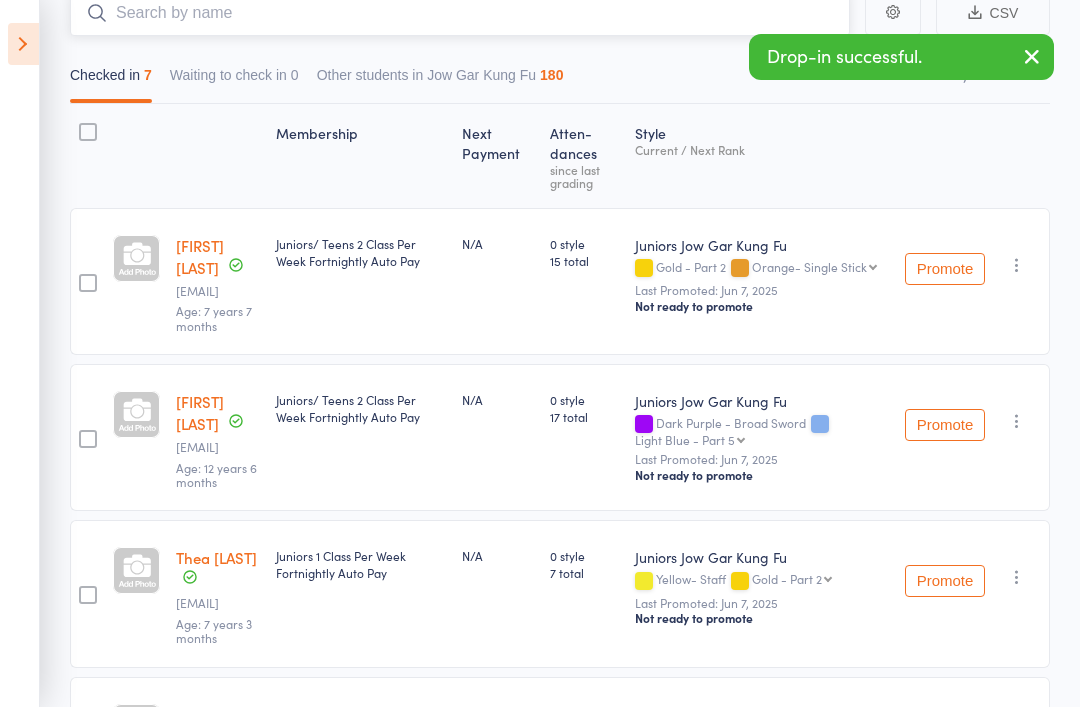 click on "Checked in  7 Waiting to check in  0 Other students in Jow Gar Kung Fu  180" at bounding box center [316, 80] 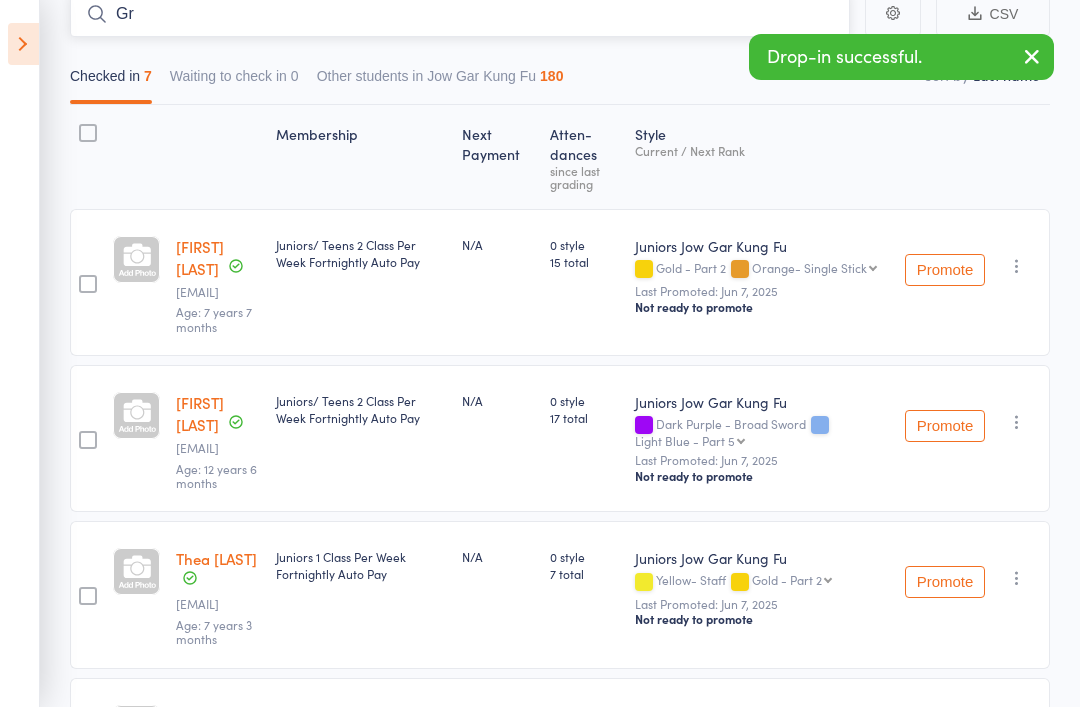 type on "G" 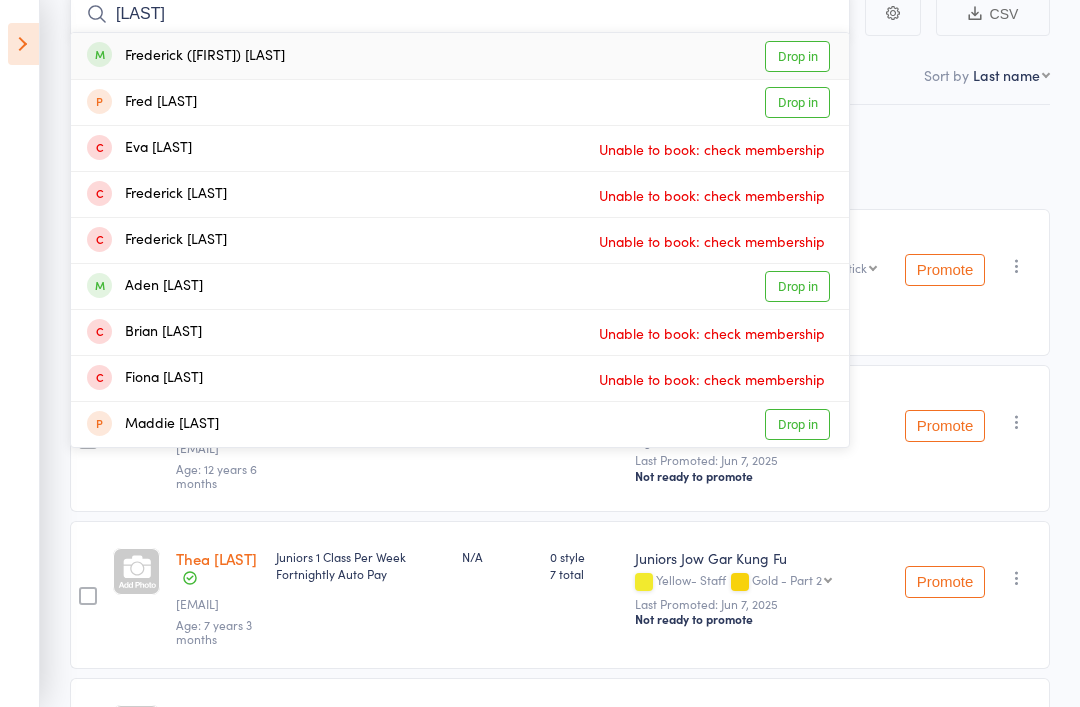 type on "Freddie" 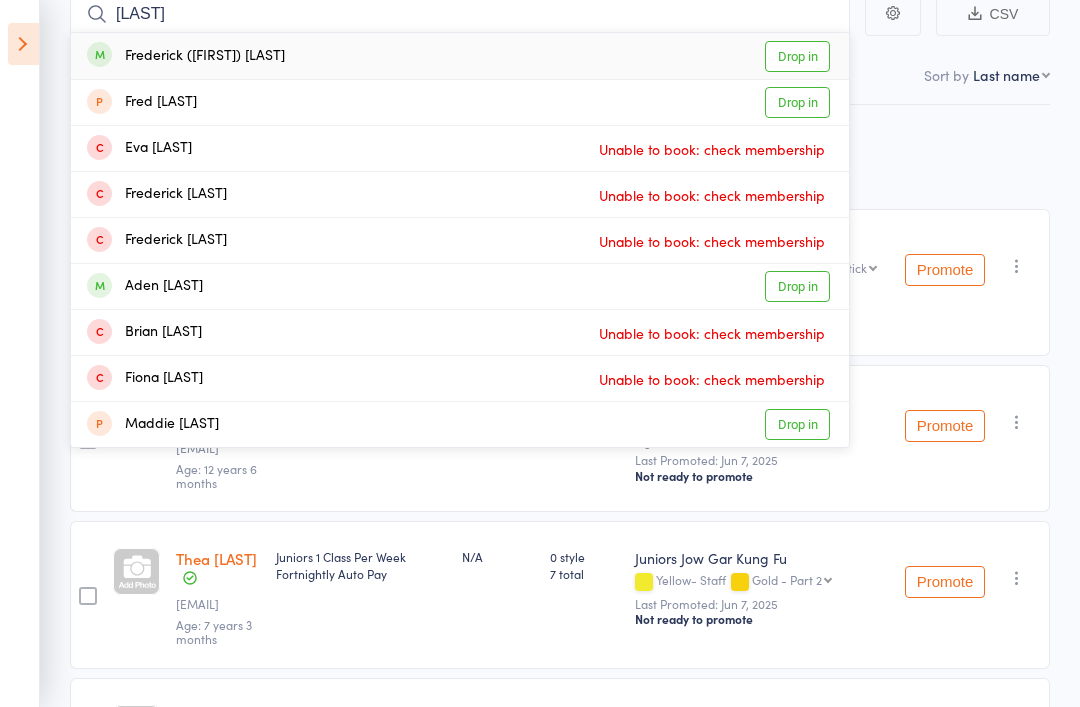 click on "Frederick (freddie) Baldwin" at bounding box center (186, 56) 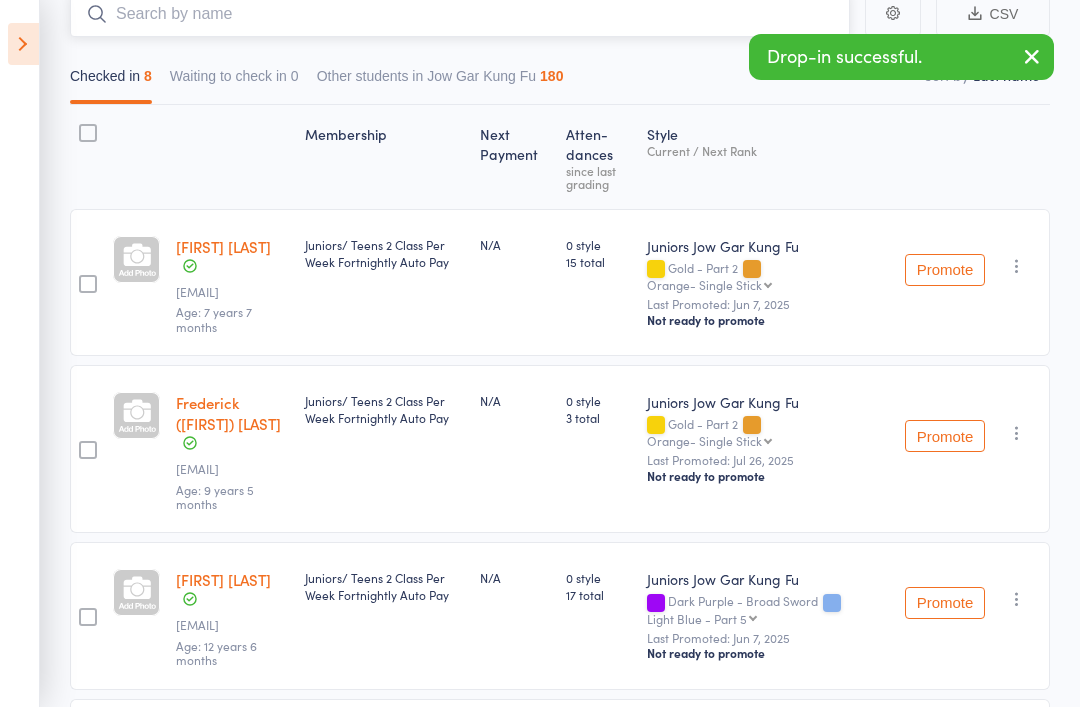 click at bounding box center [460, 14] 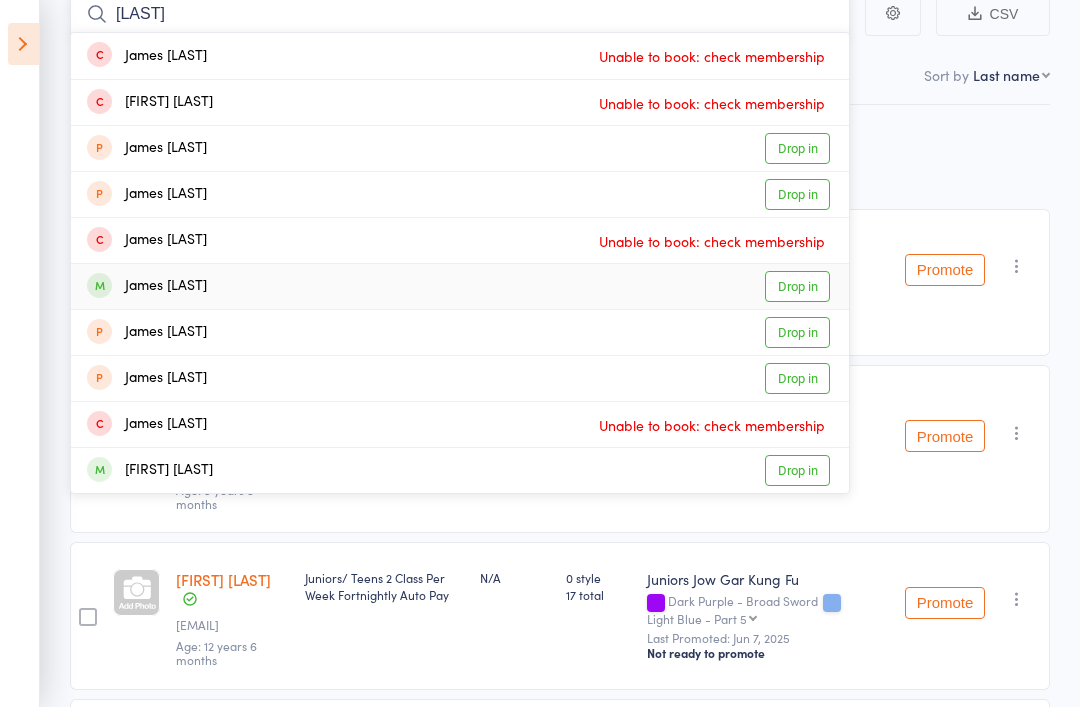 type on "James" 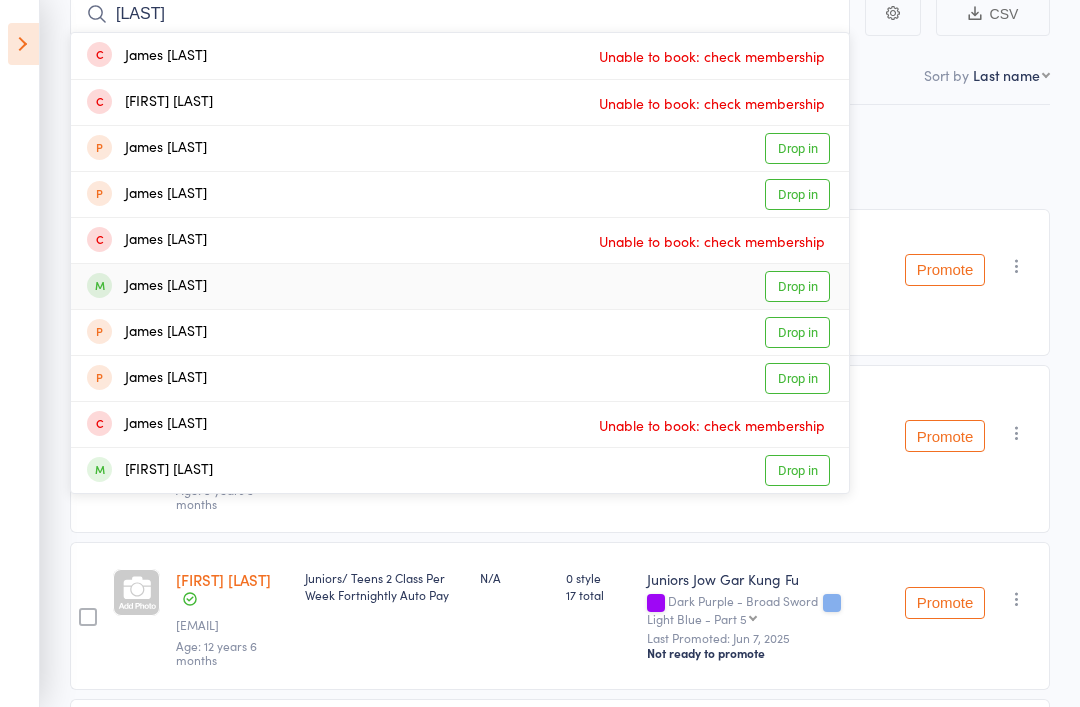 click on "James Nguyen" at bounding box center [147, 286] 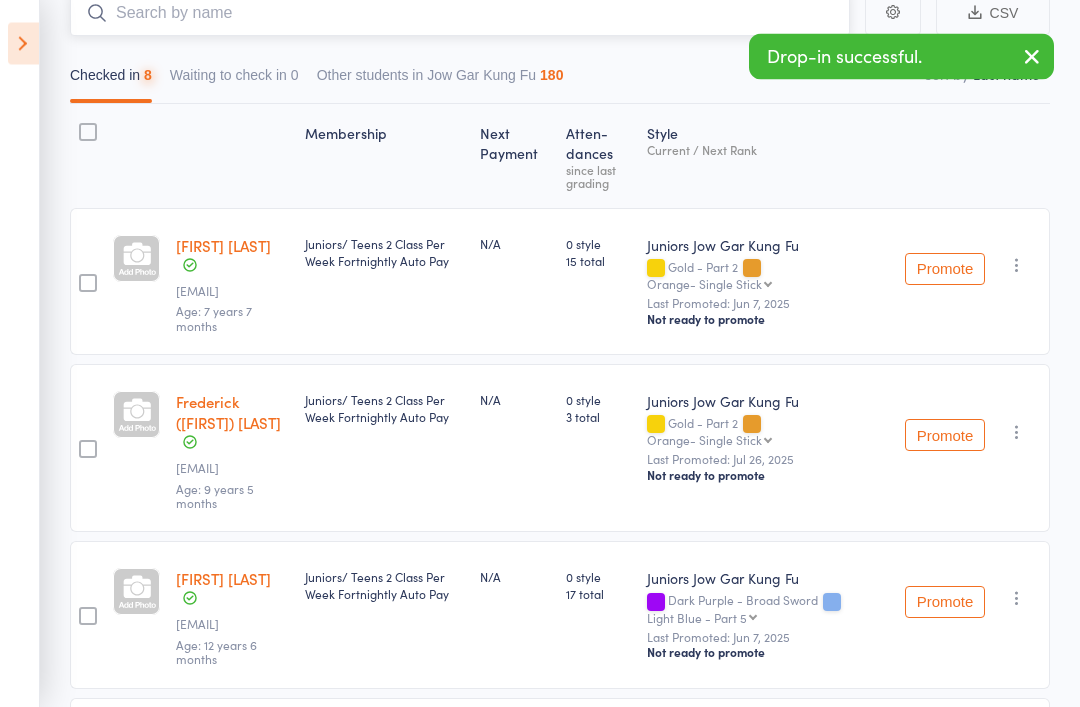scroll, scrollTop: 200, scrollLeft: 0, axis: vertical 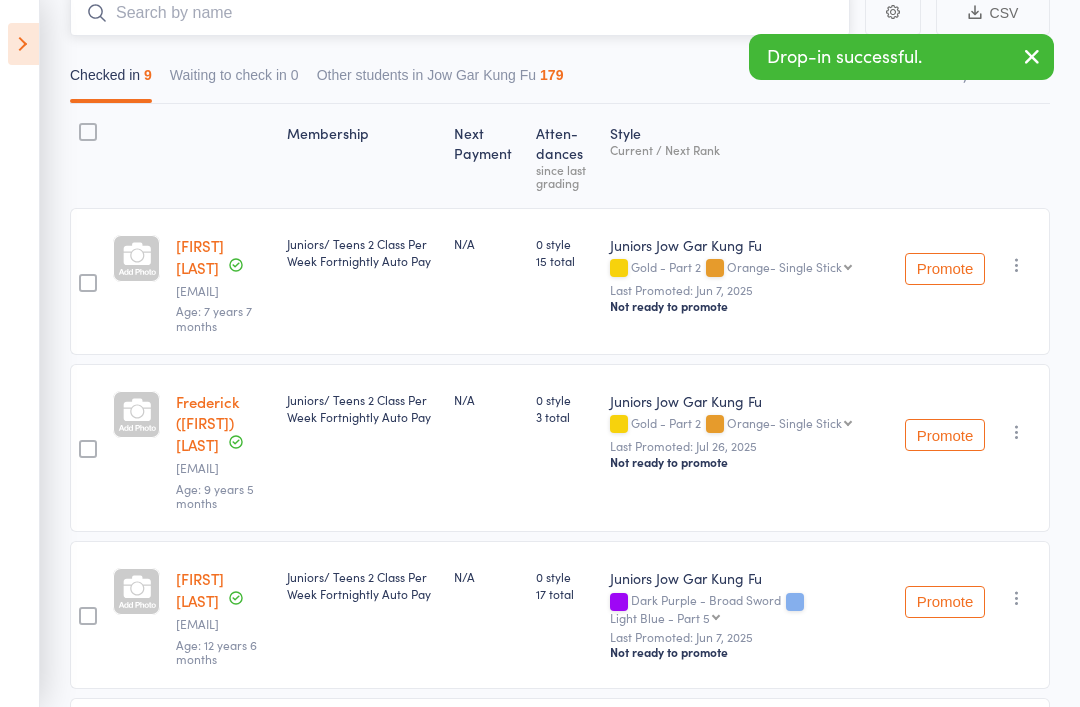 click at bounding box center [460, 13] 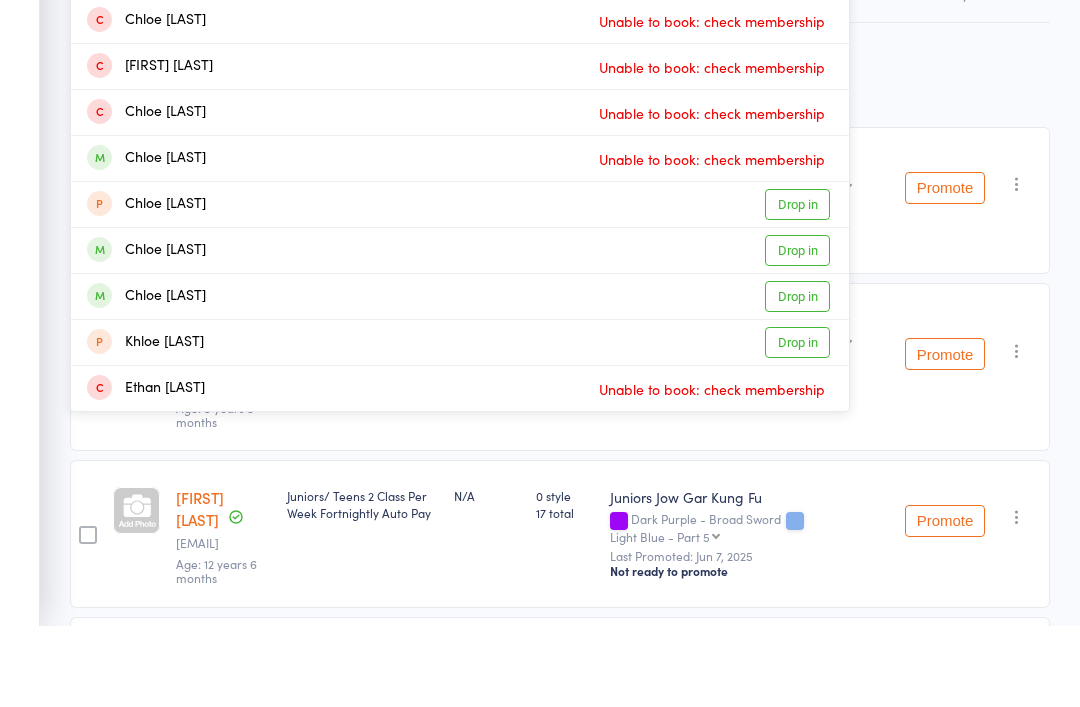 type on "Chloe" 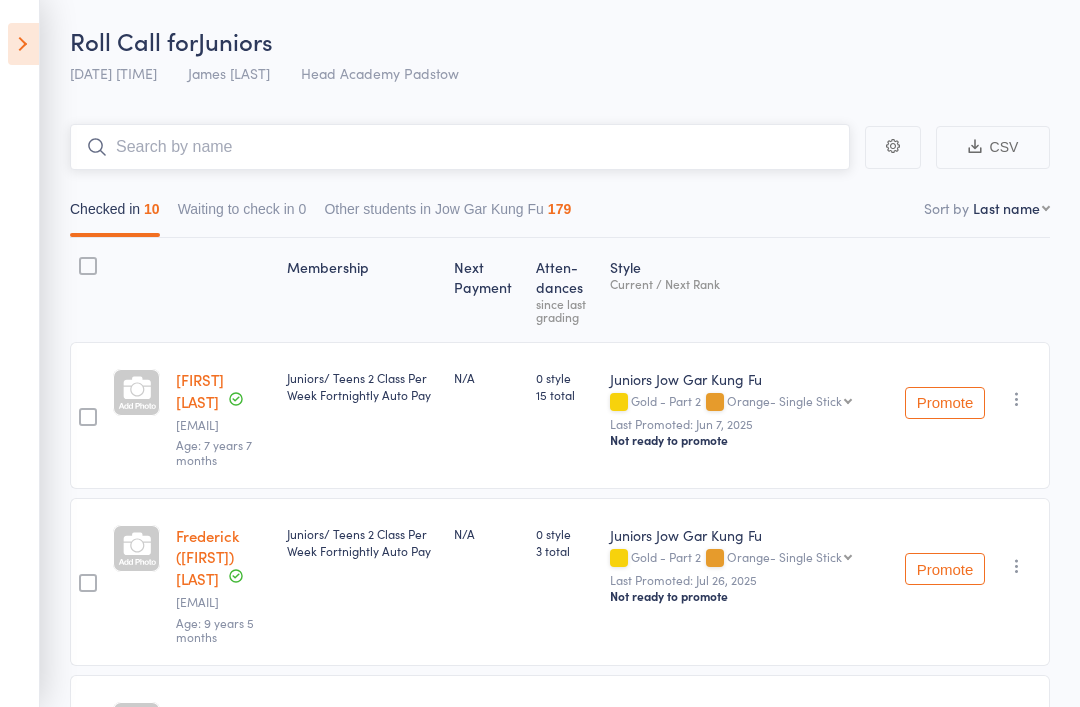 scroll, scrollTop: 66, scrollLeft: 0, axis: vertical 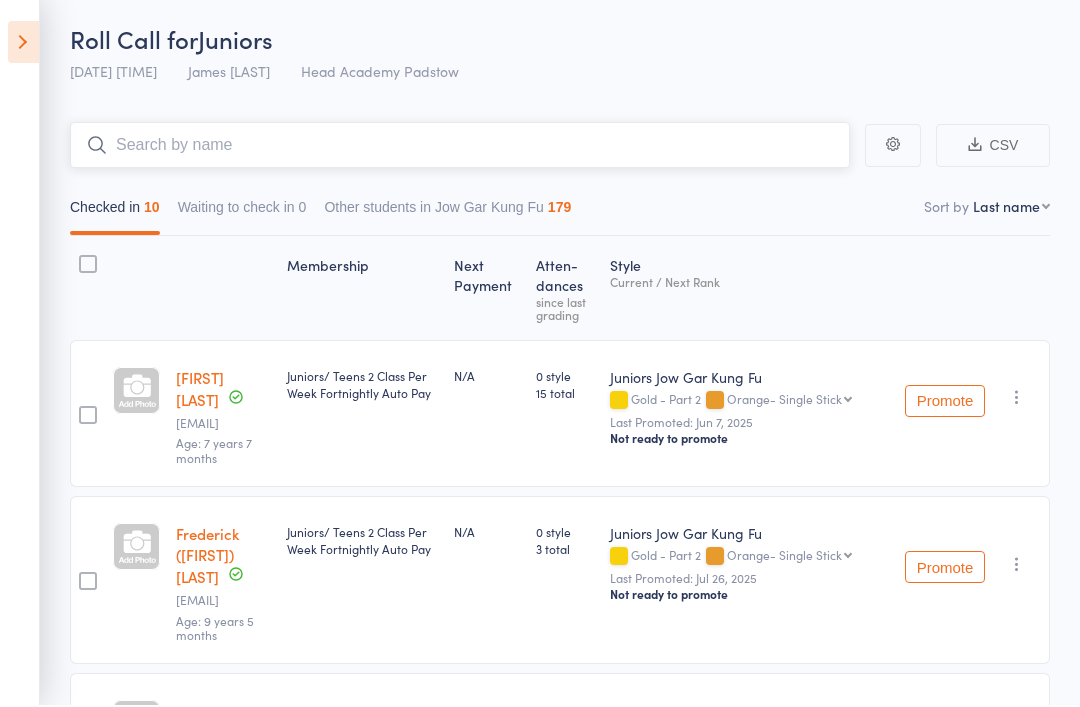 click at bounding box center (460, 147) 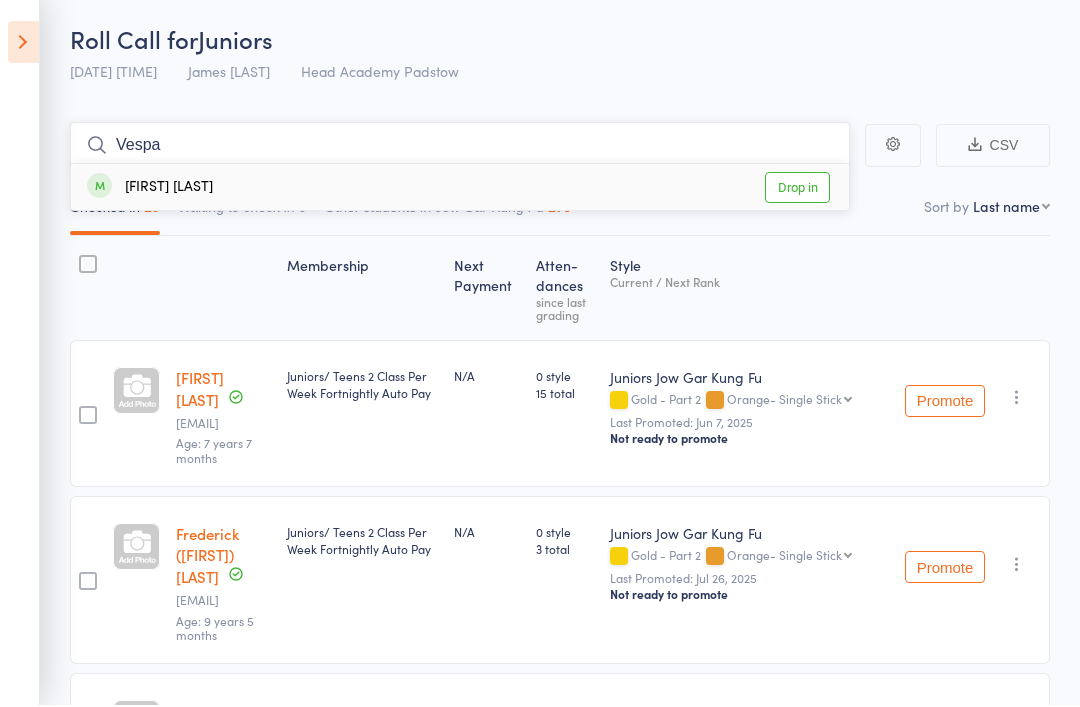 type on "Vespa" 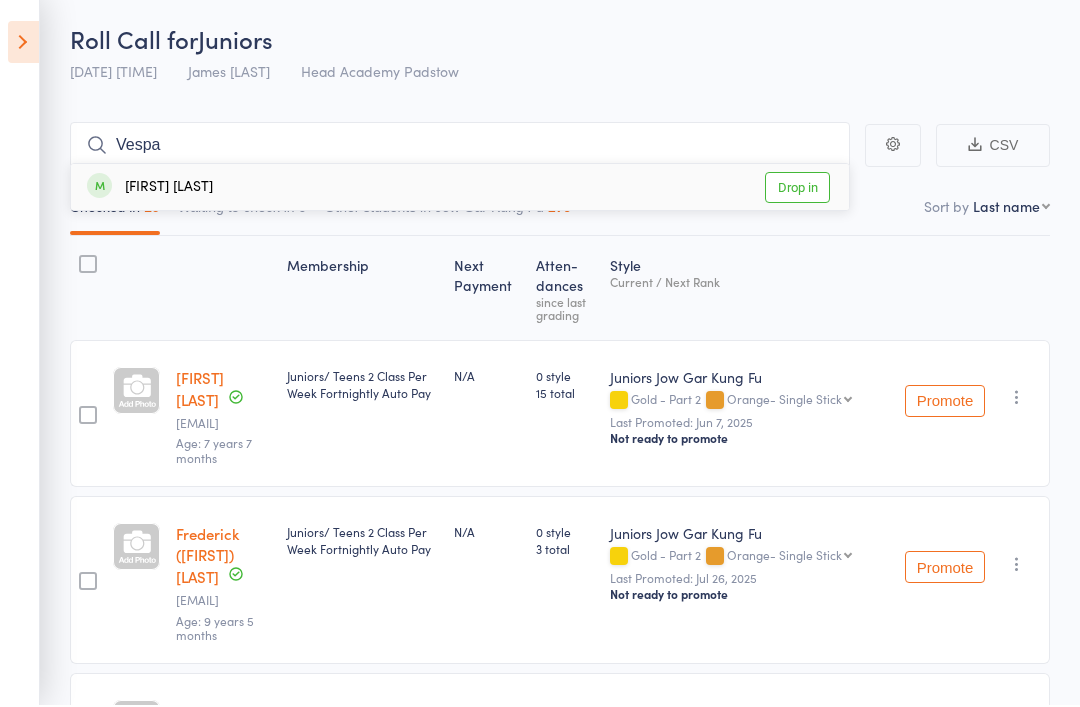 click on "Vespa Greenwell" at bounding box center (150, 189) 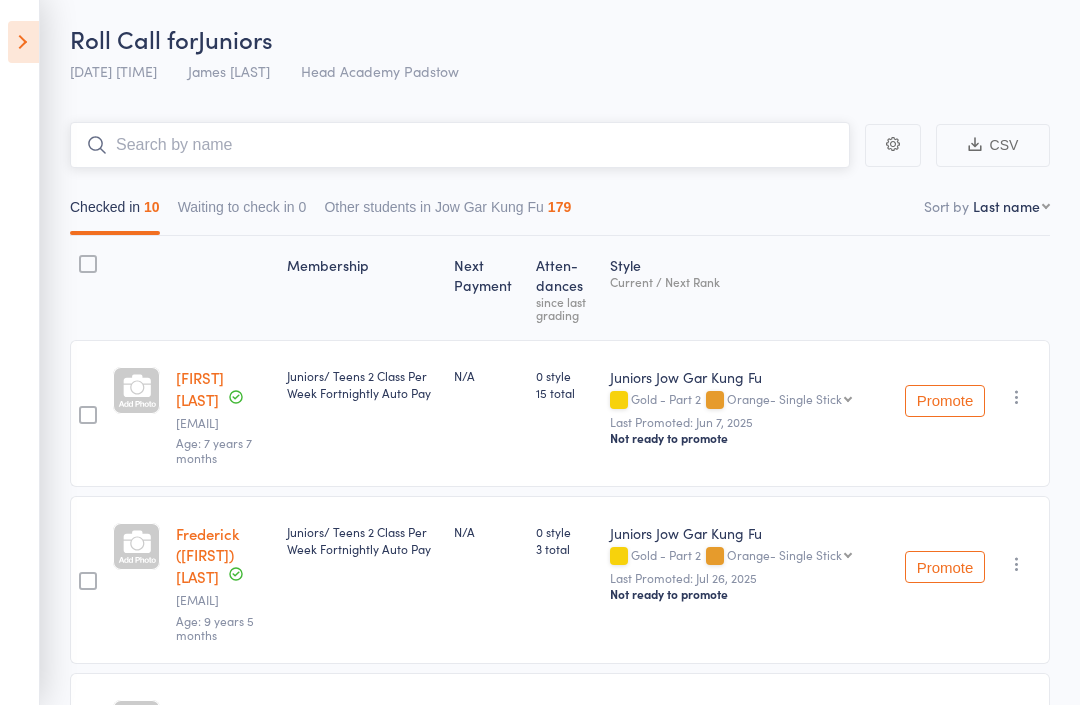 click at bounding box center (460, 147) 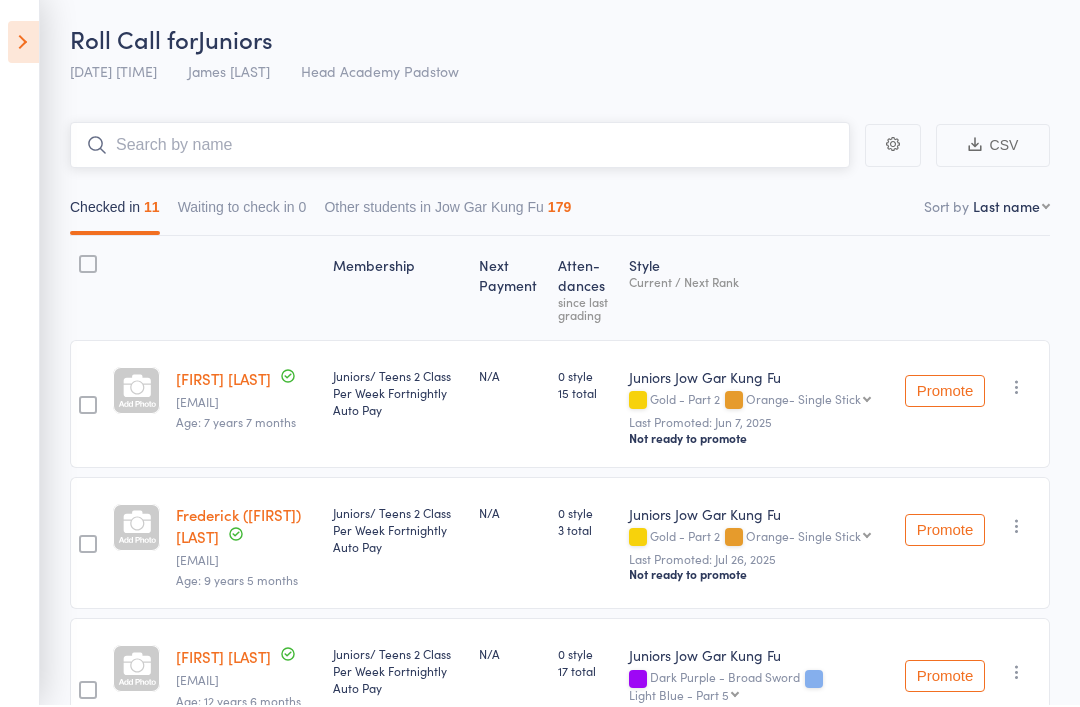scroll, scrollTop: 68, scrollLeft: 0, axis: vertical 